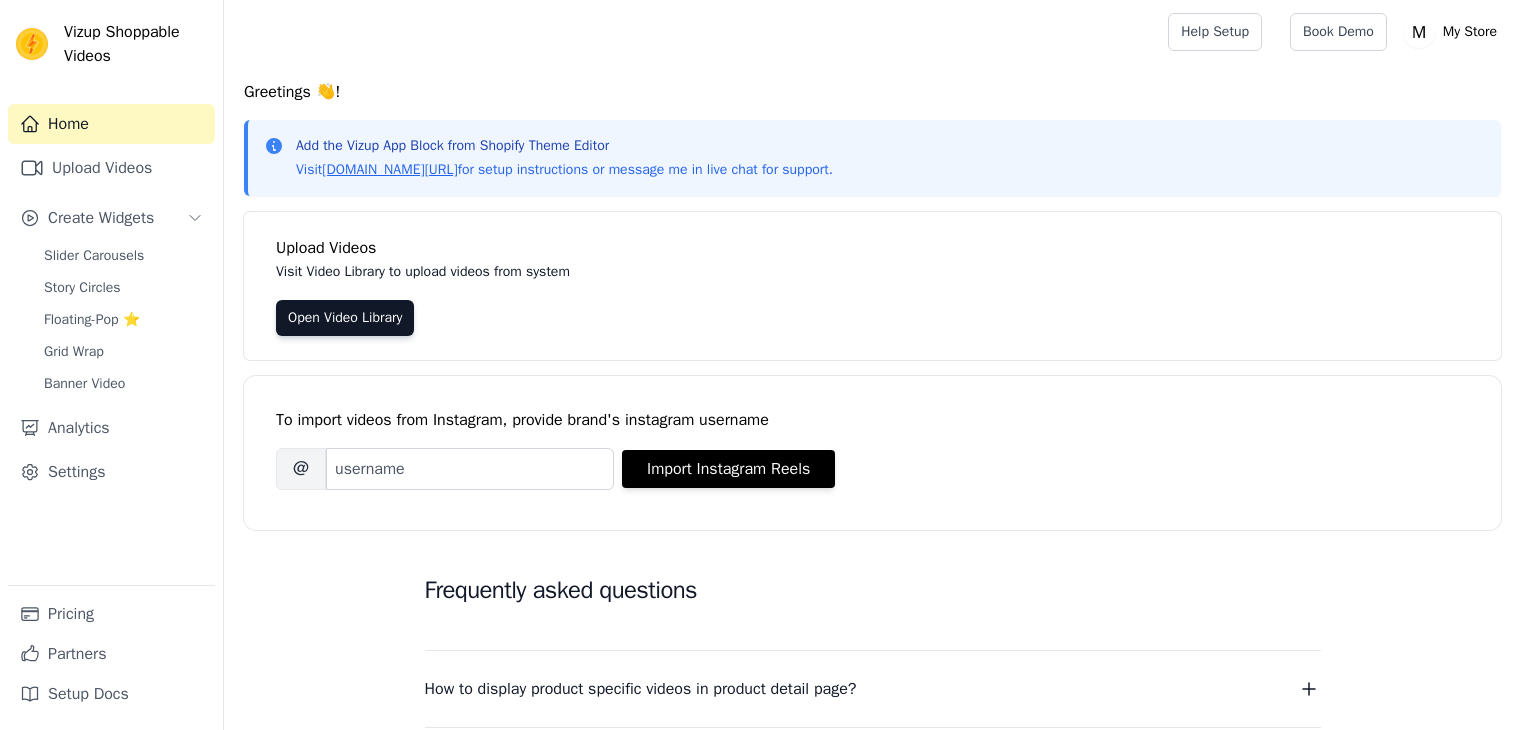 scroll, scrollTop: 0, scrollLeft: 0, axis: both 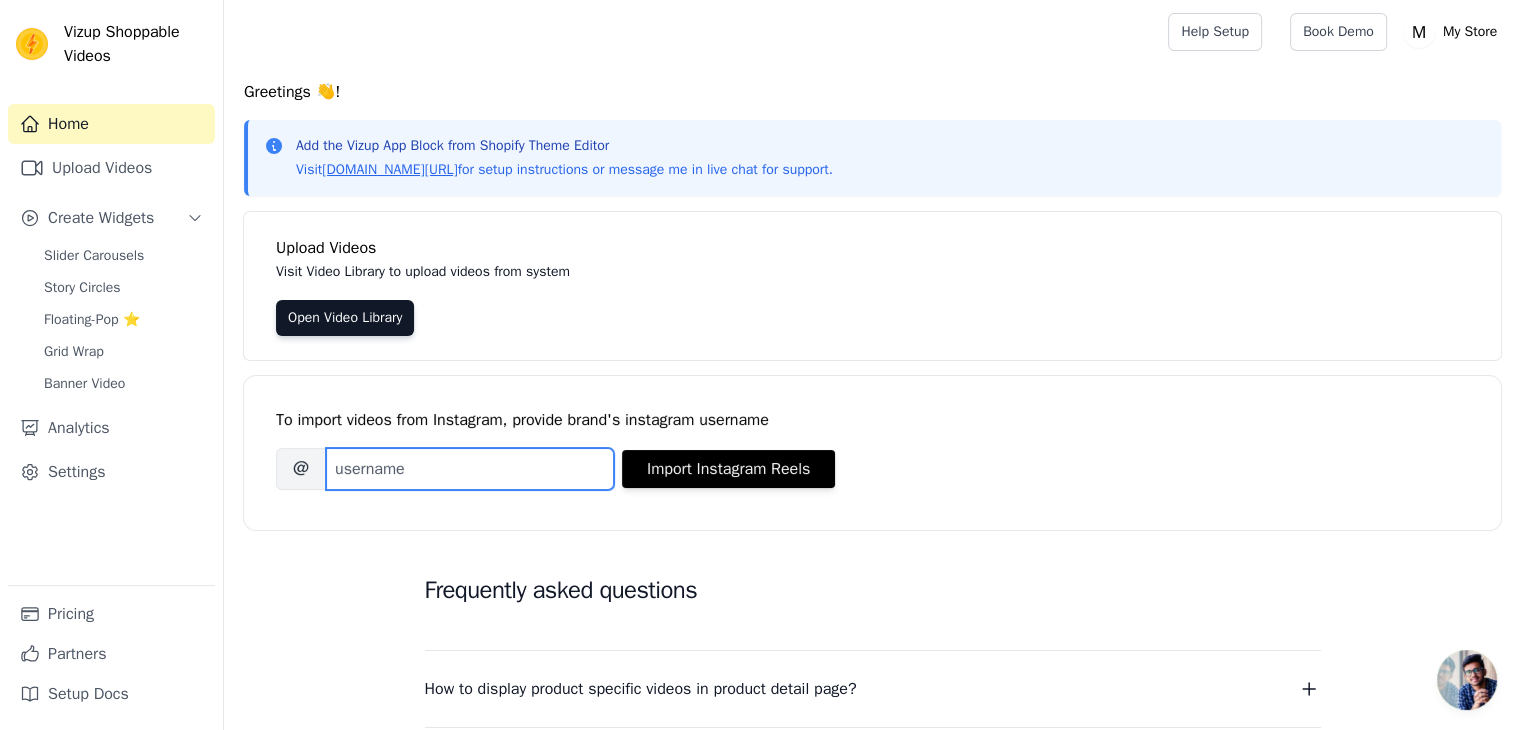 click on "Brand's Instagram Username" at bounding box center (470, 469) 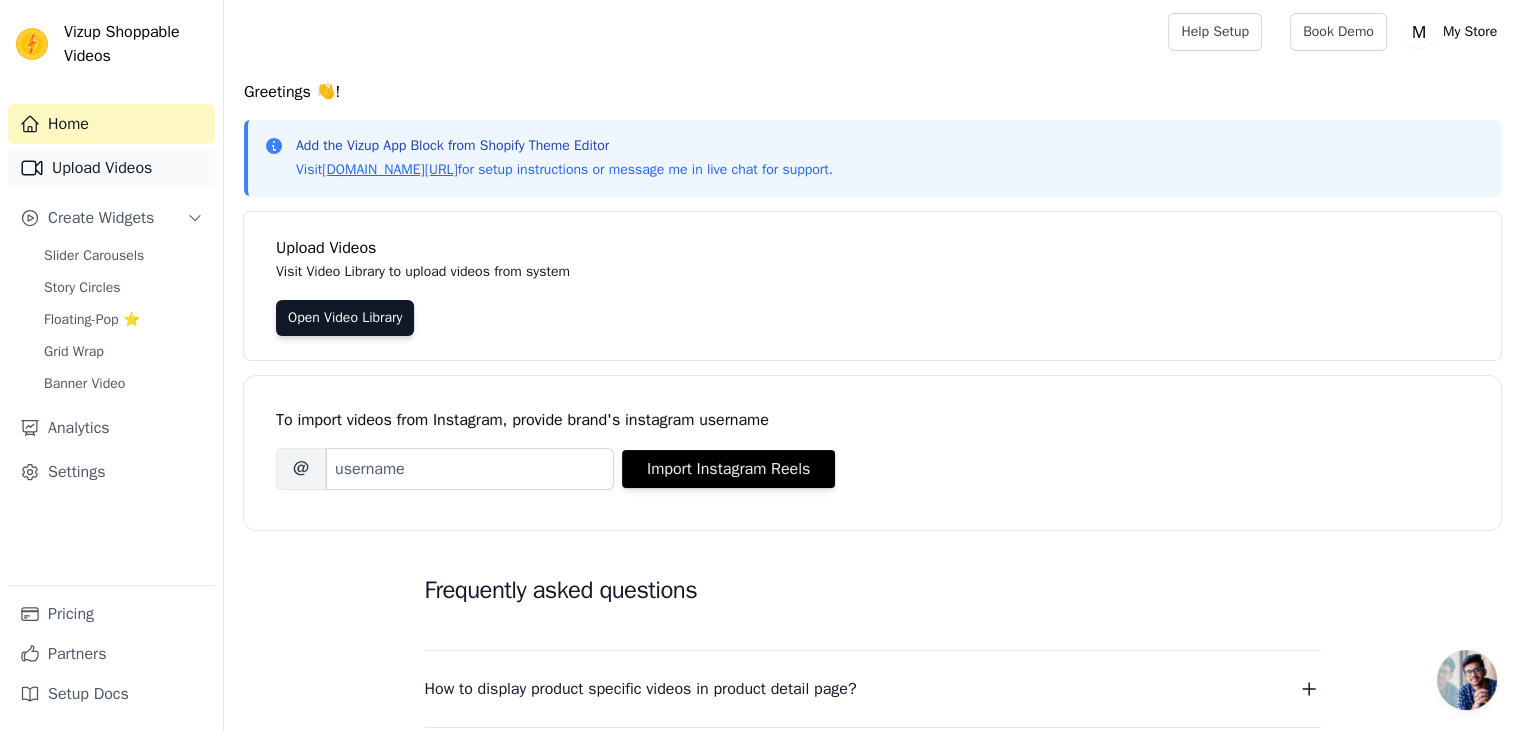 click on "Upload Videos" at bounding box center [111, 168] 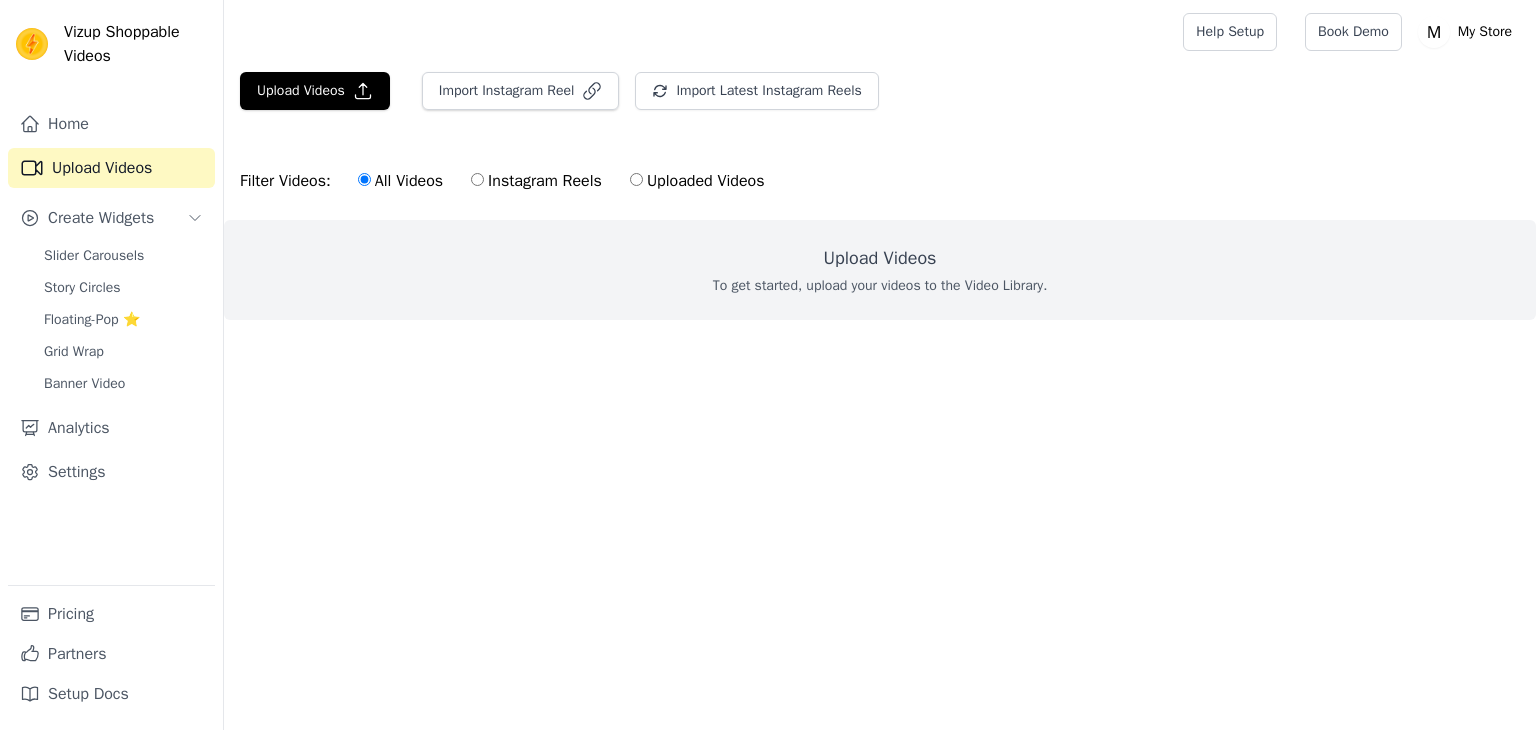 scroll, scrollTop: 0, scrollLeft: 0, axis: both 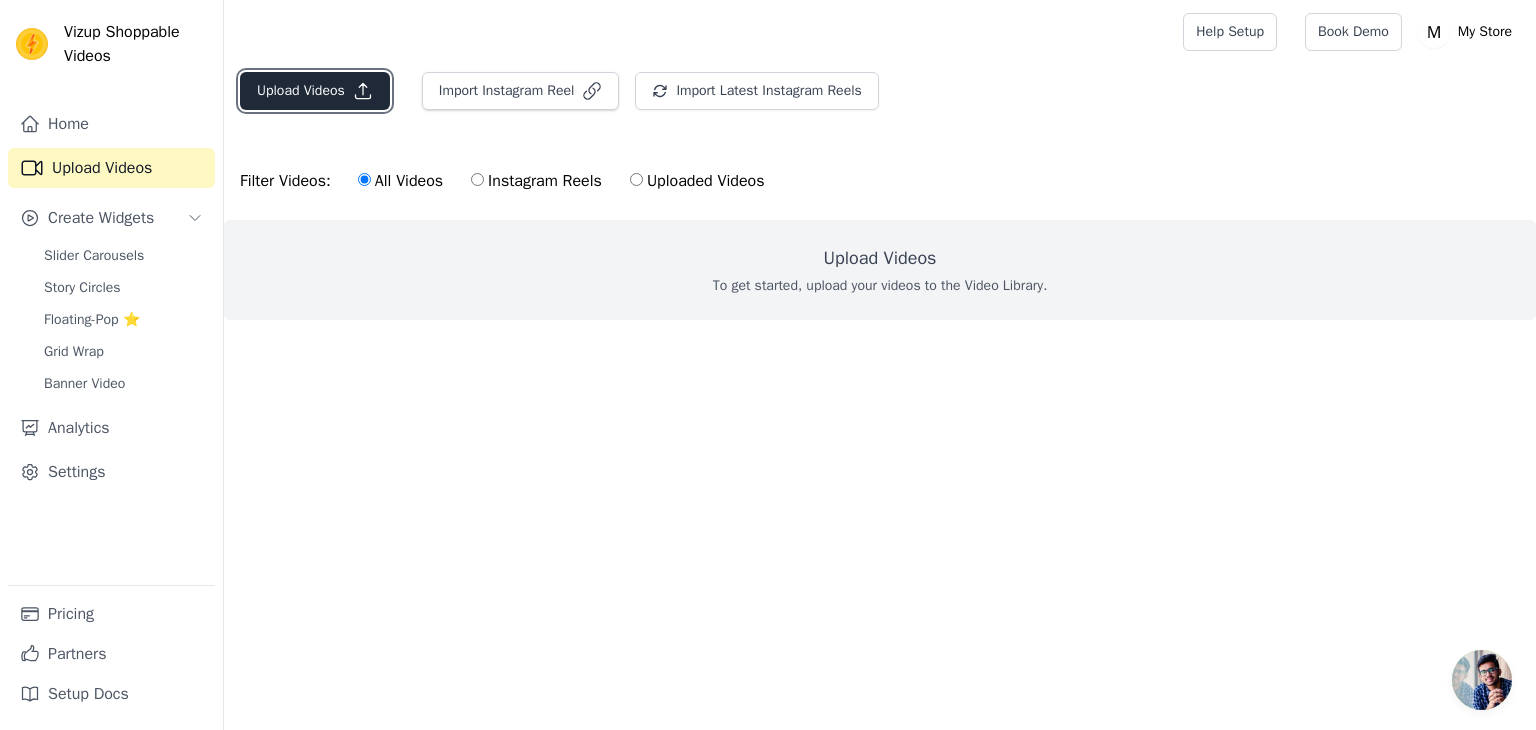 click on "Upload Videos" at bounding box center [315, 91] 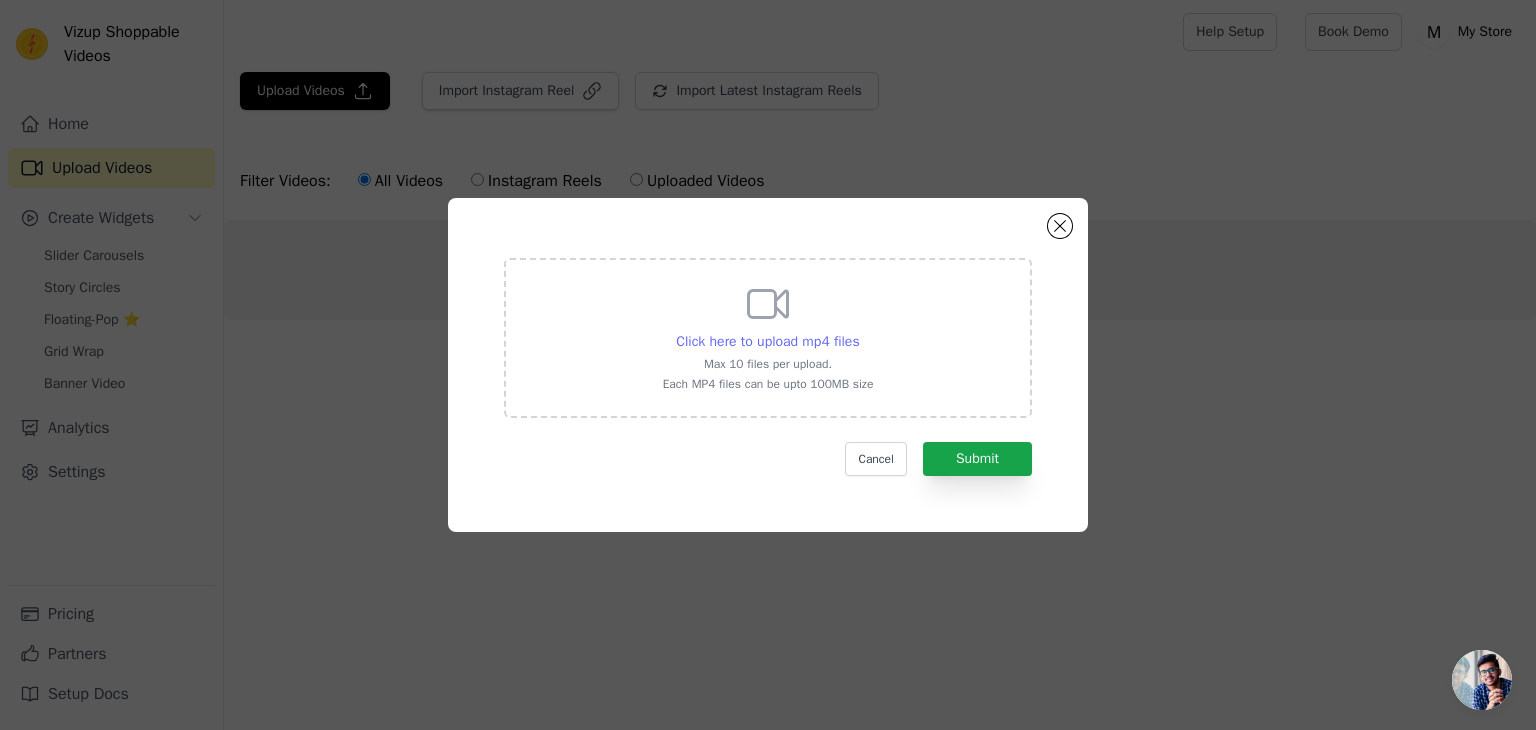 click on "Click here to upload mp4 files" at bounding box center [767, 341] 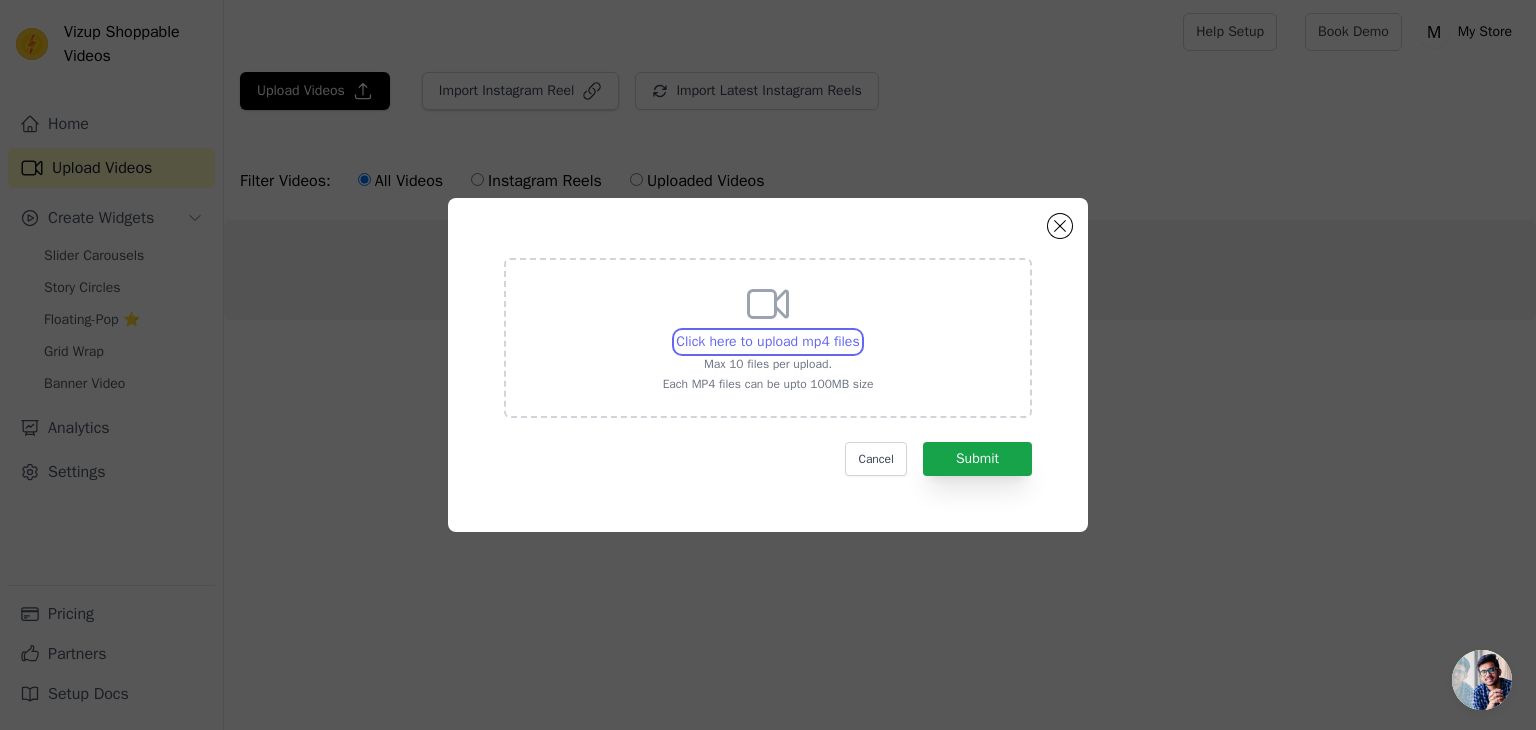 click on "Click here to upload mp4 files     Max 10 files per upload.   Each MP4 files can be upto 100MB size" at bounding box center [859, 331] 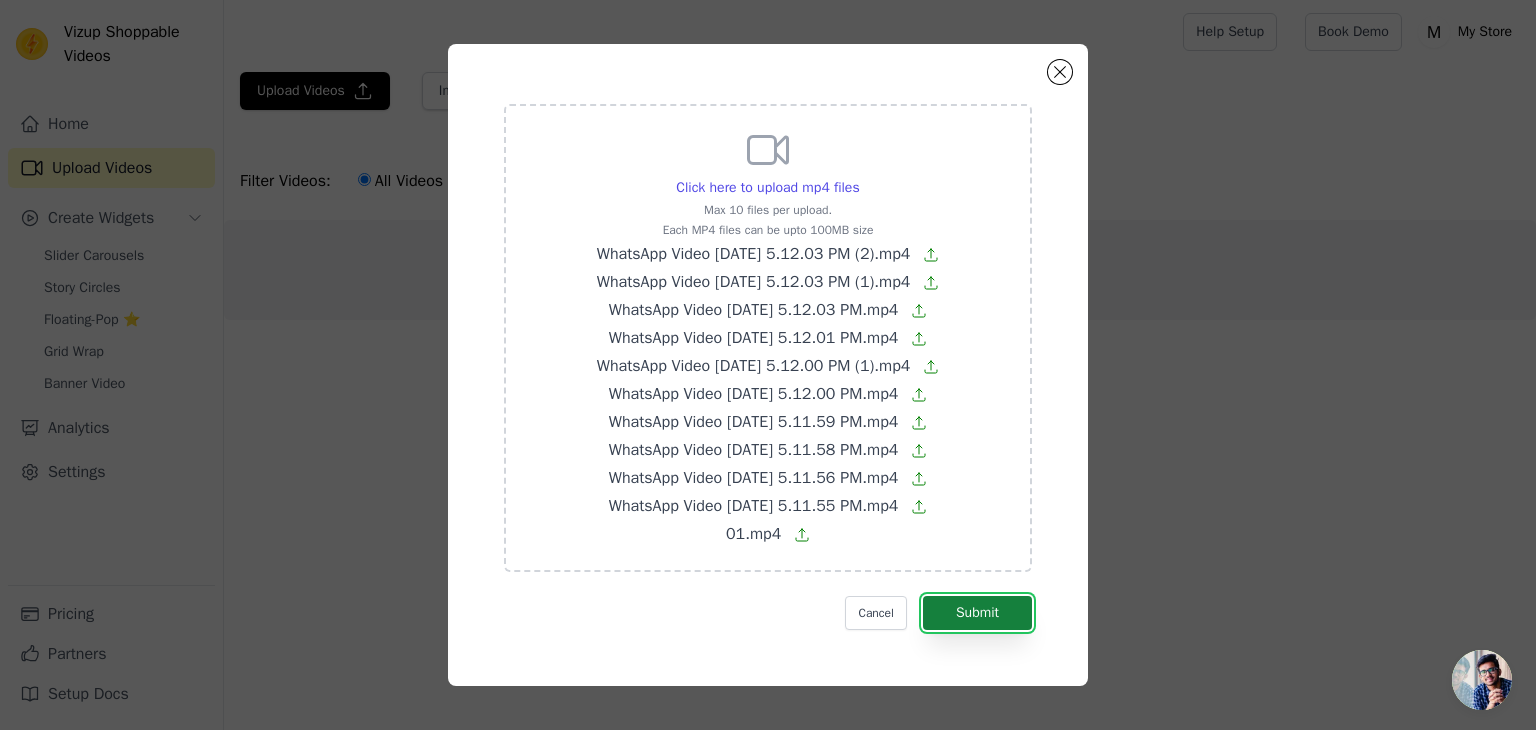 click on "Submit" at bounding box center (977, 613) 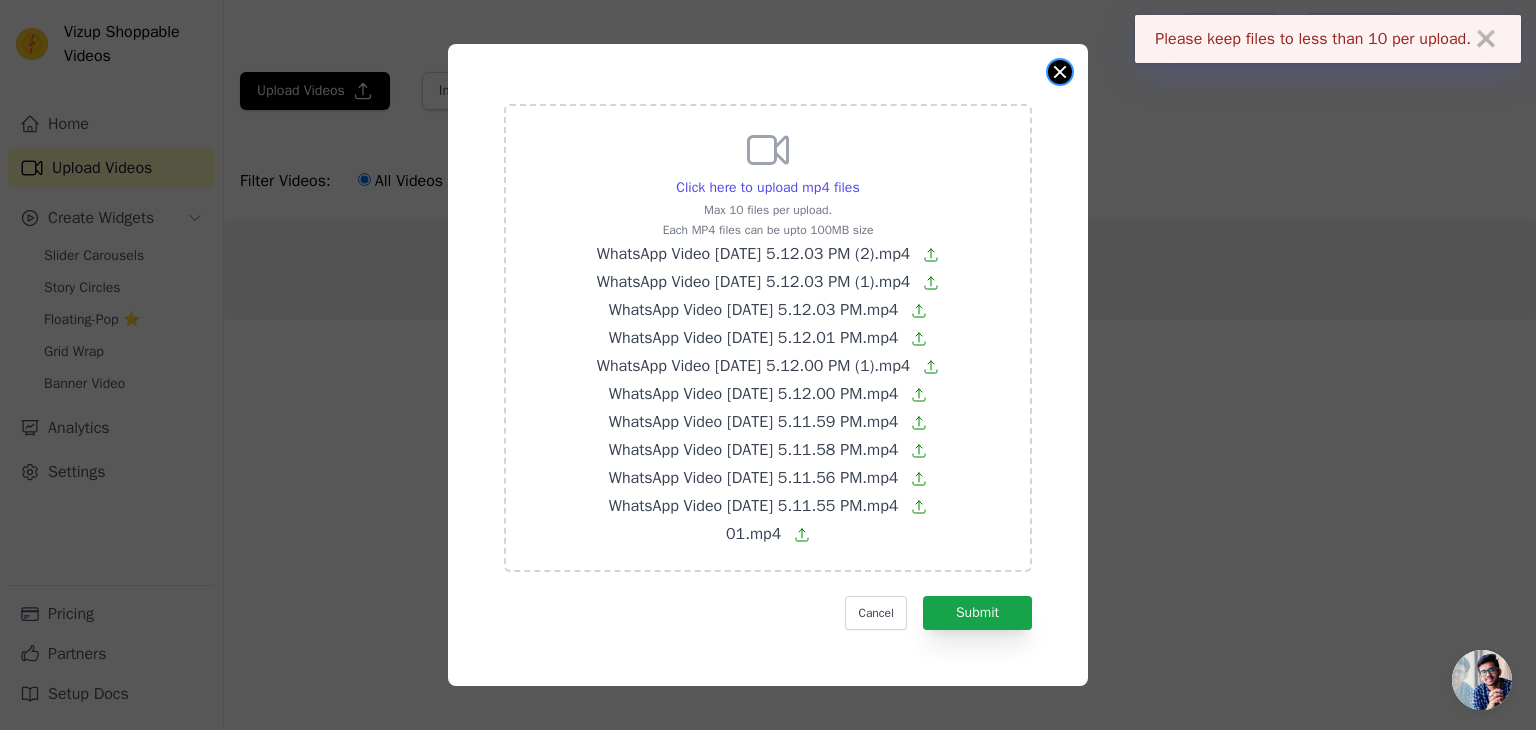 click at bounding box center [1060, 72] 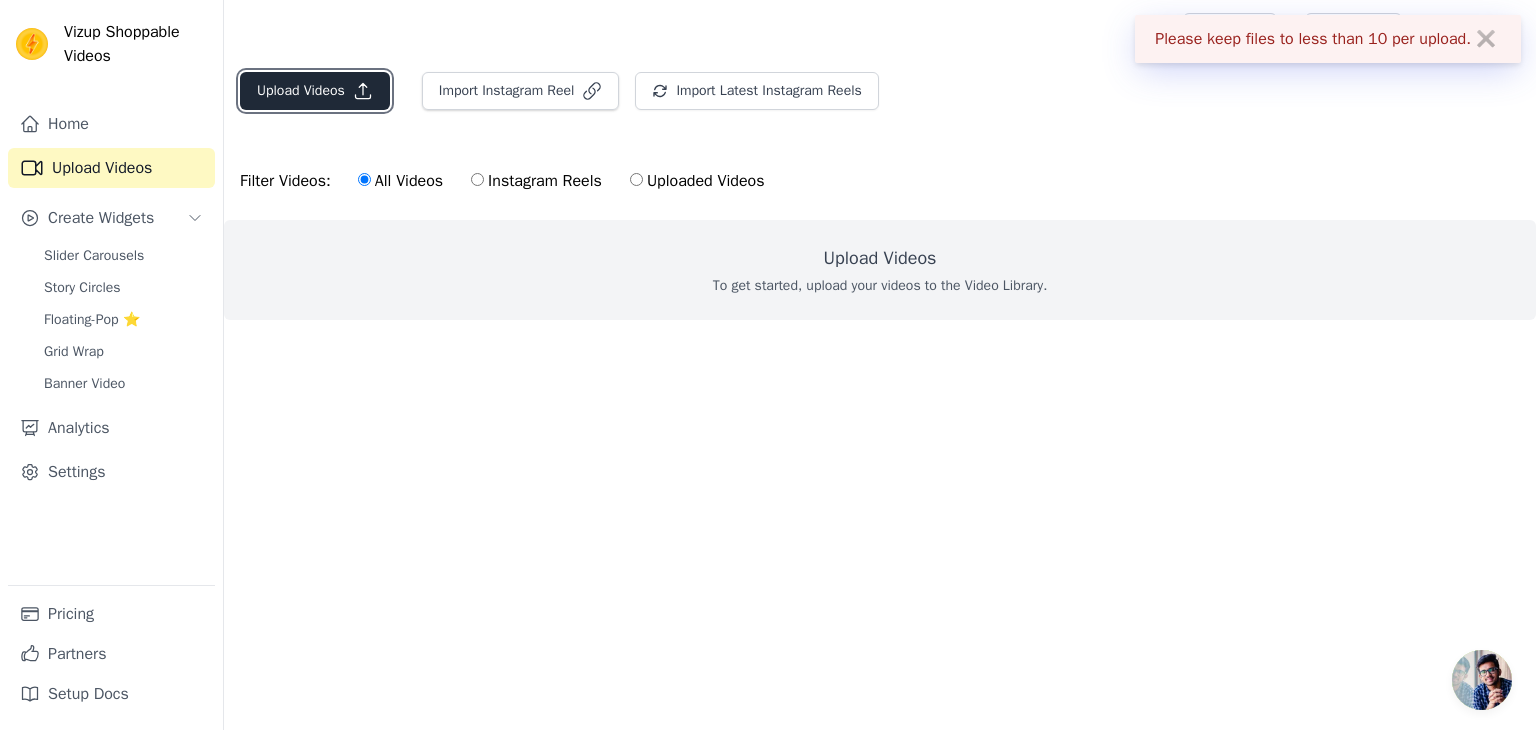 click on "Upload Videos" at bounding box center (315, 91) 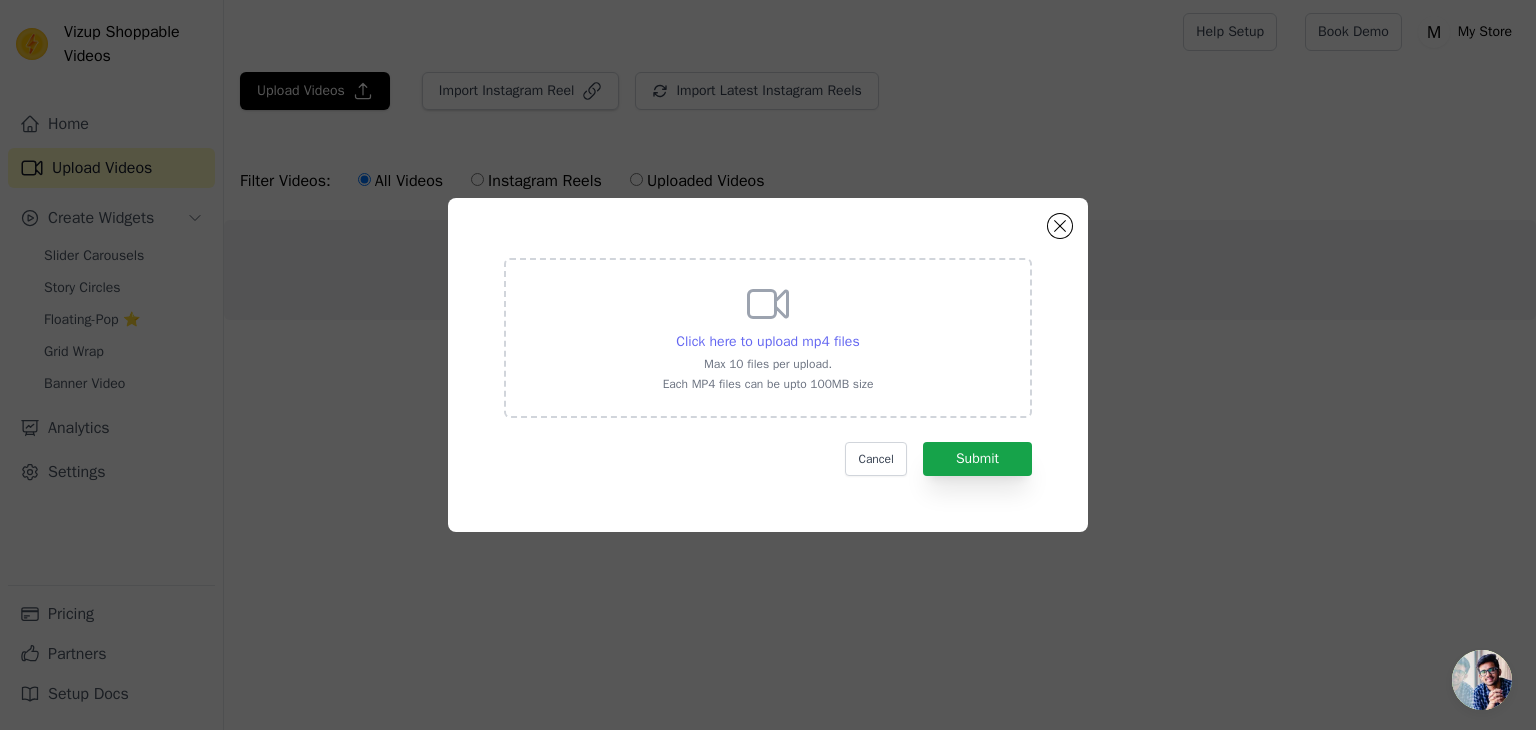 click on "Click here to upload mp4 files" at bounding box center (767, 341) 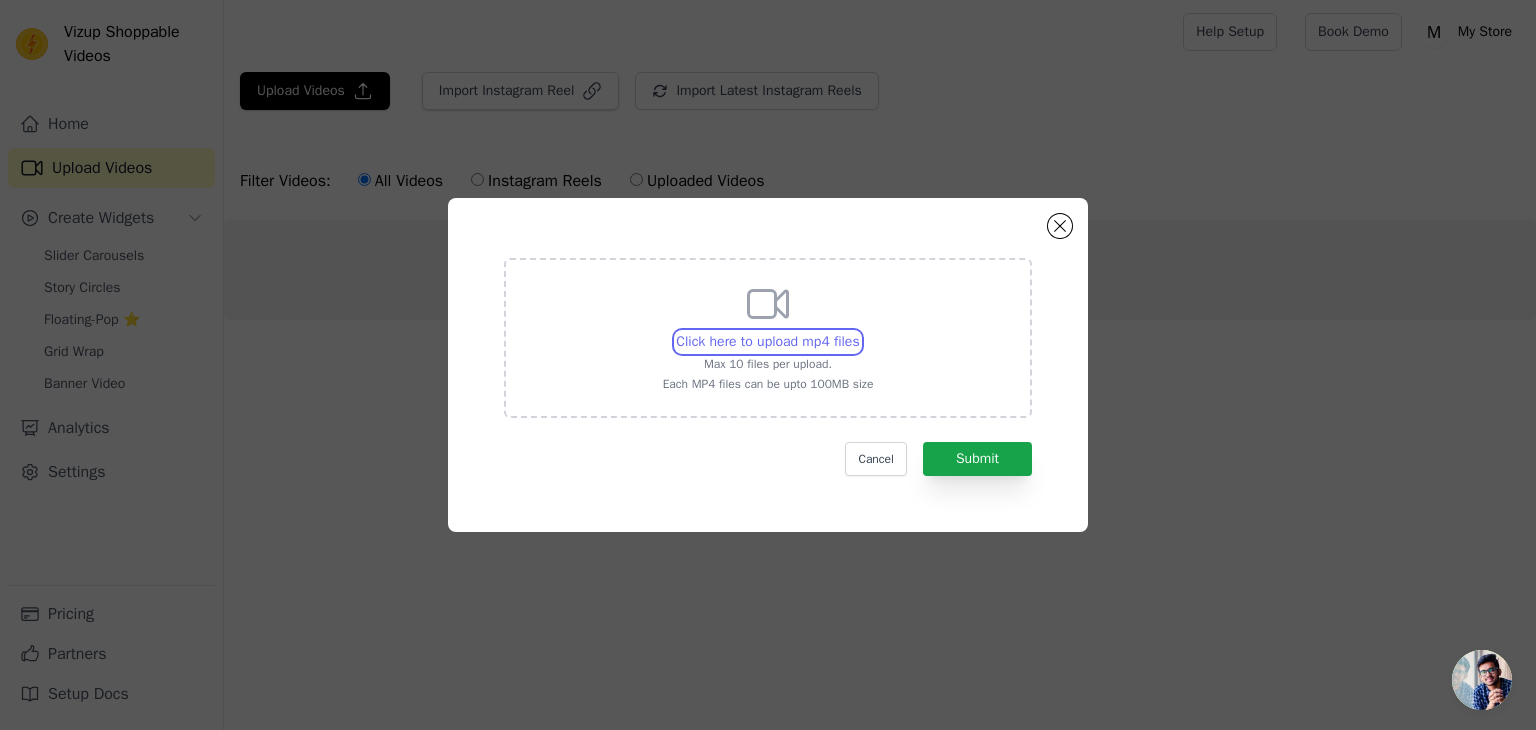 click on "Click here to upload mp4 files     Max 10 files per upload.   Each MP4 files can be upto 100MB size" at bounding box center [859, 331] 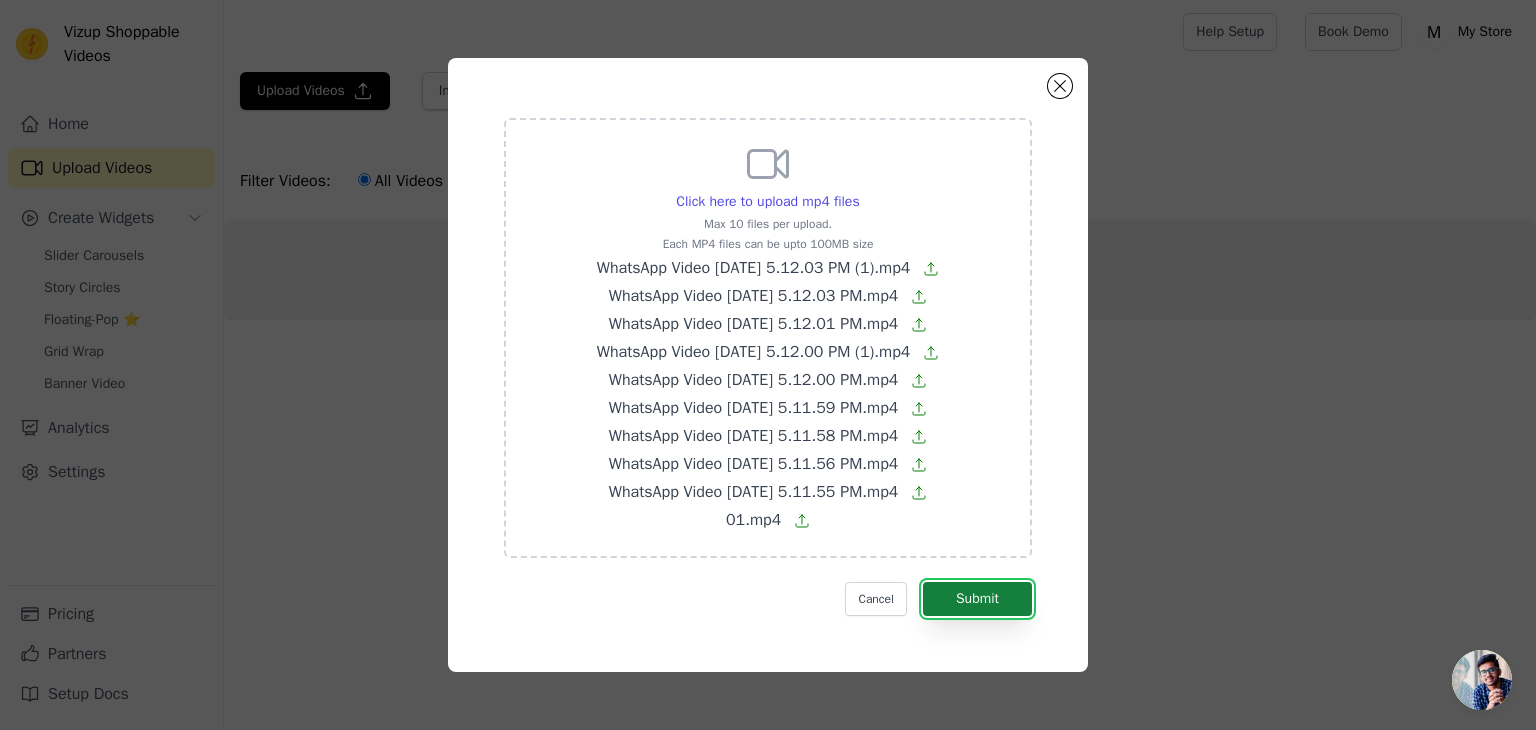click on "Submit" at bounding box center [977, 599] 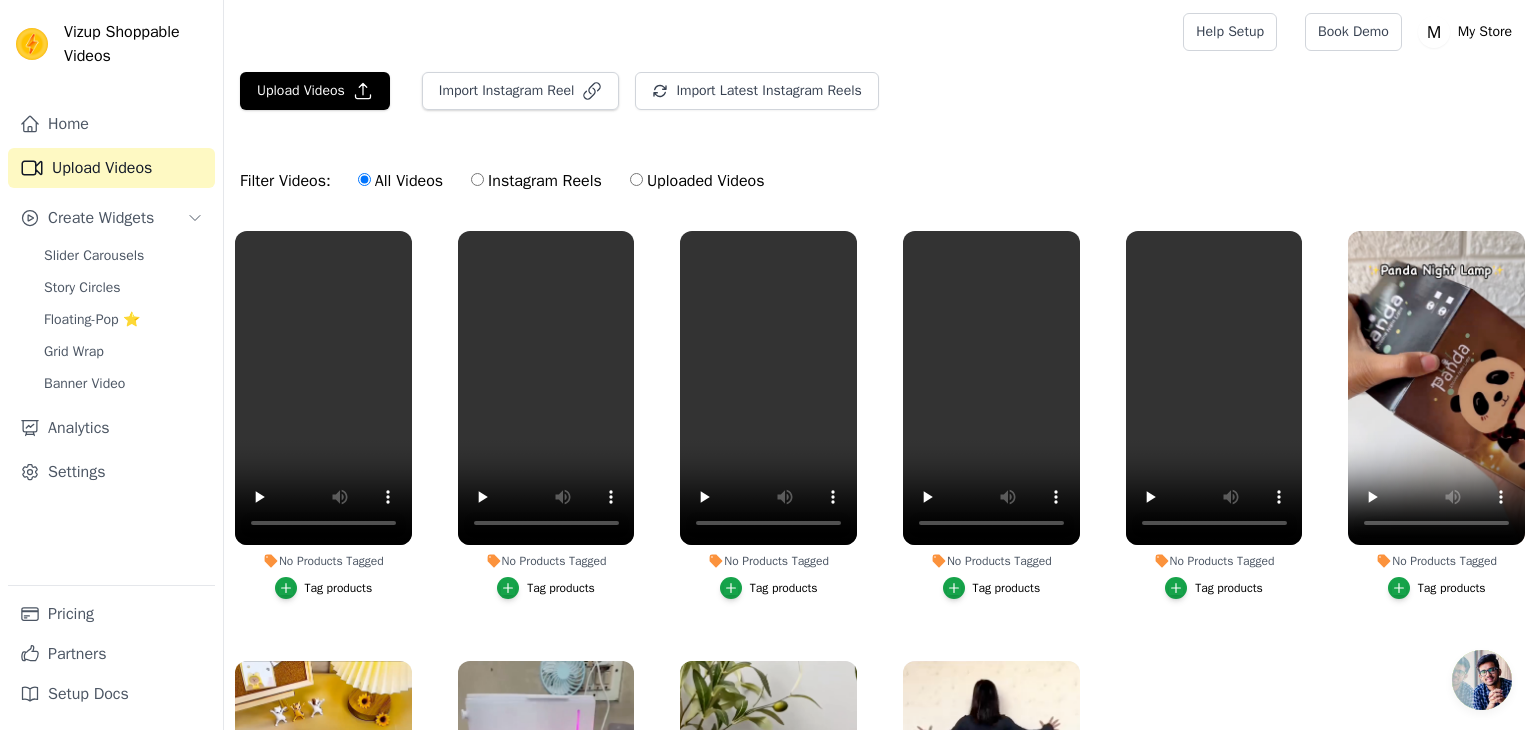 scroll, scrollTop: 0, scrollLeft: 0, axis: both 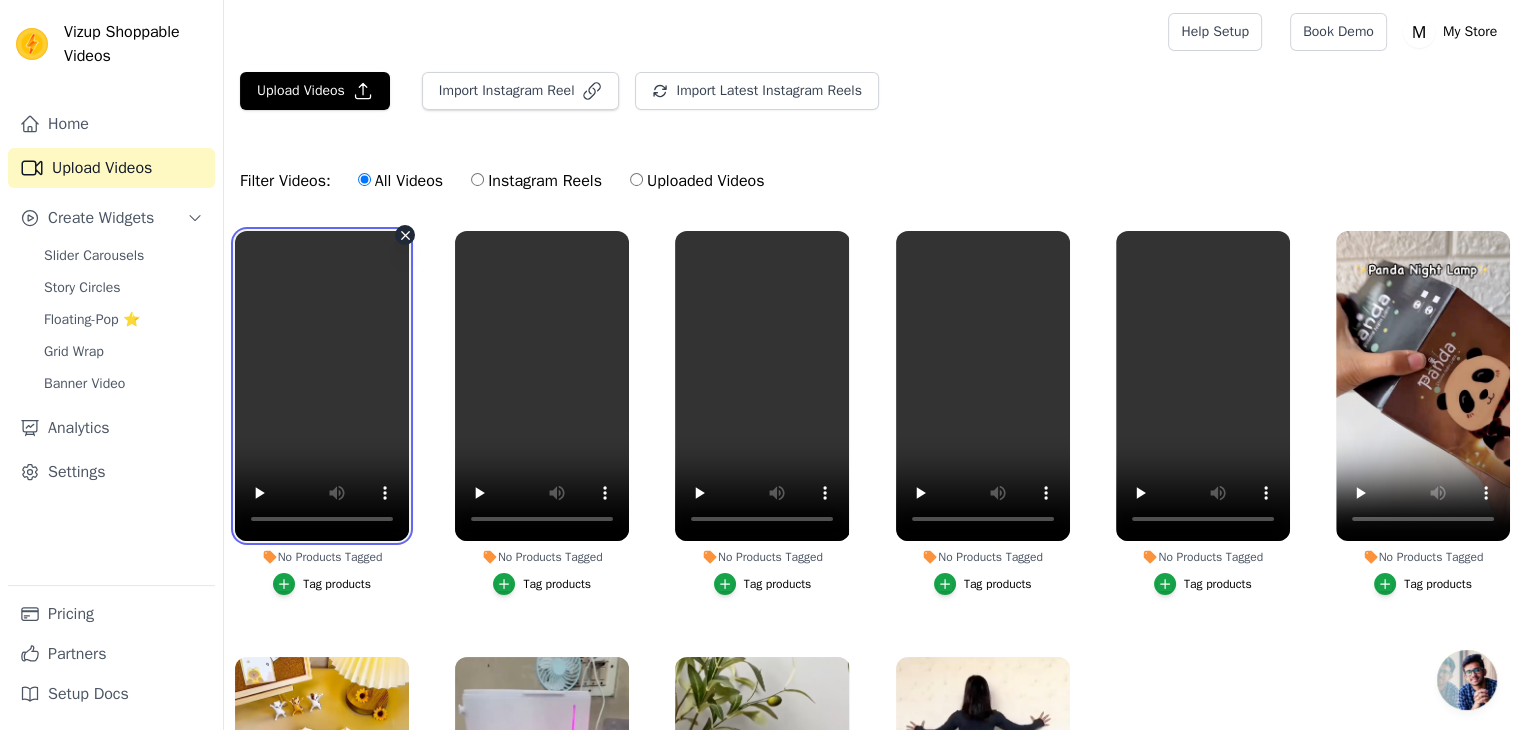 click at bounding box center (322, 386) 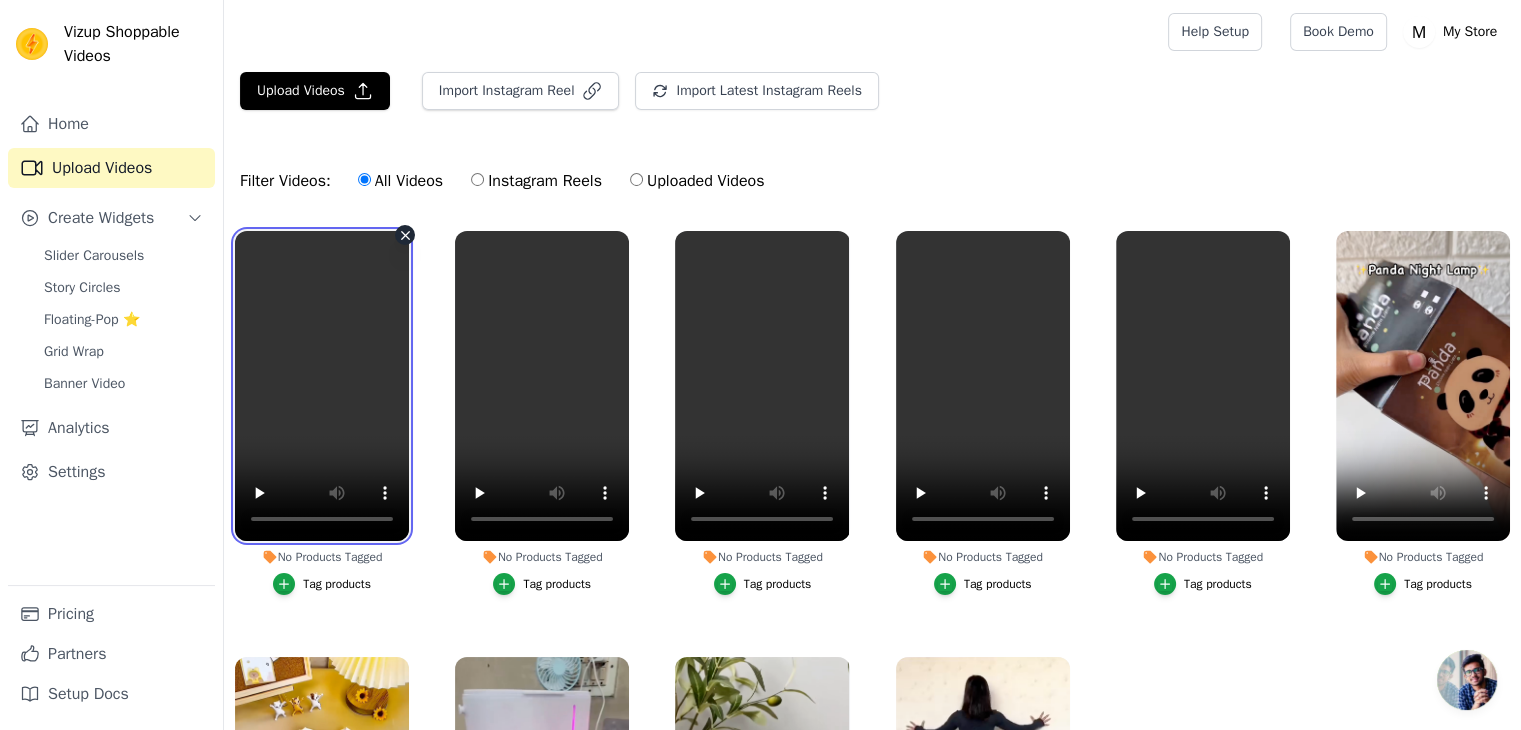 click at bounding box center [322, 386] 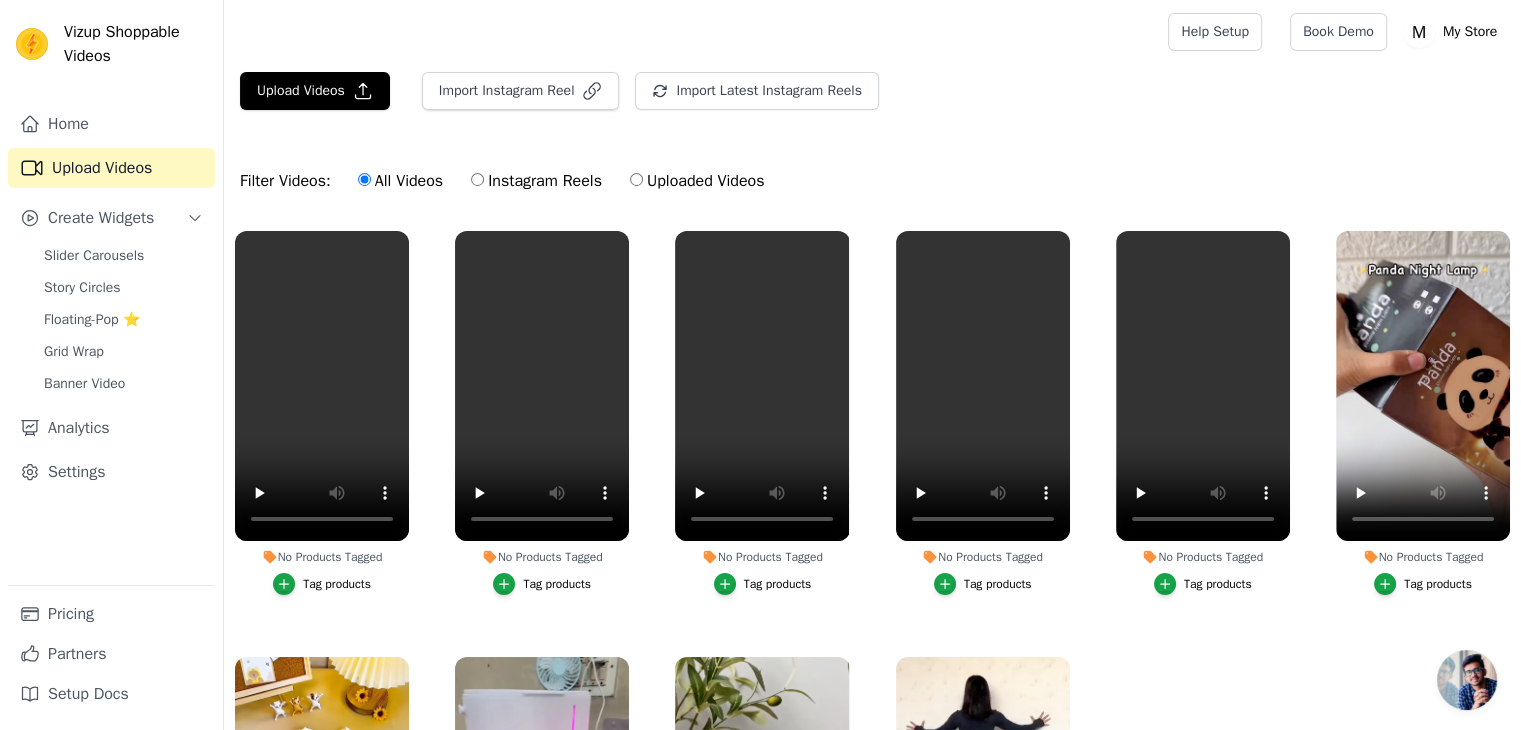 click on "Tag products" at bounding box center (337, 584) 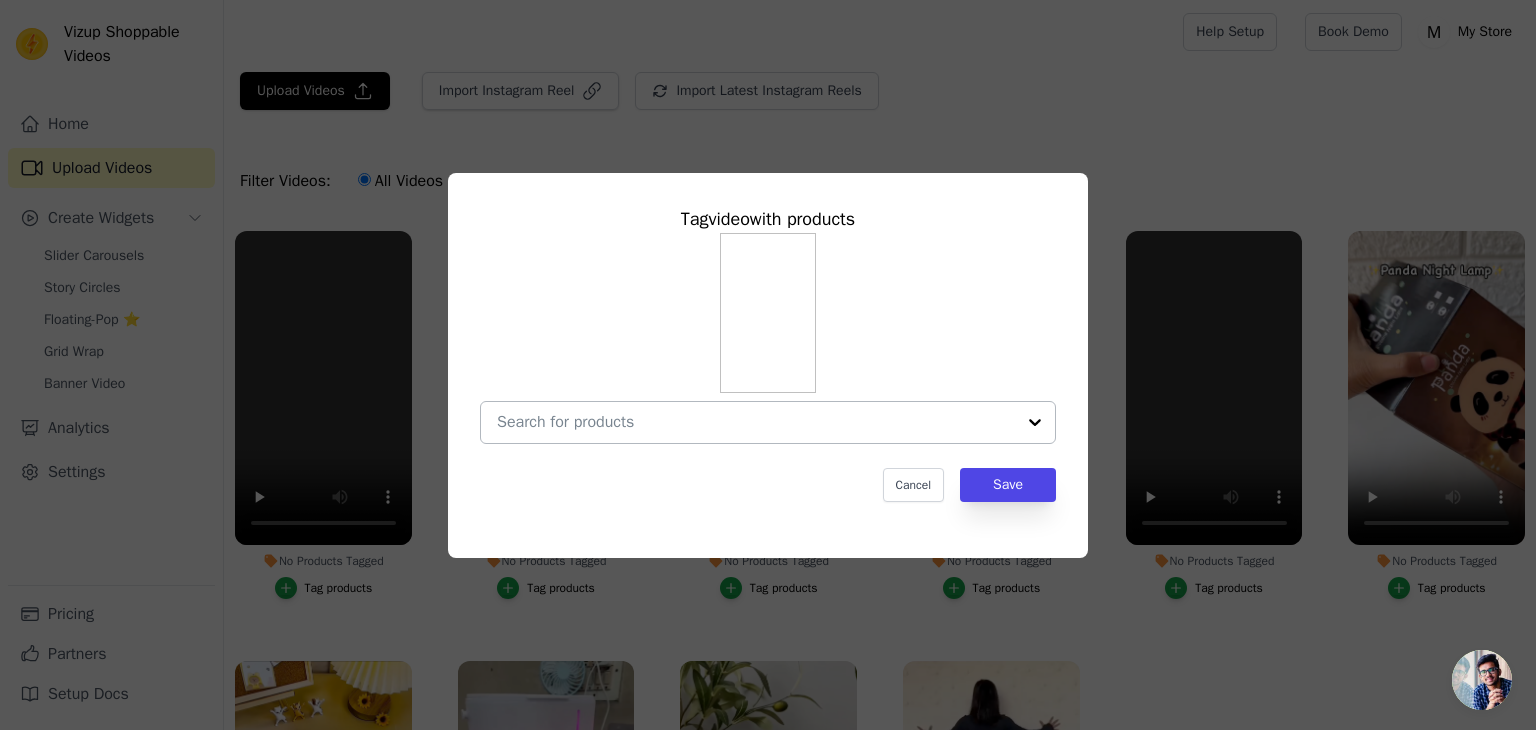 click on "No Products Tagged     Tag  video  with products                         Cancel   Save     Tag products" at bounding box center [756, 422] 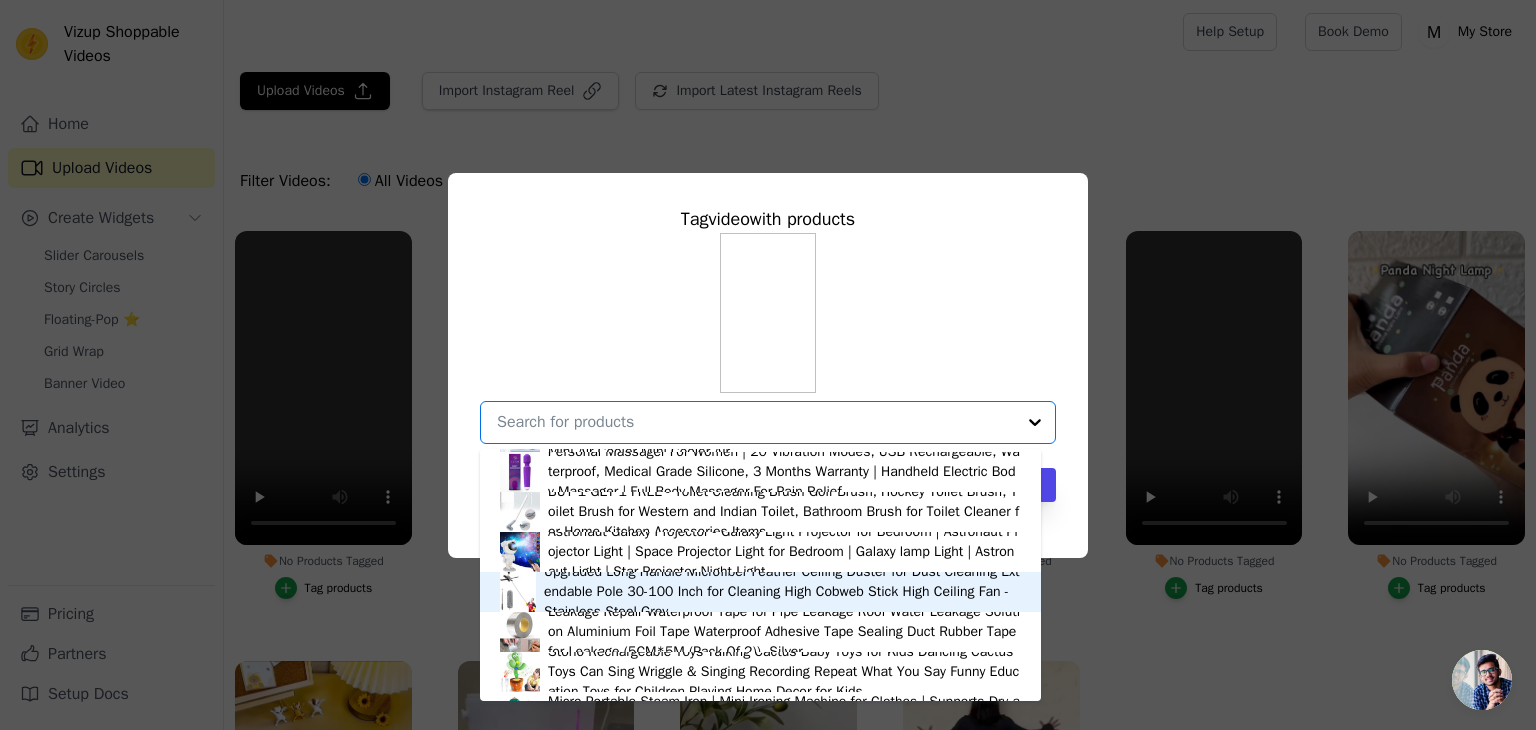 scroll, scrollTop: 900, scrollLeft: 0, axis: vertical 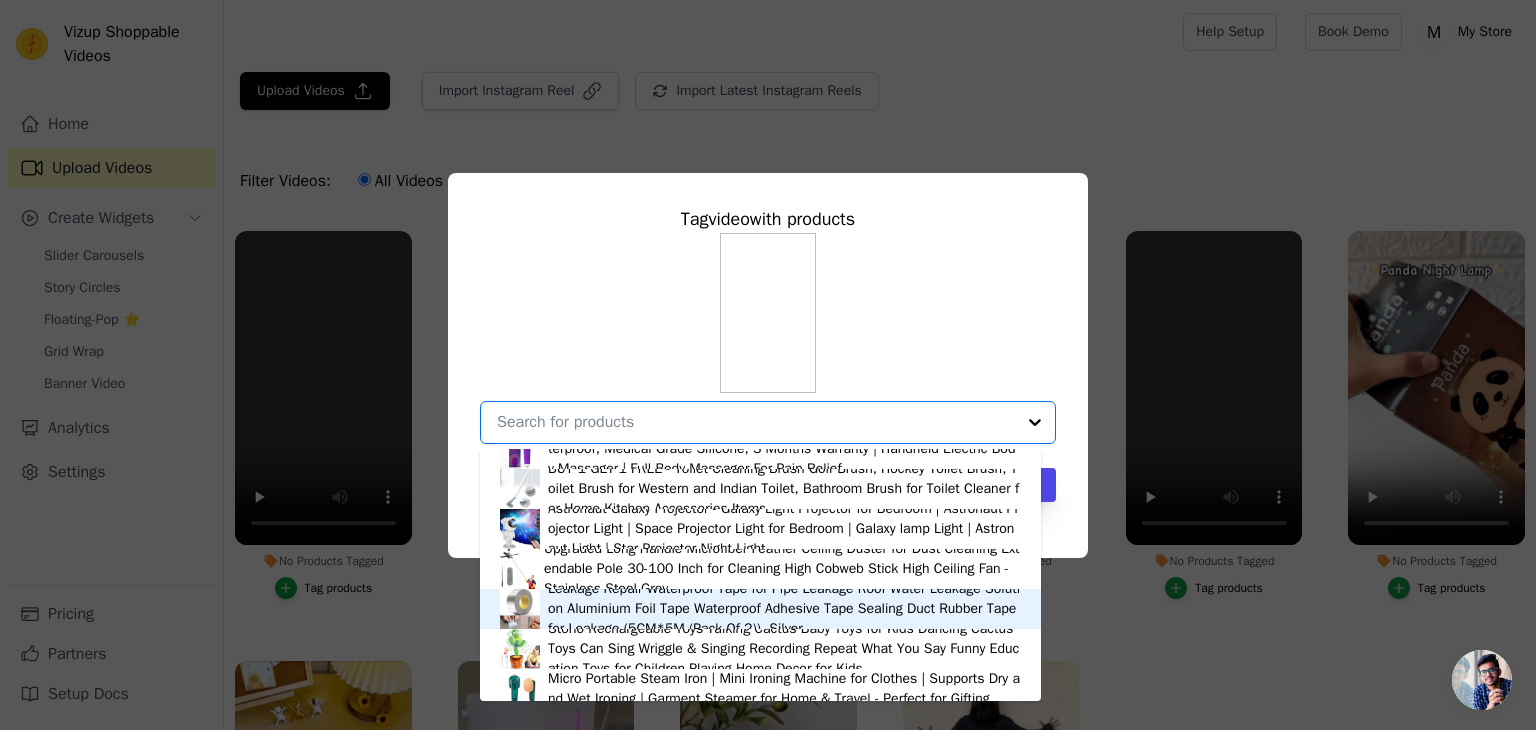 click on "Leakage Repair Waterproof Tape for Pipe Leakage Roof Water Leakage Solution Aluminium Foil Tape Waterproof Adhesive Tape Sealing Duct Rubber Tape for Leakage (5CM*5M (Pack Of 2)), Silver" at bounding box center (784, 609) 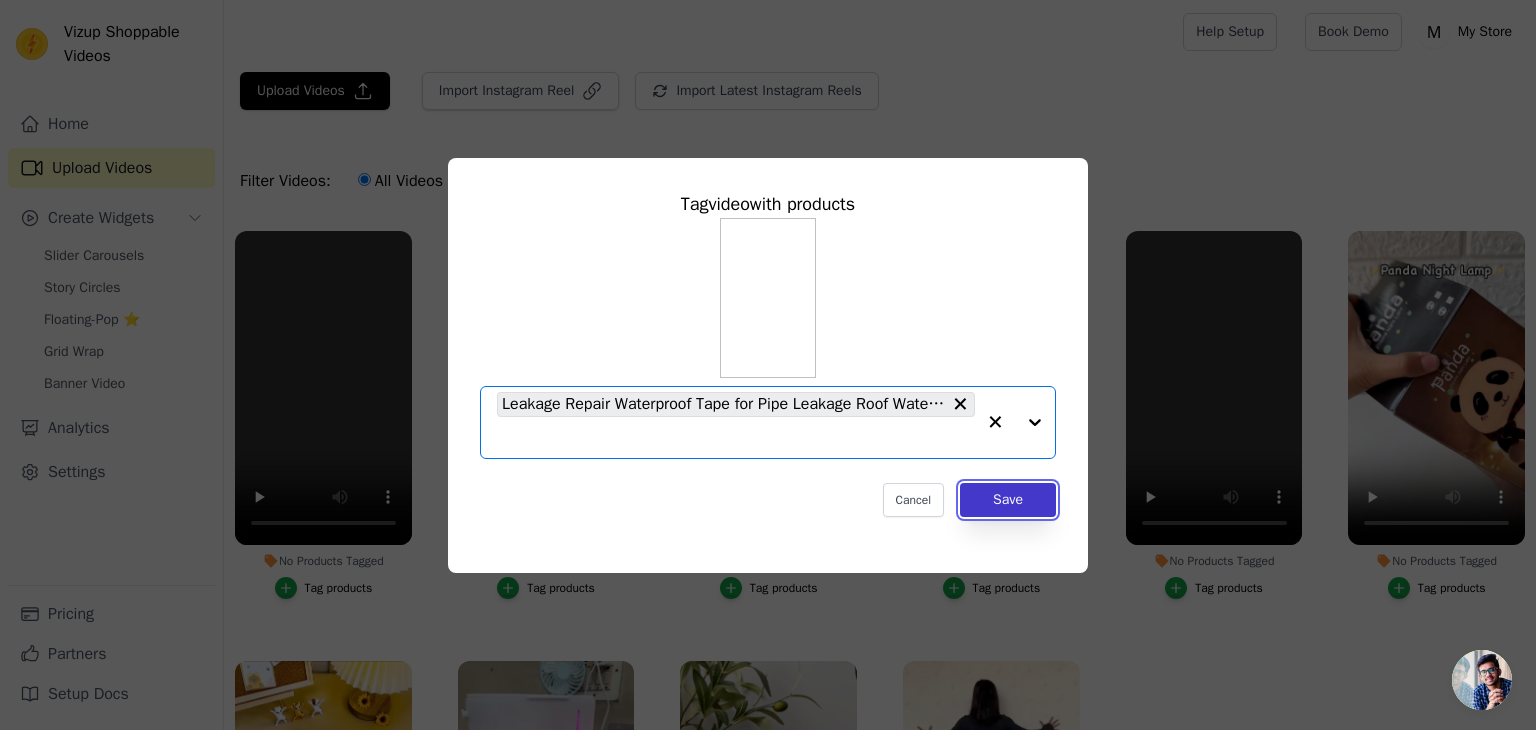 click on "Save" at bounding box center (1008, 500) 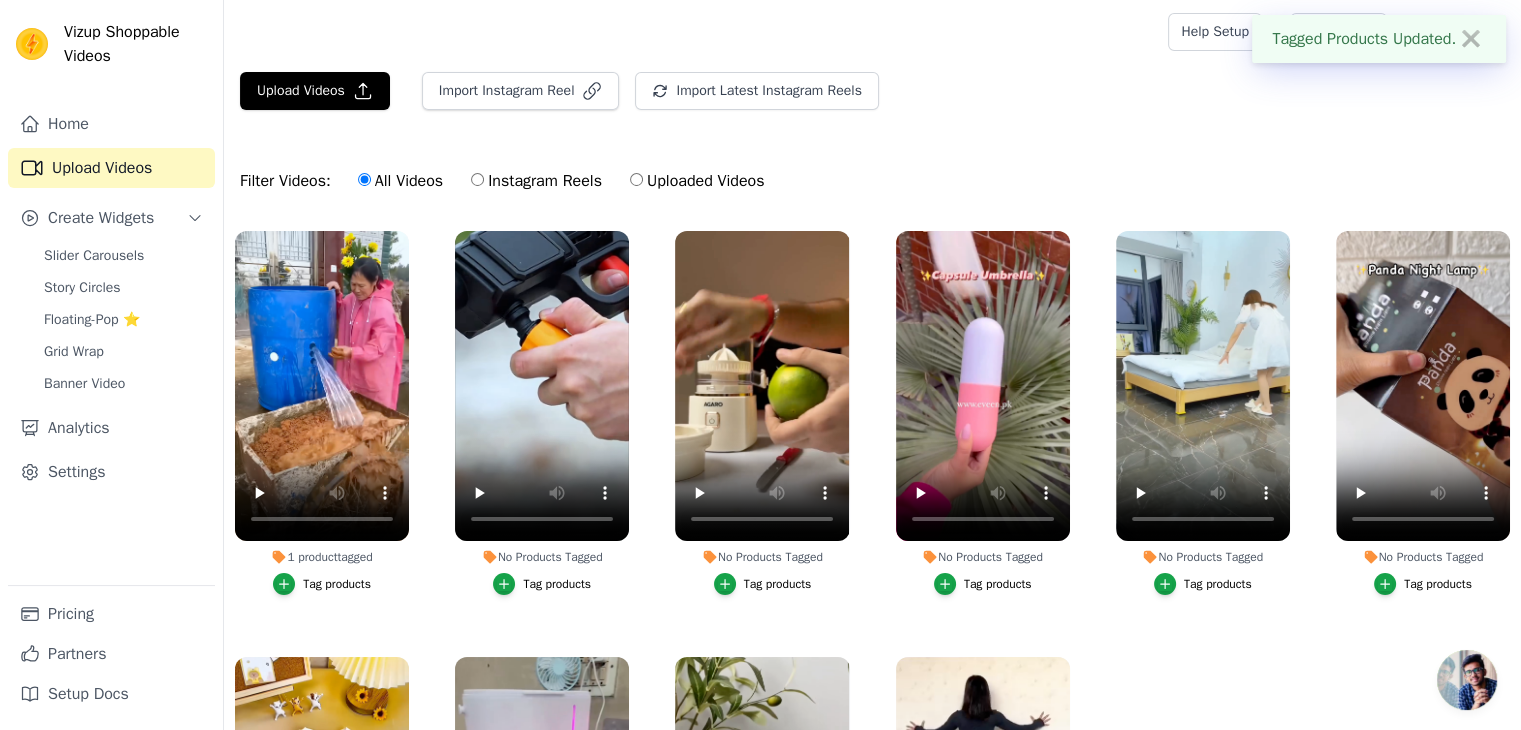 click on "Tag products" at bounding box center (557, 584) 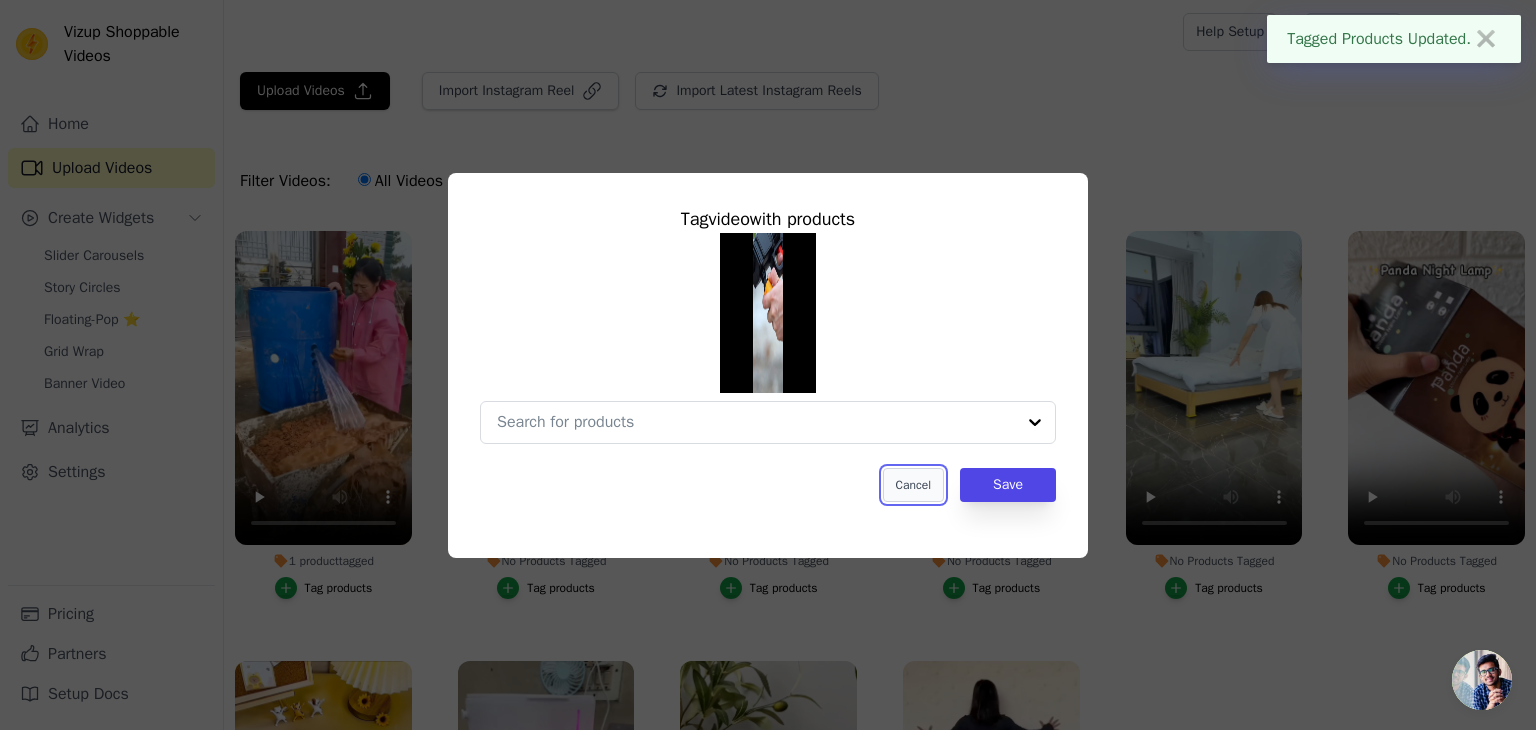click on "Cancel" at bounding box center (913, 485) 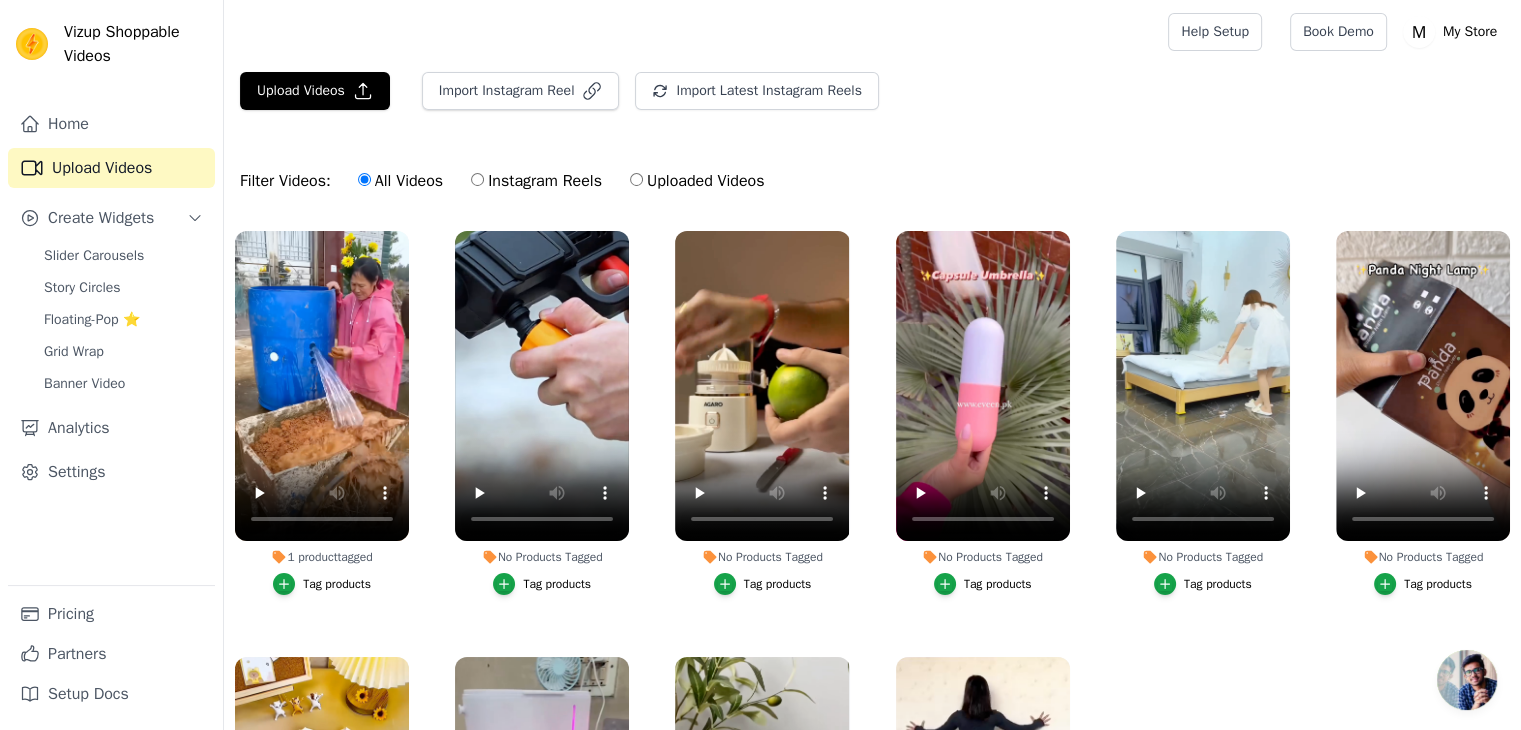 click on "Tag products" at bounding box center [557, 584] 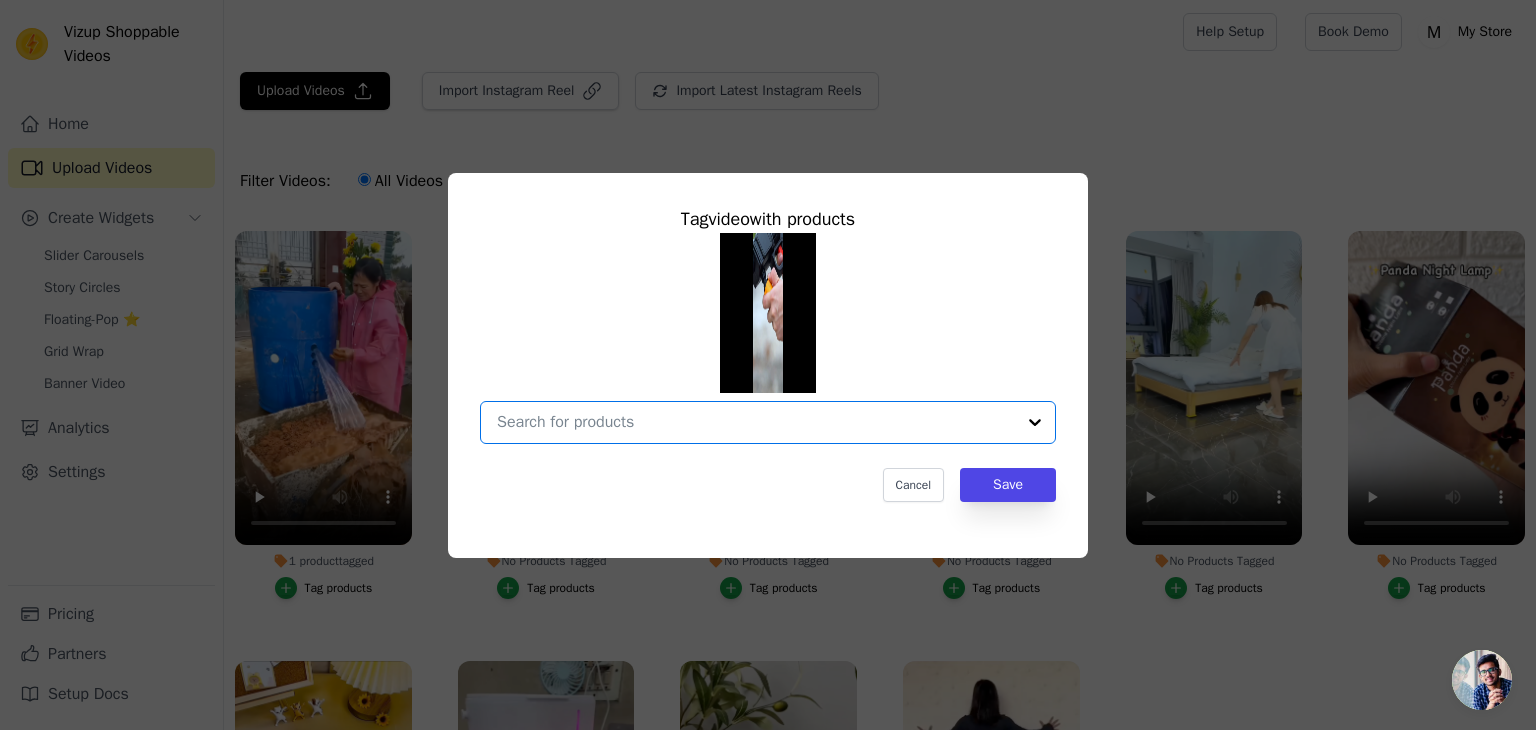 click on "No Products Tagged     Tag  video  with products       Option undefined, selected.   Select is focused, type to refine list, press down to open the menu.                   Cancel   Save     Tag products" at bounding box center (756, 422) 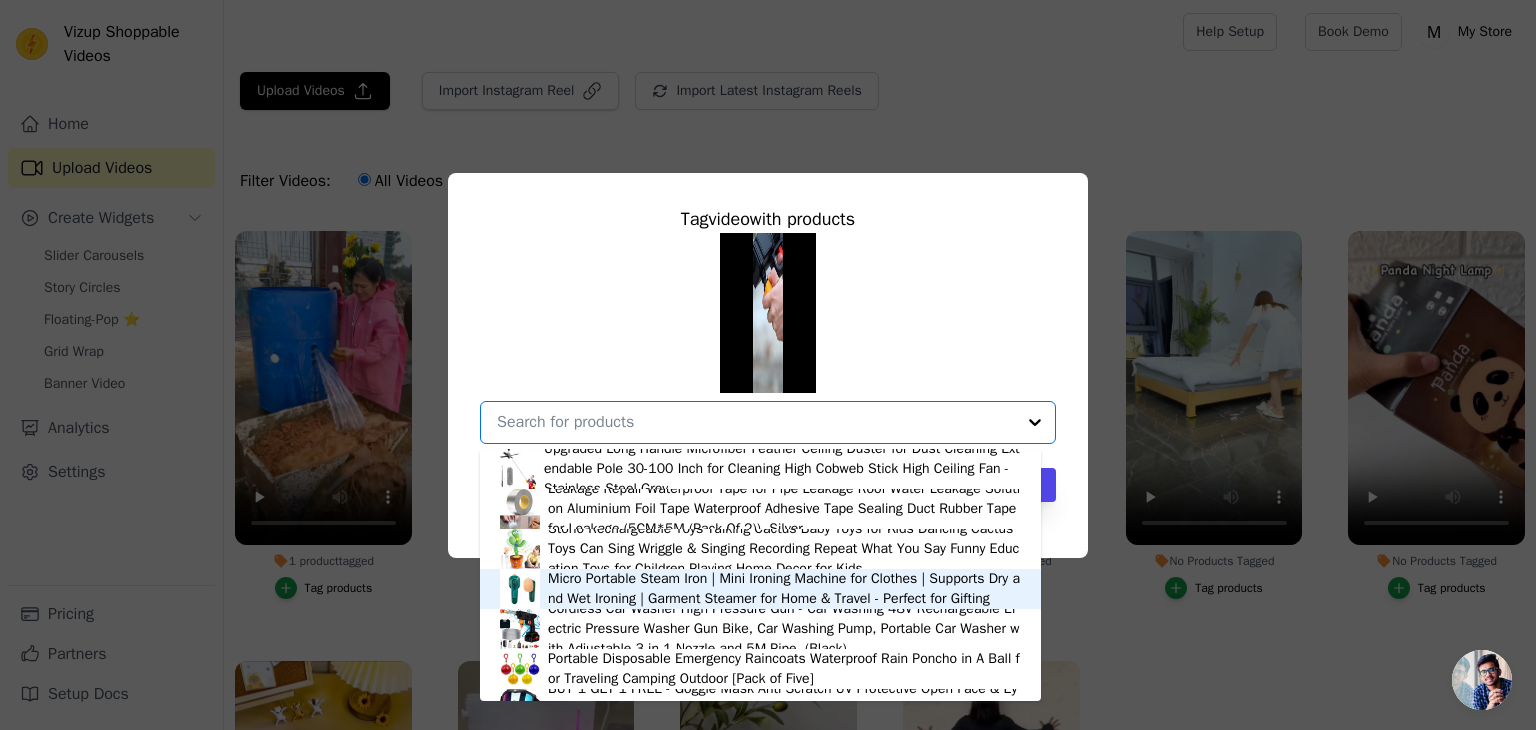 scroll, scrollTop: 1028, scrollLeft: 0, axis: vertical 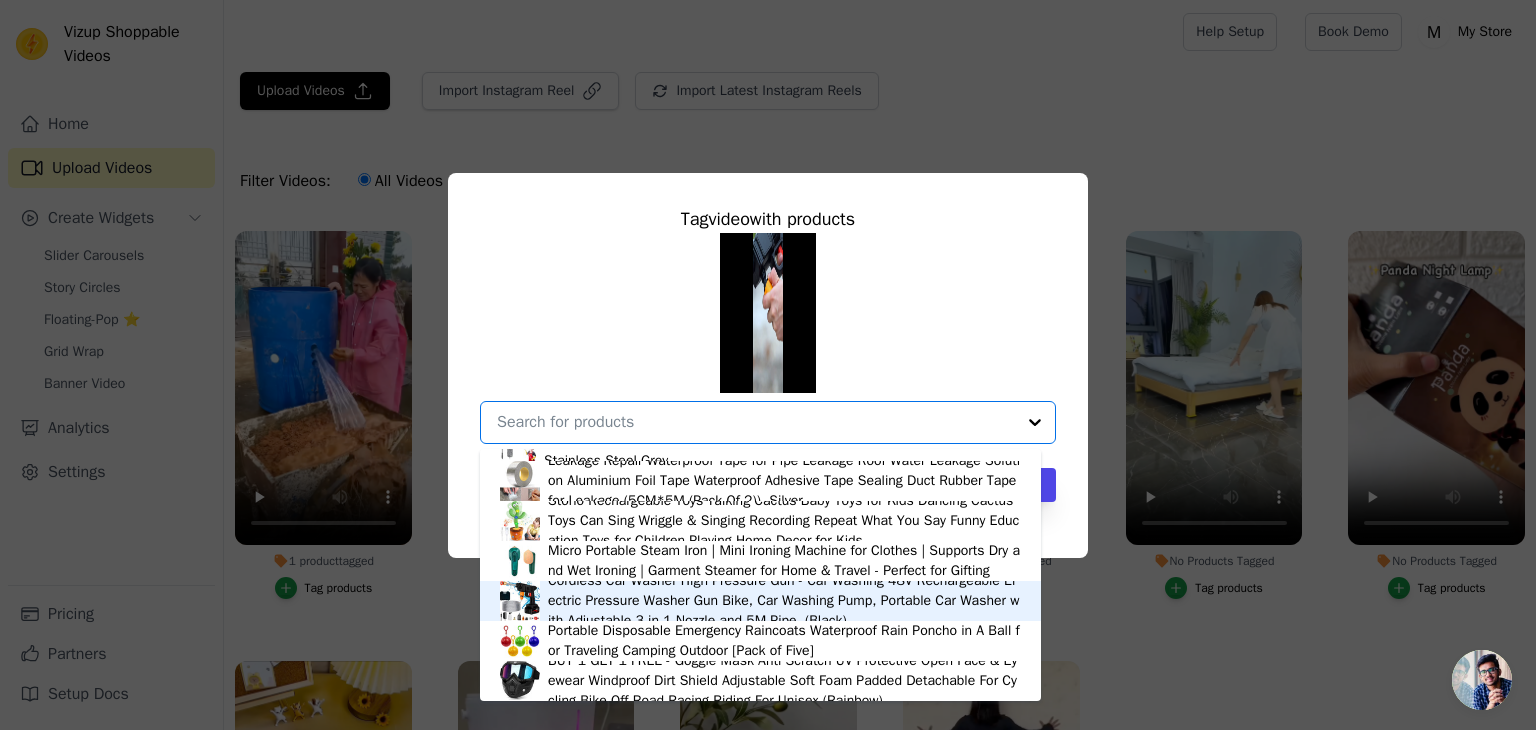 click on "Cordless Car Washer High Pressure Gun - Car Washing 48V Rechargeable Electric Pressure Washer Gun Bike, Car Washing Pump, Portable Car Washer with Adjustable 3 in 1 Nozzle and 5M Pipe. (Black)" at bounding box center [784, 601] 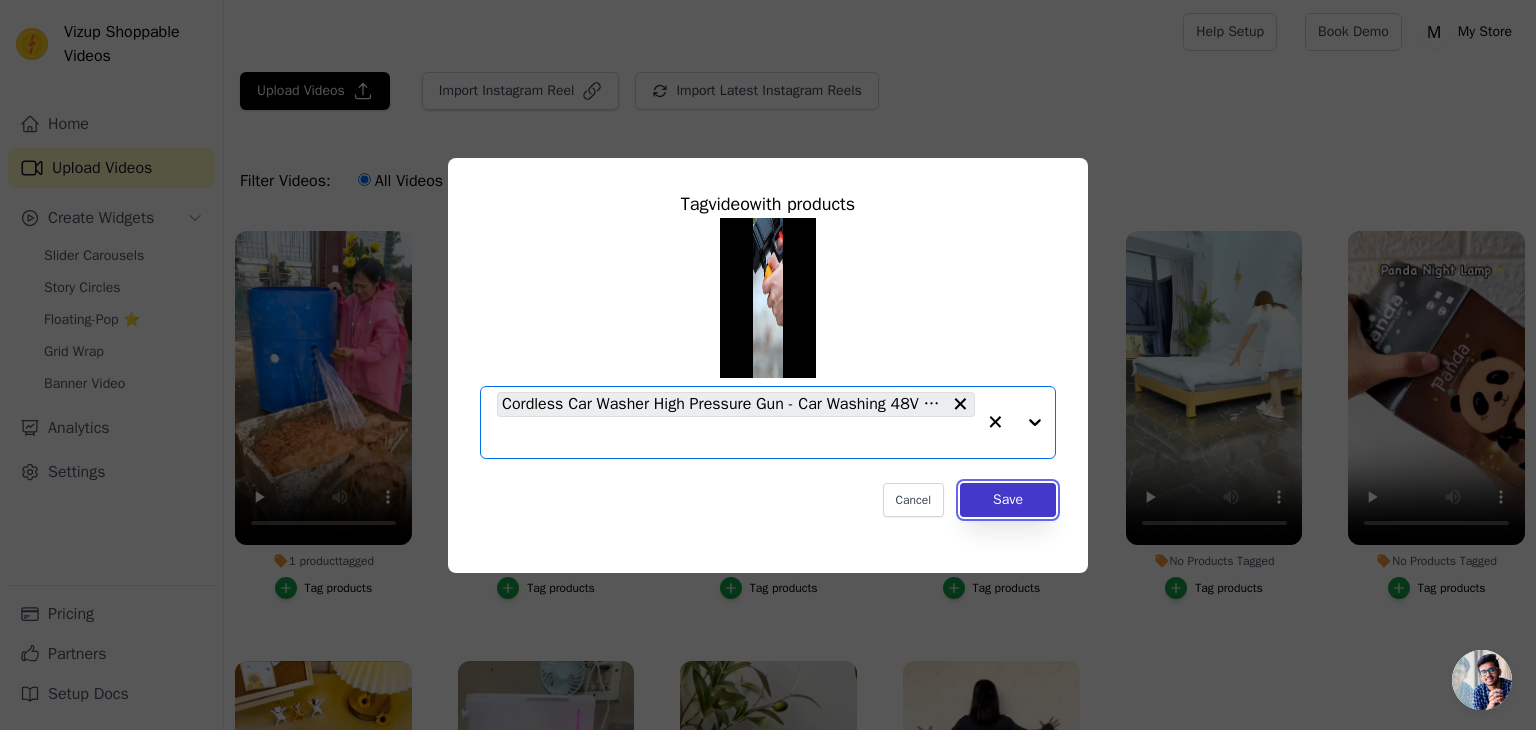 click on "Save" at bounding box center [1008, 500] 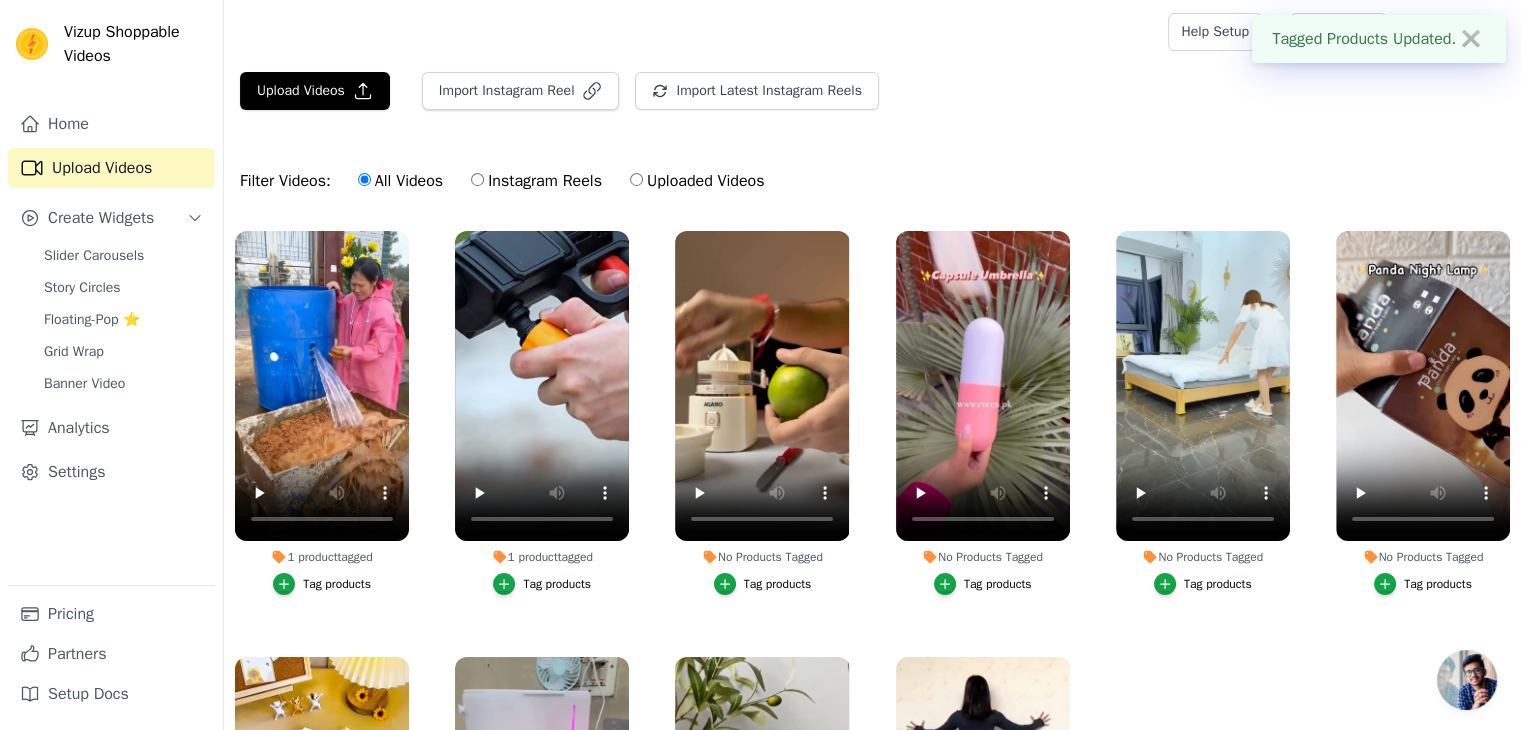 click on "Tag products" at bounding box center (778, 584) 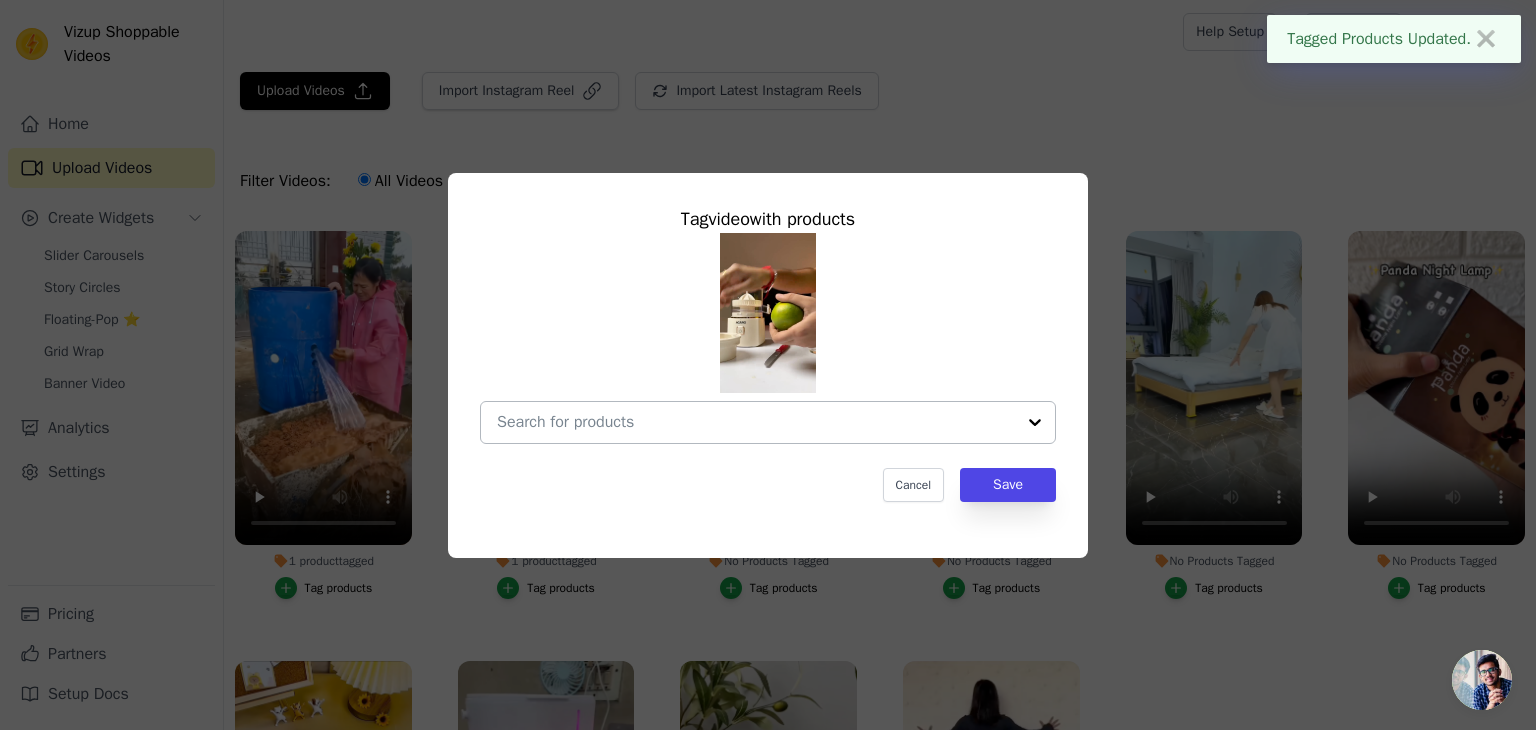 click on "No Products Tagged     Tag  video  with products                         Cancel   Save     Tag products" at bounding box center (756, 422) 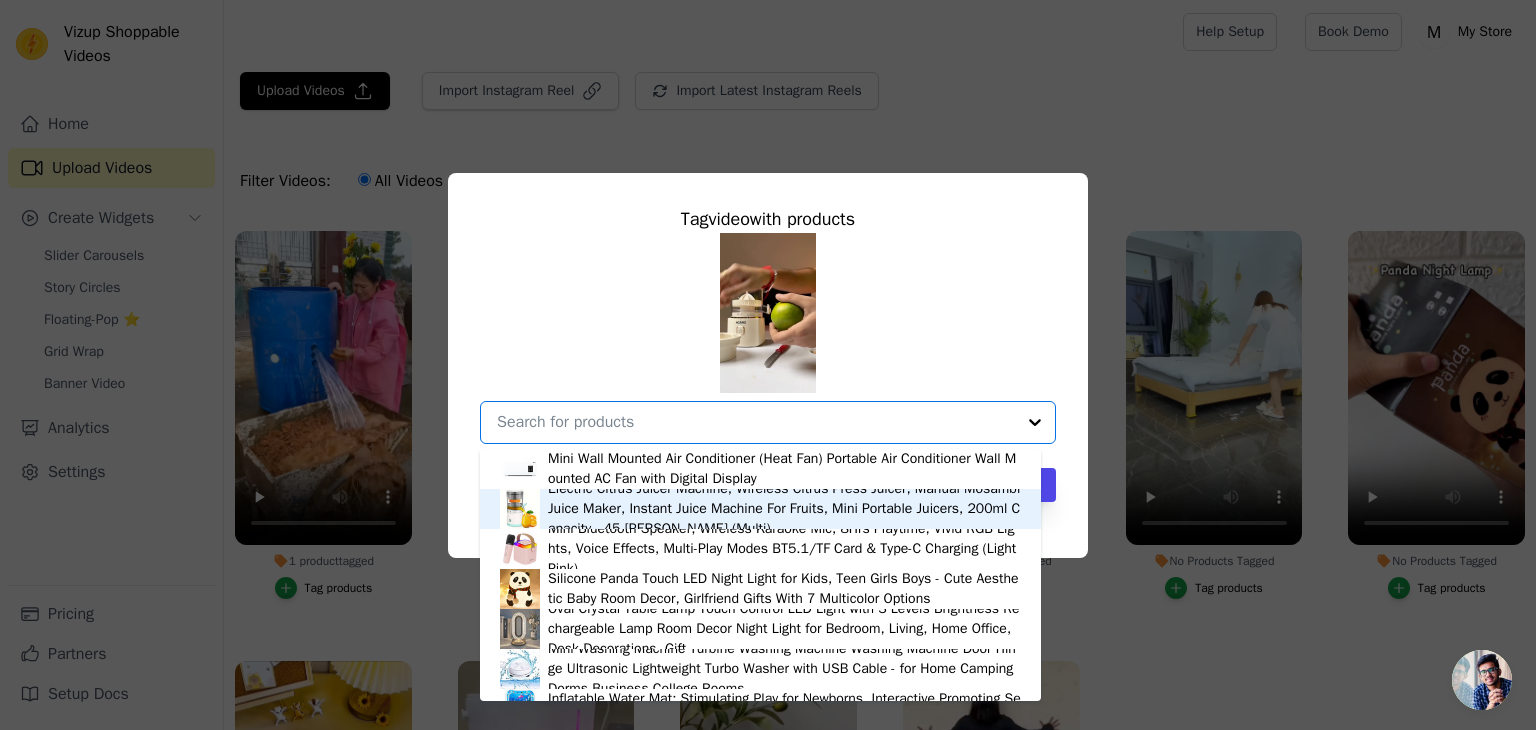 click on "Electric Citrus Juicer Machine, Wireless Citrus Press Juicer, Manual Mosambi Juice Maker, Instant Juice Machine For Fruits, Mini Portable Juicers, 200ml Capacity - 45 Watts (Multi)" at bounding box center (784, 509) 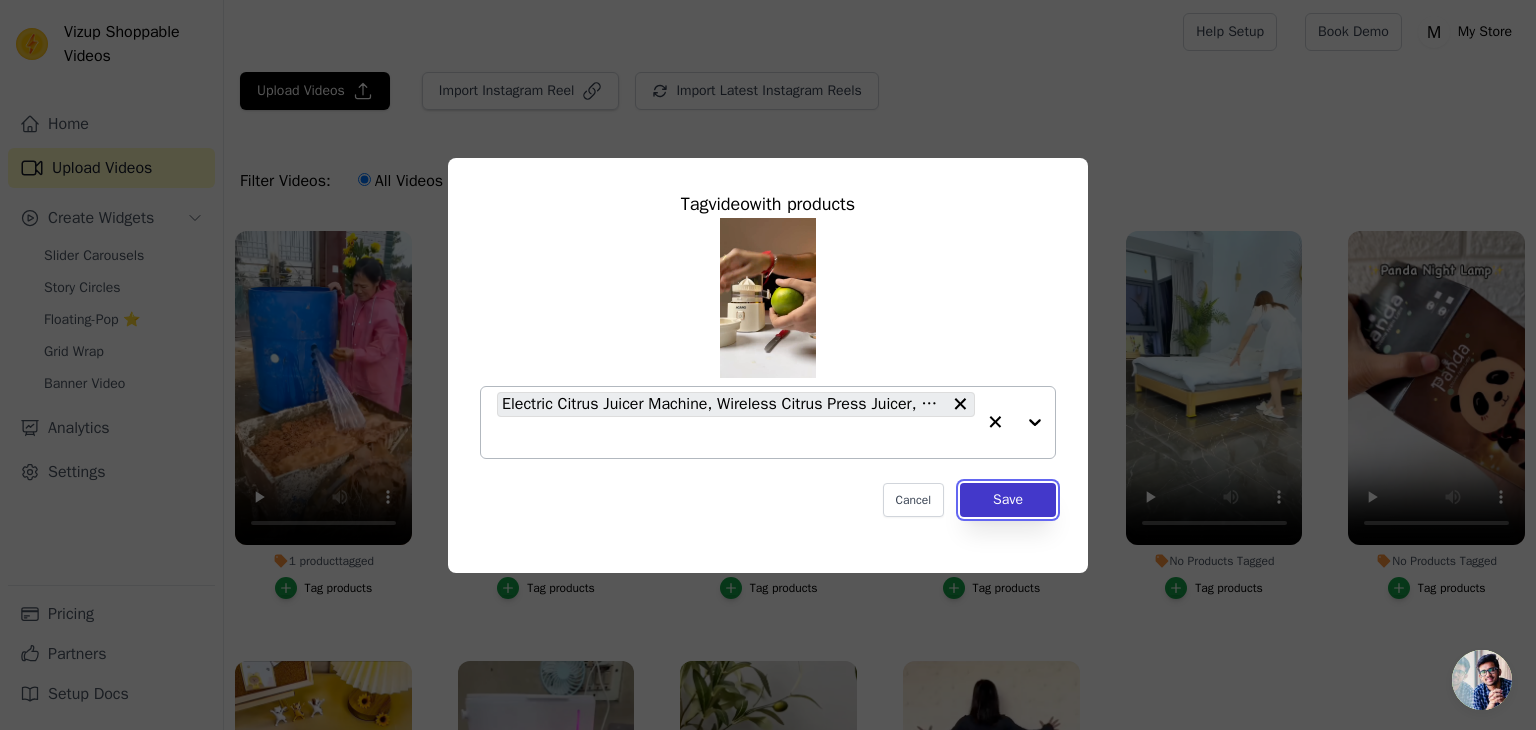 click on "Save" at bounding box center [1008, 500] 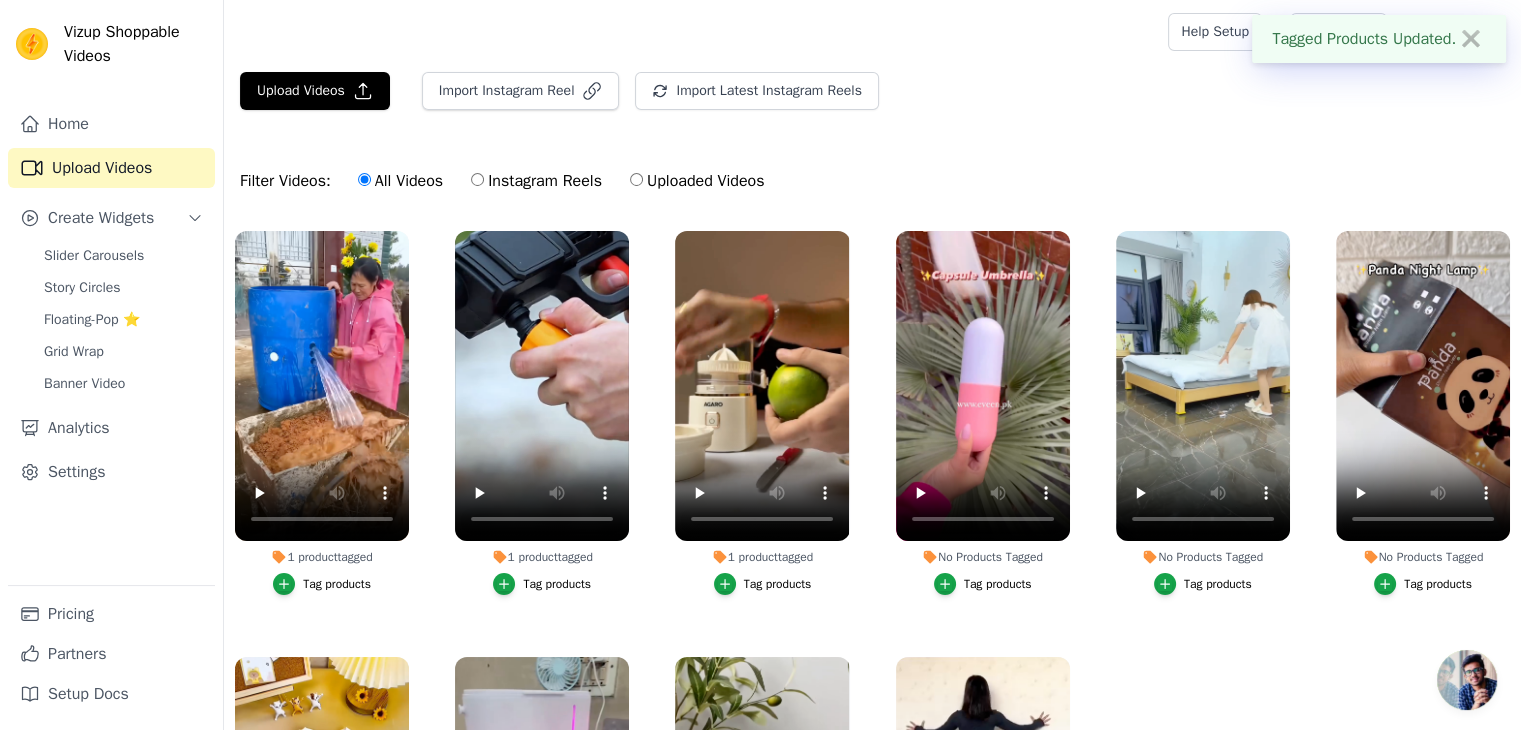 click on "Tag products" at bounding box center (998, 584) 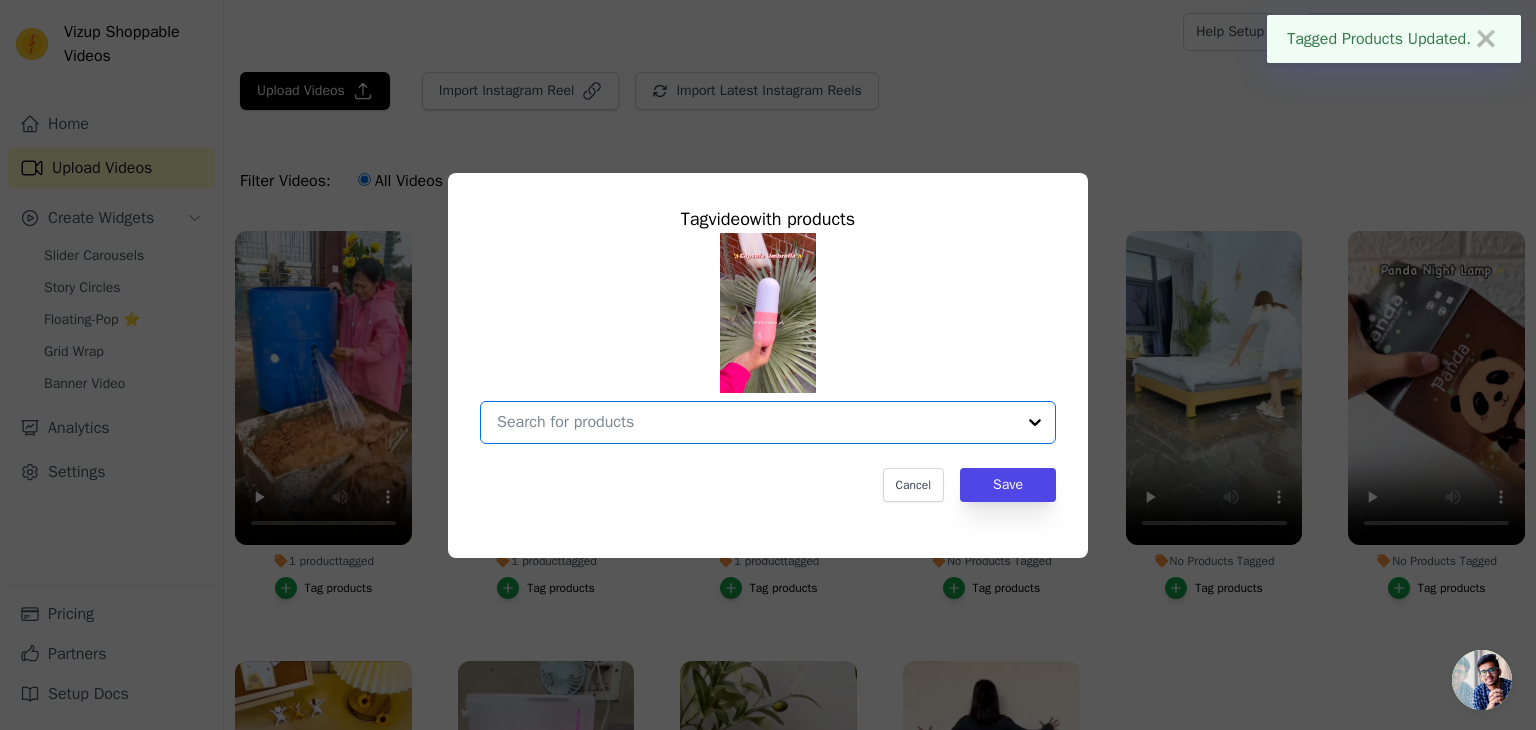 click on "No Products Tagged     Tag  video  with products       Option undefined, selected.   Select is focused, type to refine list, press down to open the menu.                   Cancel   Save     Tag products" at bounding box center [756, 422] 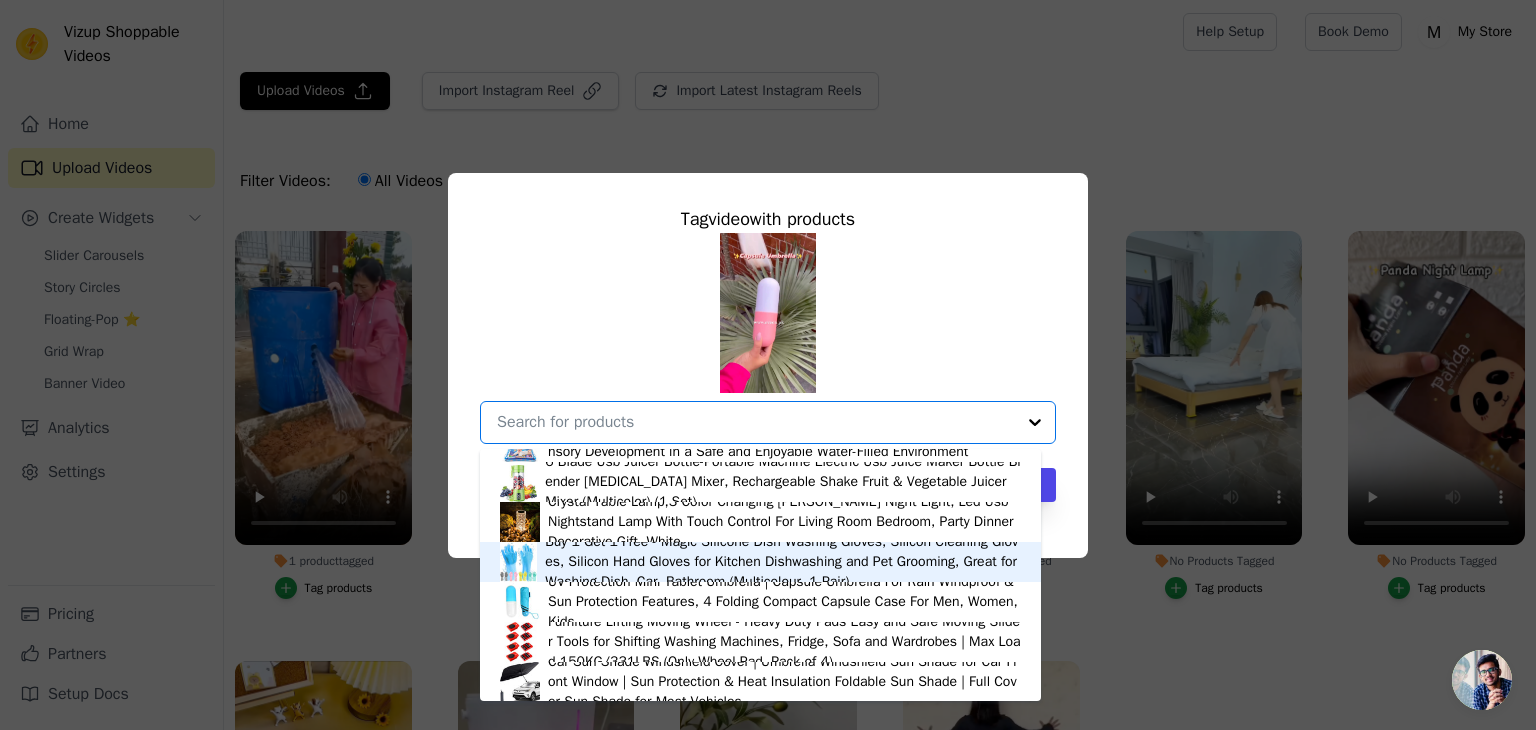 scroll, scrollTop: 300, scrollLeft: 0, axis: vertical 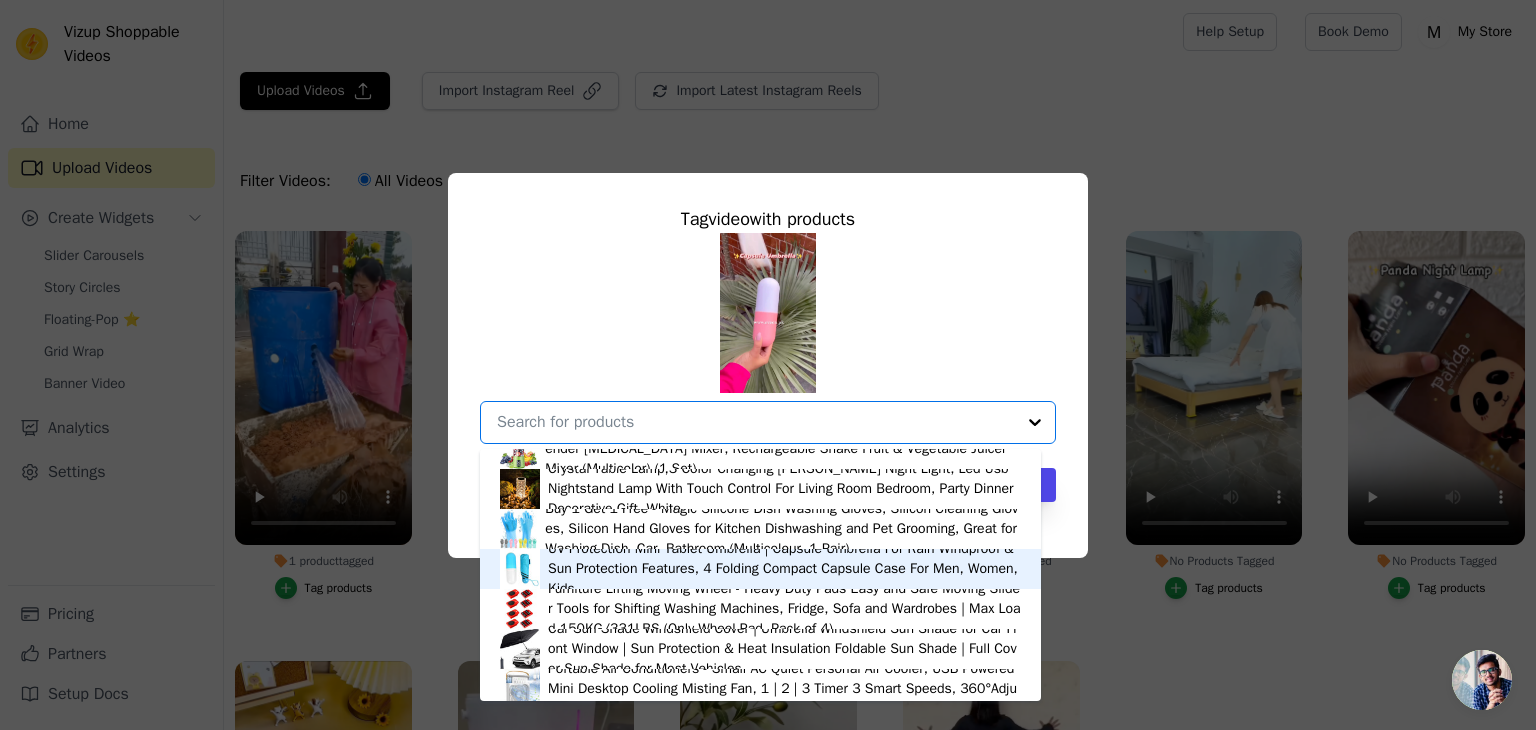 click on "UV Protection Mini Tablet Umbrella | Capsule Umbrella For Rain Windproof & Sun Protection Features, 4 Folding Compact Capsule Case For Men, Women, Kids" at bounding box center [784, 569] 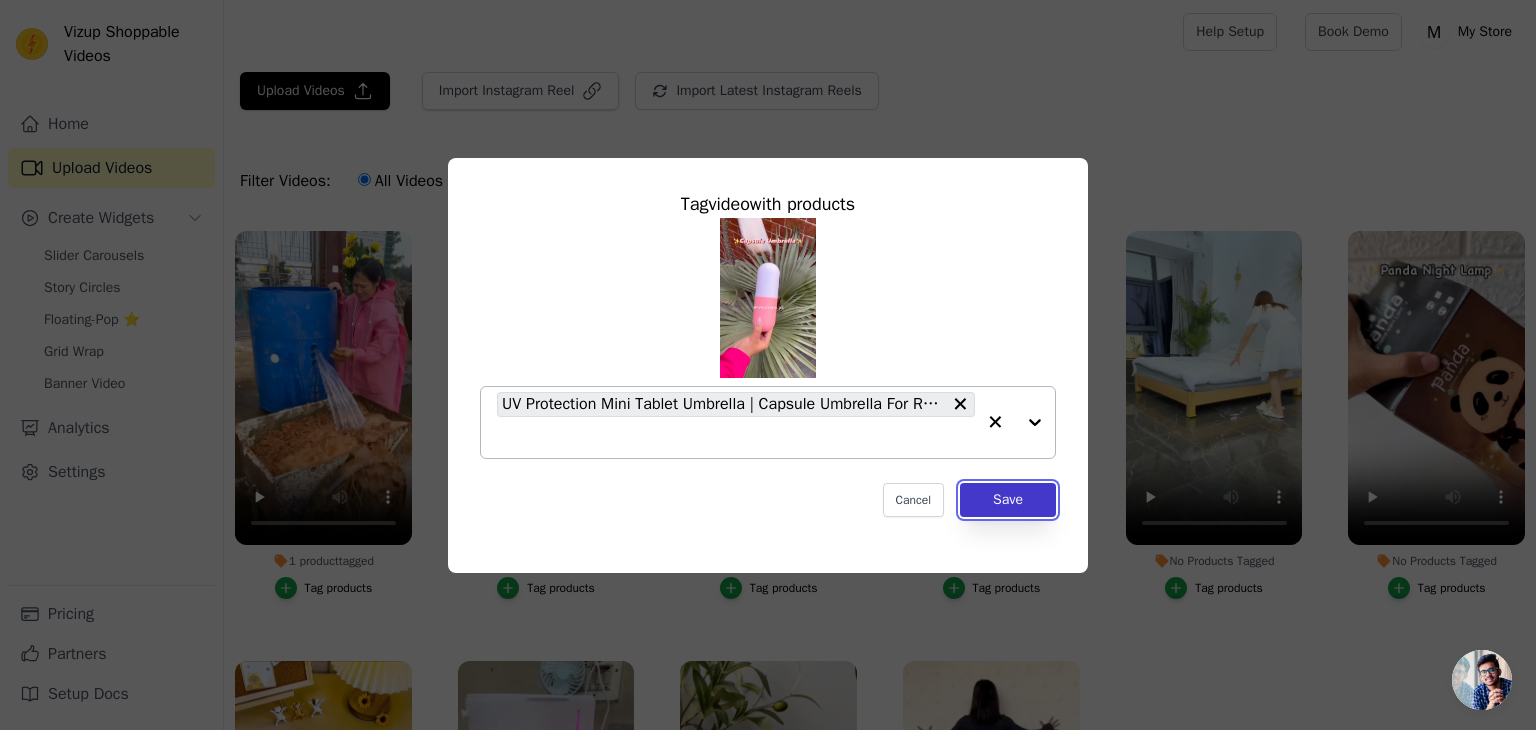 click on "Save" at bounding box center (1008, 500) 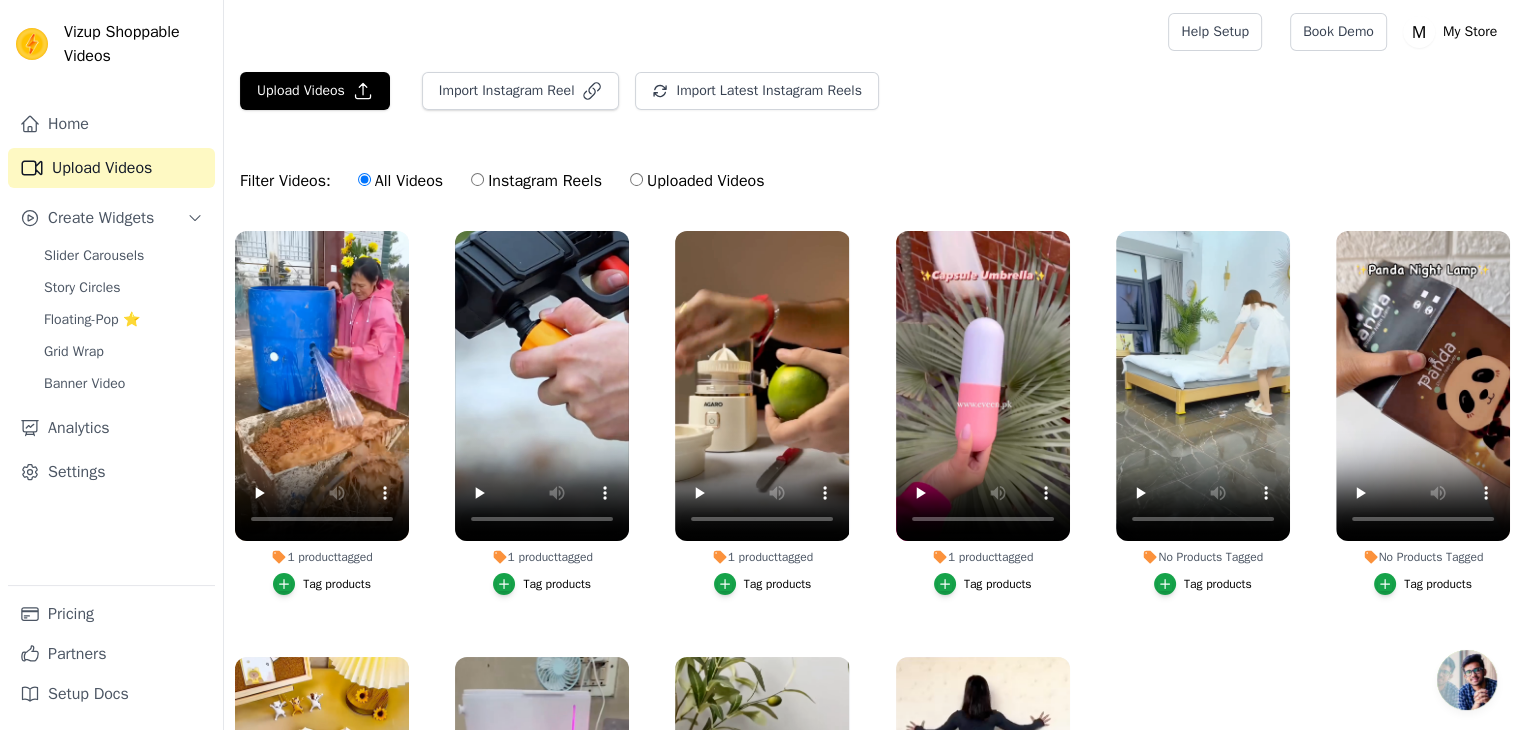 click on "Tag products" at bounding box center [1218, 584] 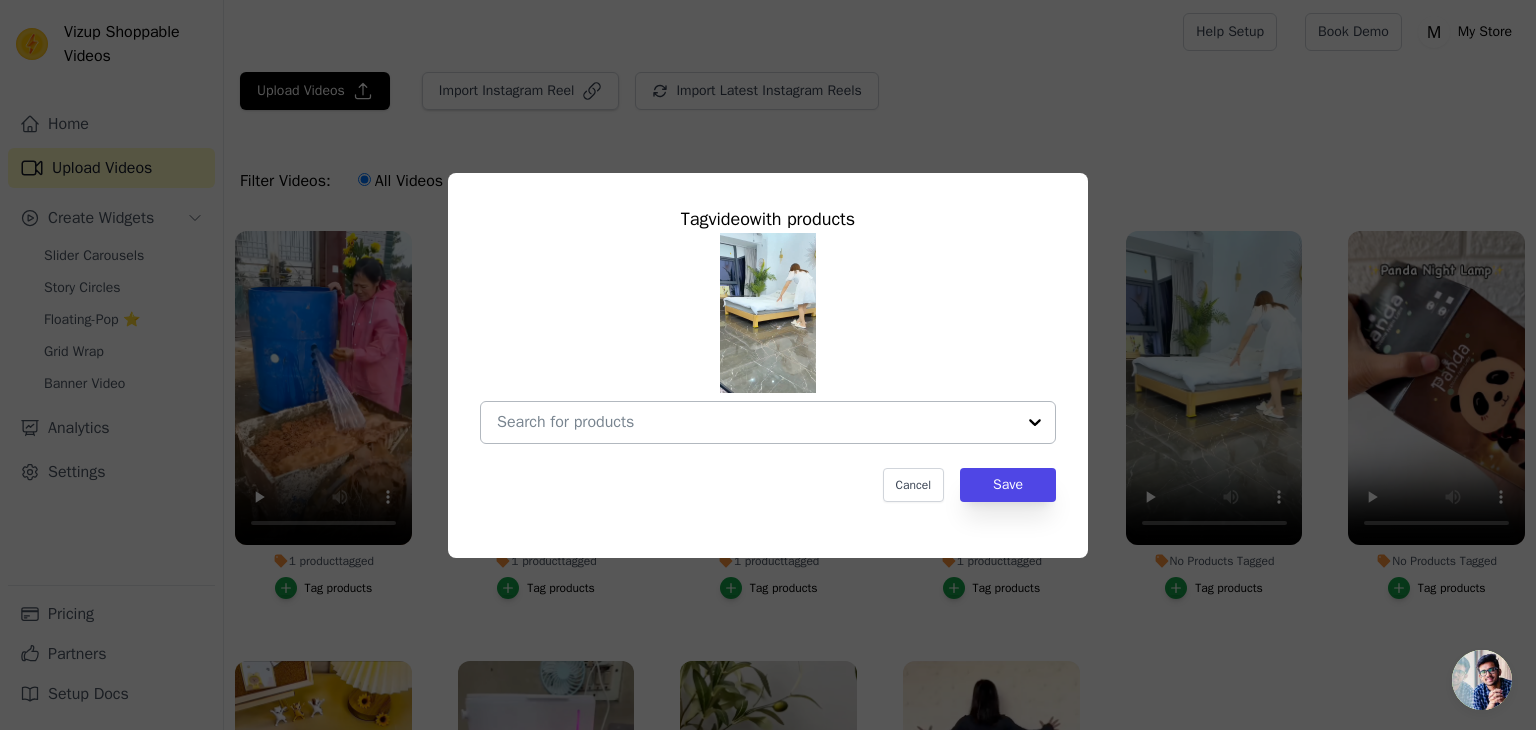 click on "No Products Tagged     Tag  video  with products                         Cancel   Save     Tag products" at bounding box center [756, 422] 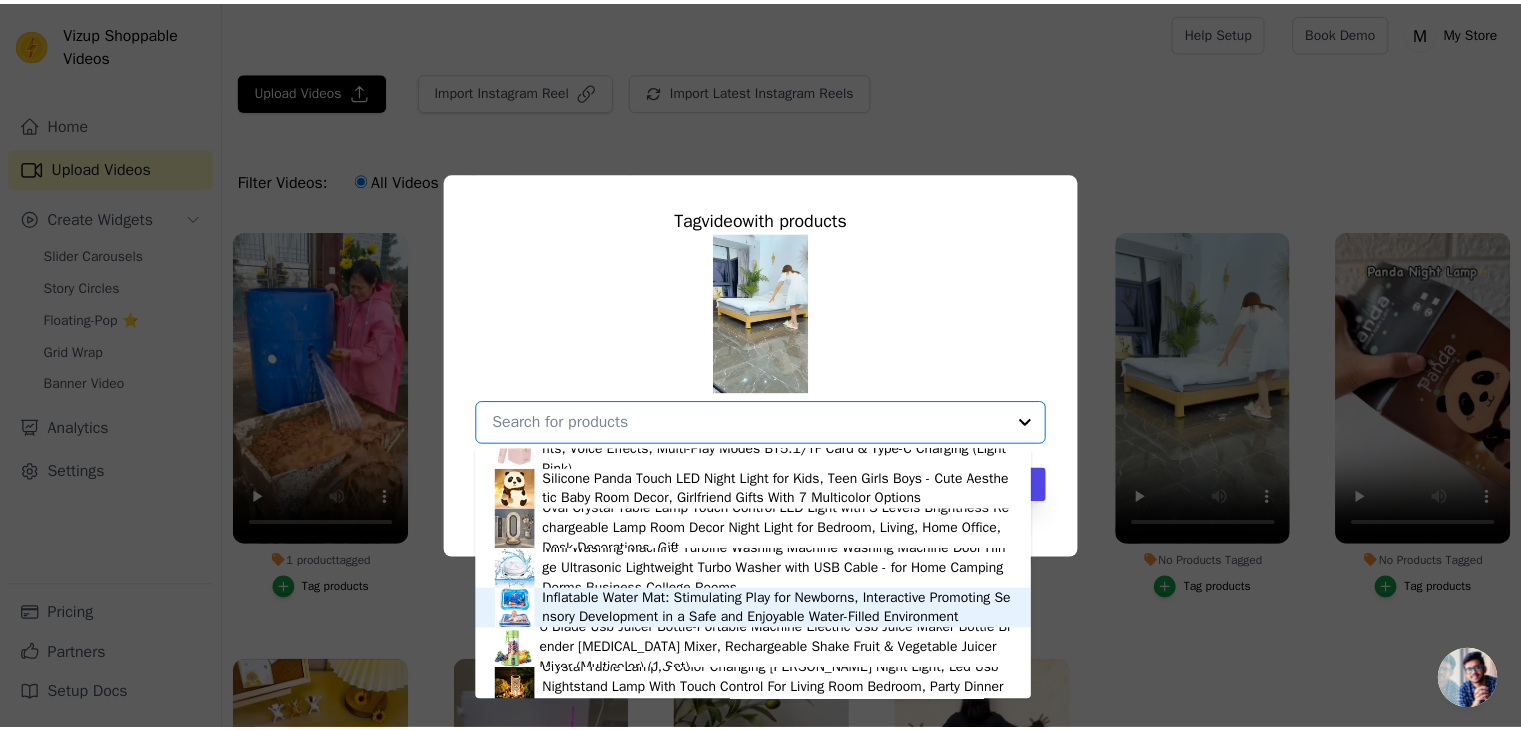 scroll, scrollTop: 300, scrollLeft: 0, axis: vertical 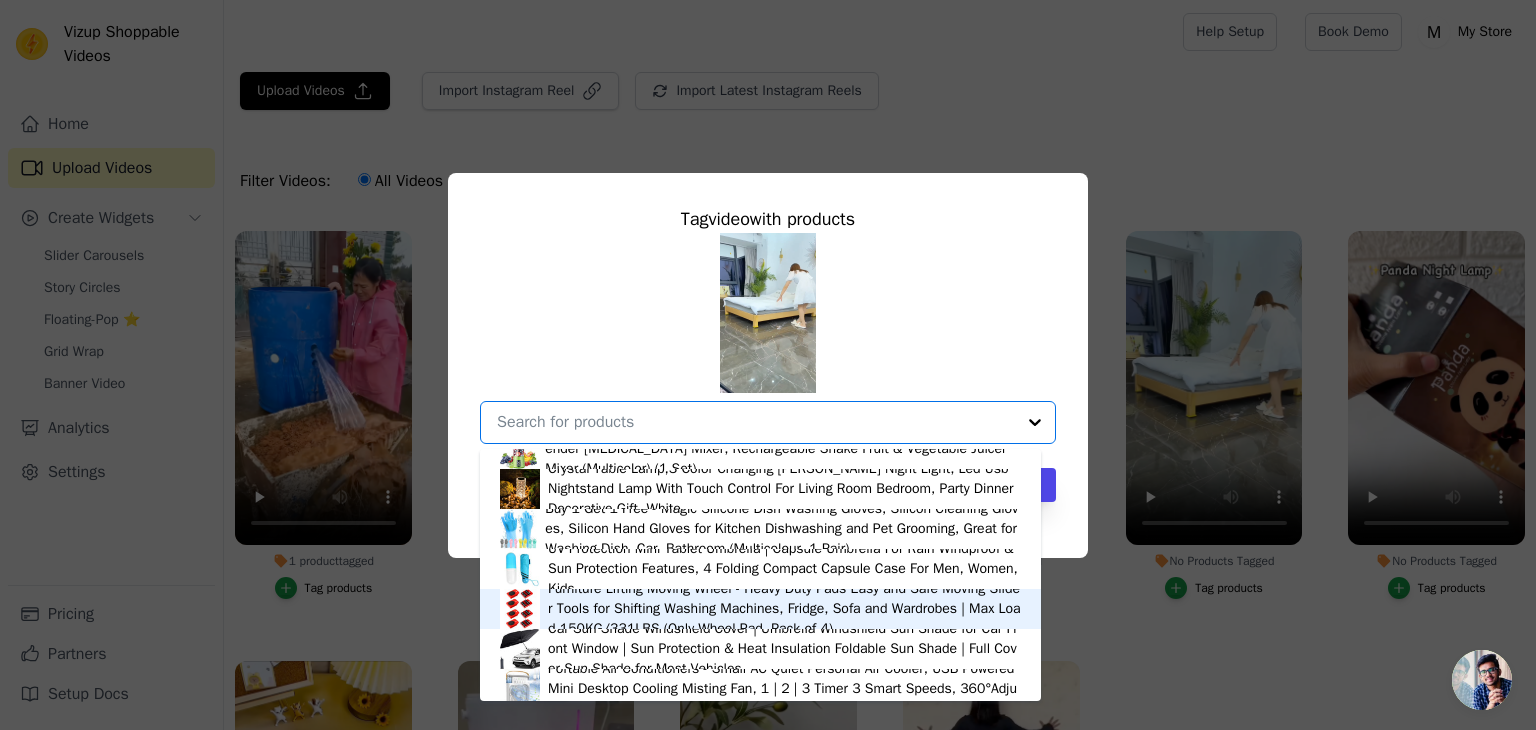 click on "Furniture Lifting Moving Wheel - Heavy Duty Pads Easy and Safe Moving Slider Tools for Shifting Washing Machines, Fridge, Sofa and Wardrobes | Max Load 150KG/331LBS (Only Wheel Pad, Pack of 4)" at bounding box center [784, 609] 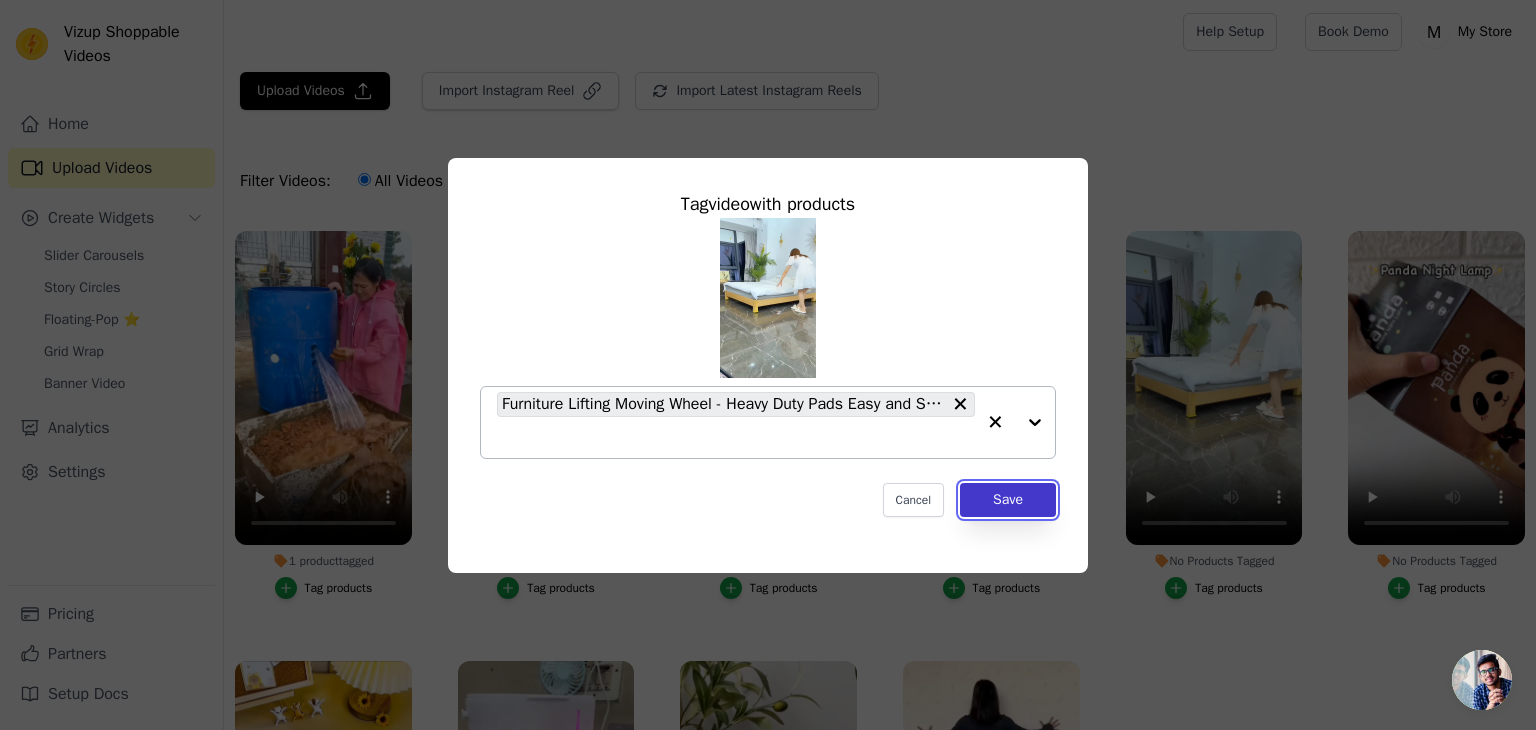 click on "Save" at bounding box center [1008, 500] 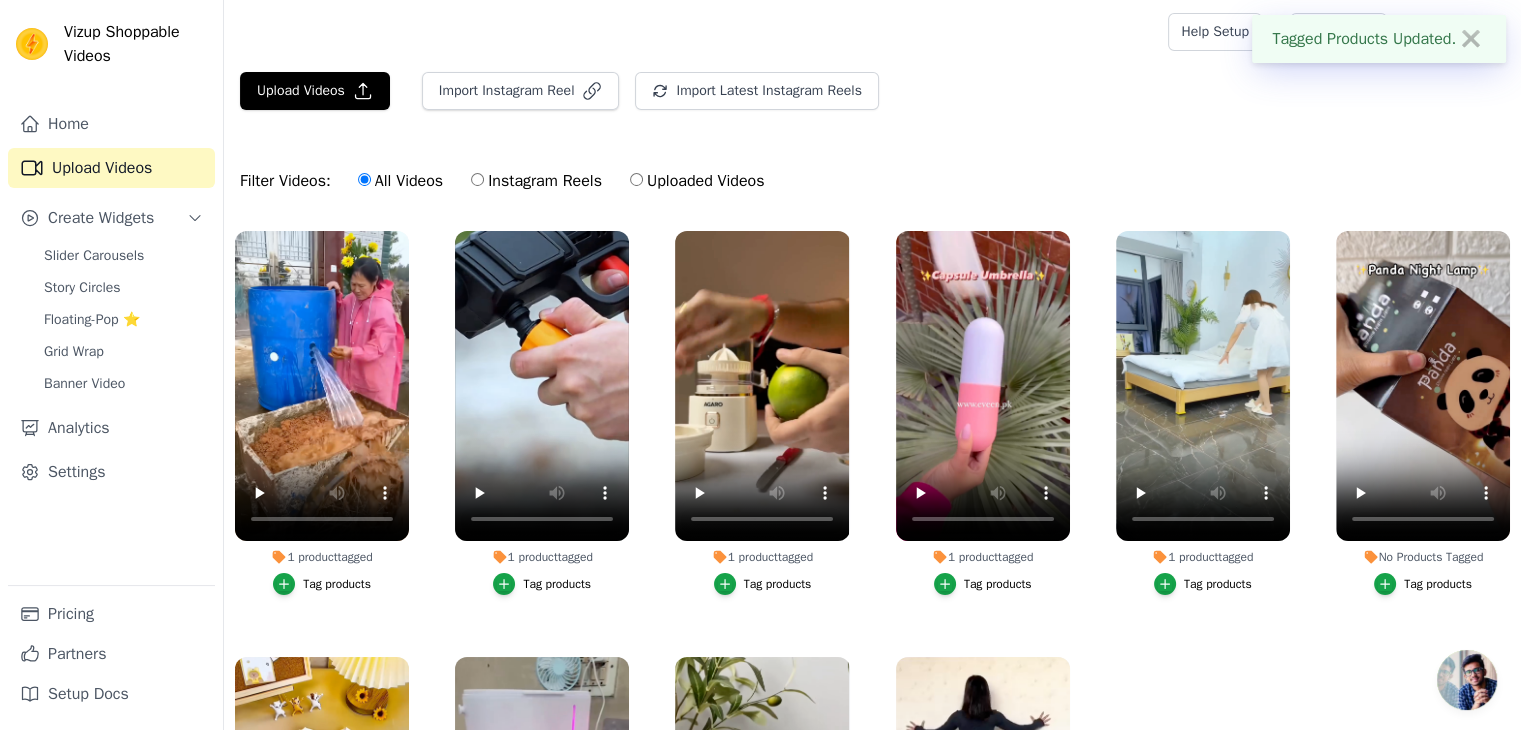 click on "Tag products" at bounding box center [1438, 584] 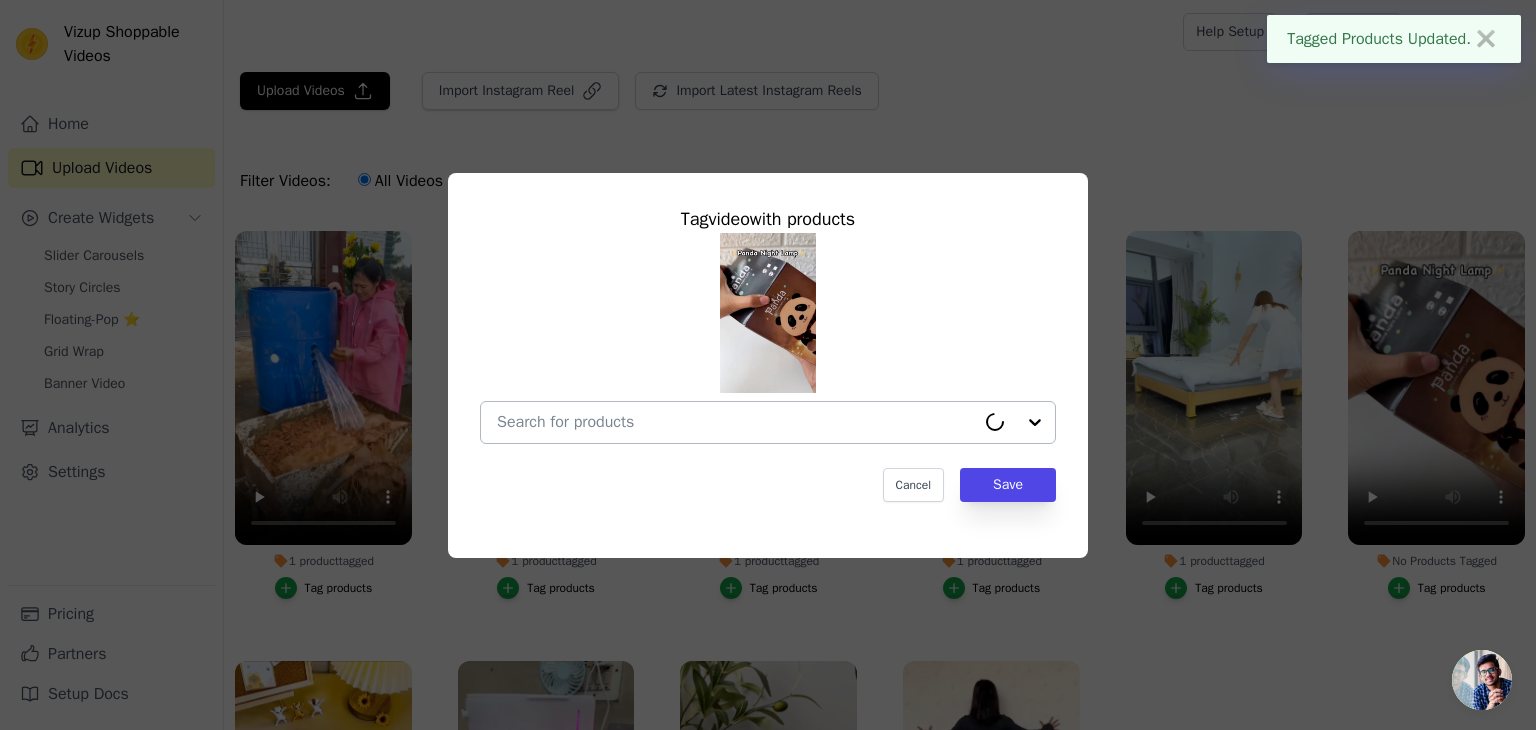 click on "No Products Tagged     Tag  video  with products                         Cancel   Save     Tag products" at bounding box center (736, 422) 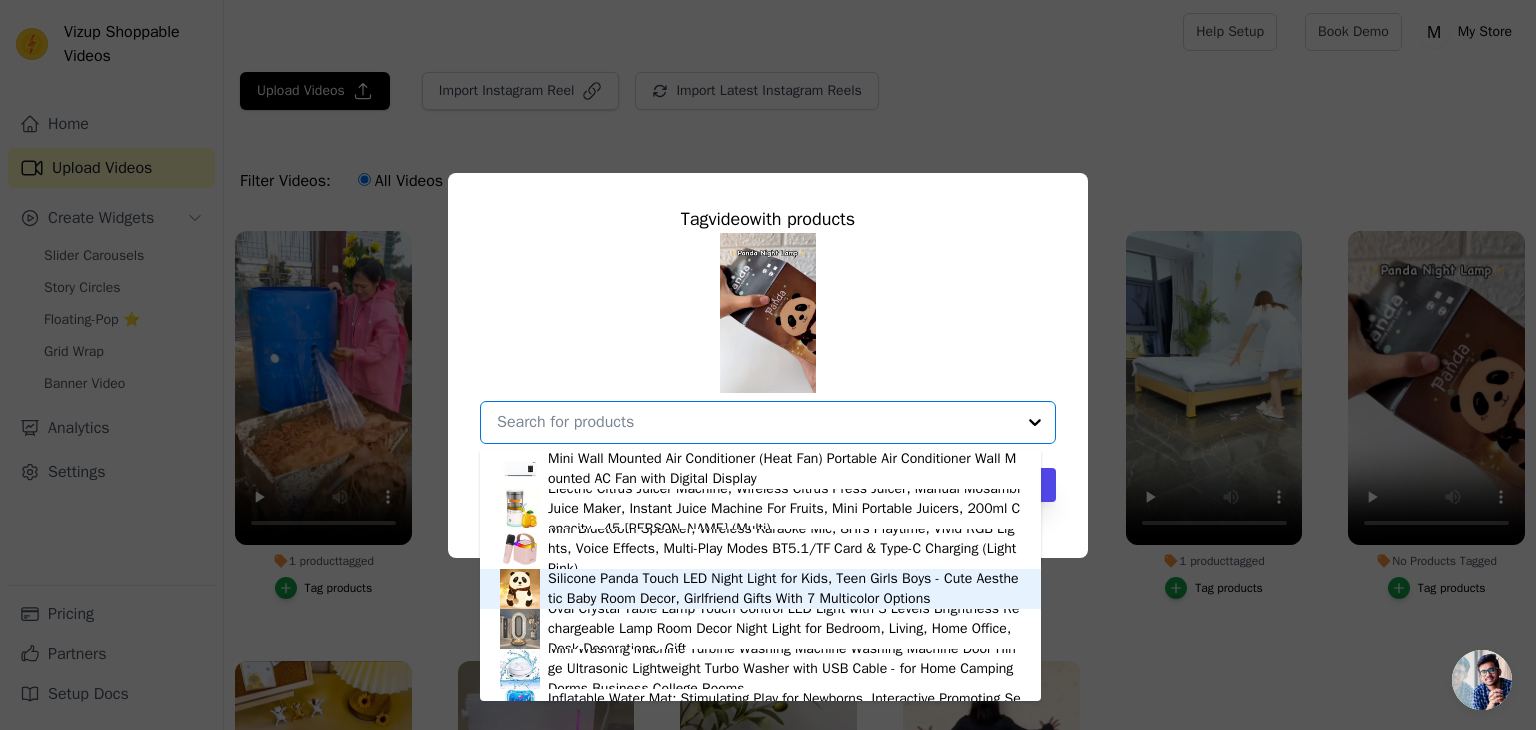 click on "Silicone Panda Touch LED Night Light for Kids, Teen Girls Boys - Cute Aesthetic Baby Room Decor, Girlfriend Gifts With 7 Multicolor Options" at bounding box center [784, 589] 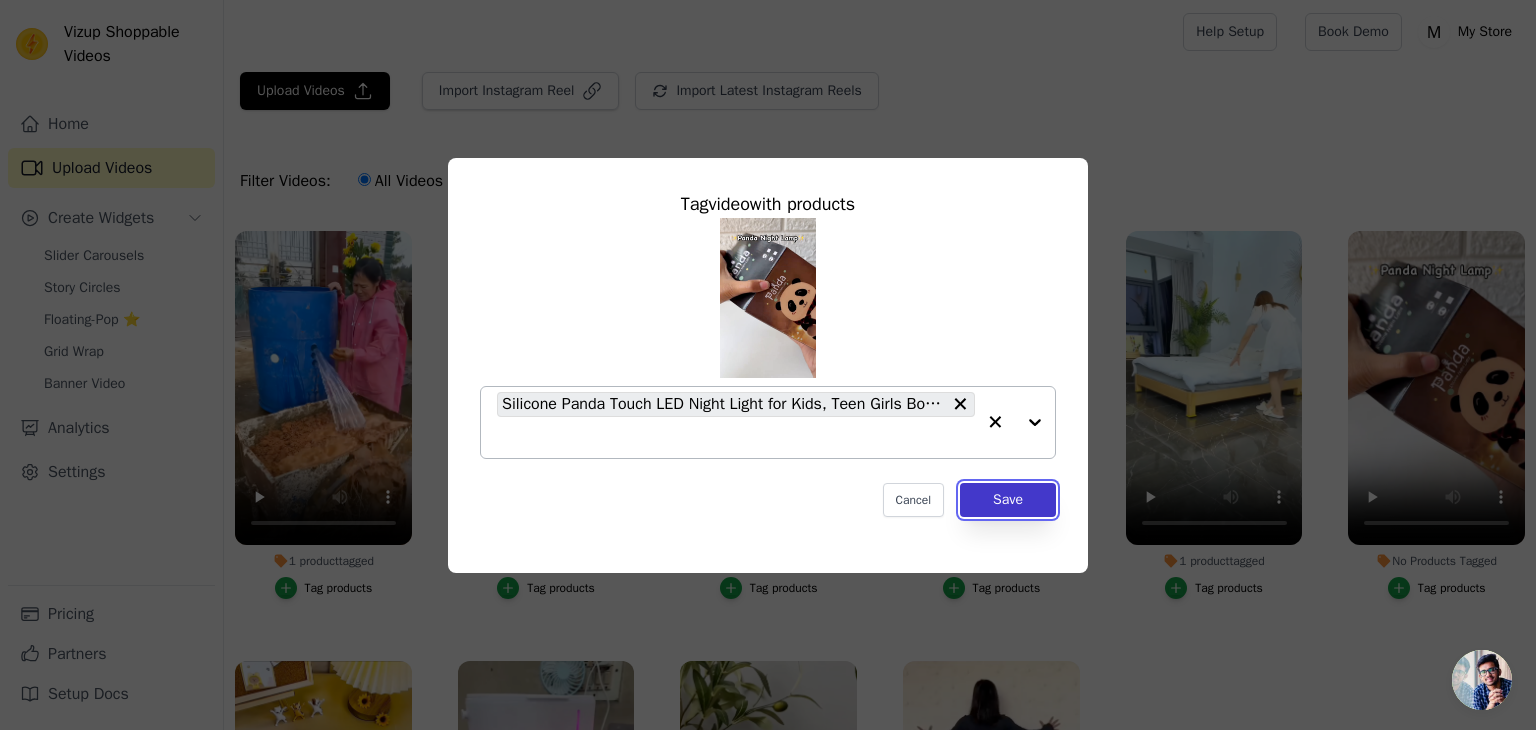 click on "Save" at bounding box center [1008, 500] 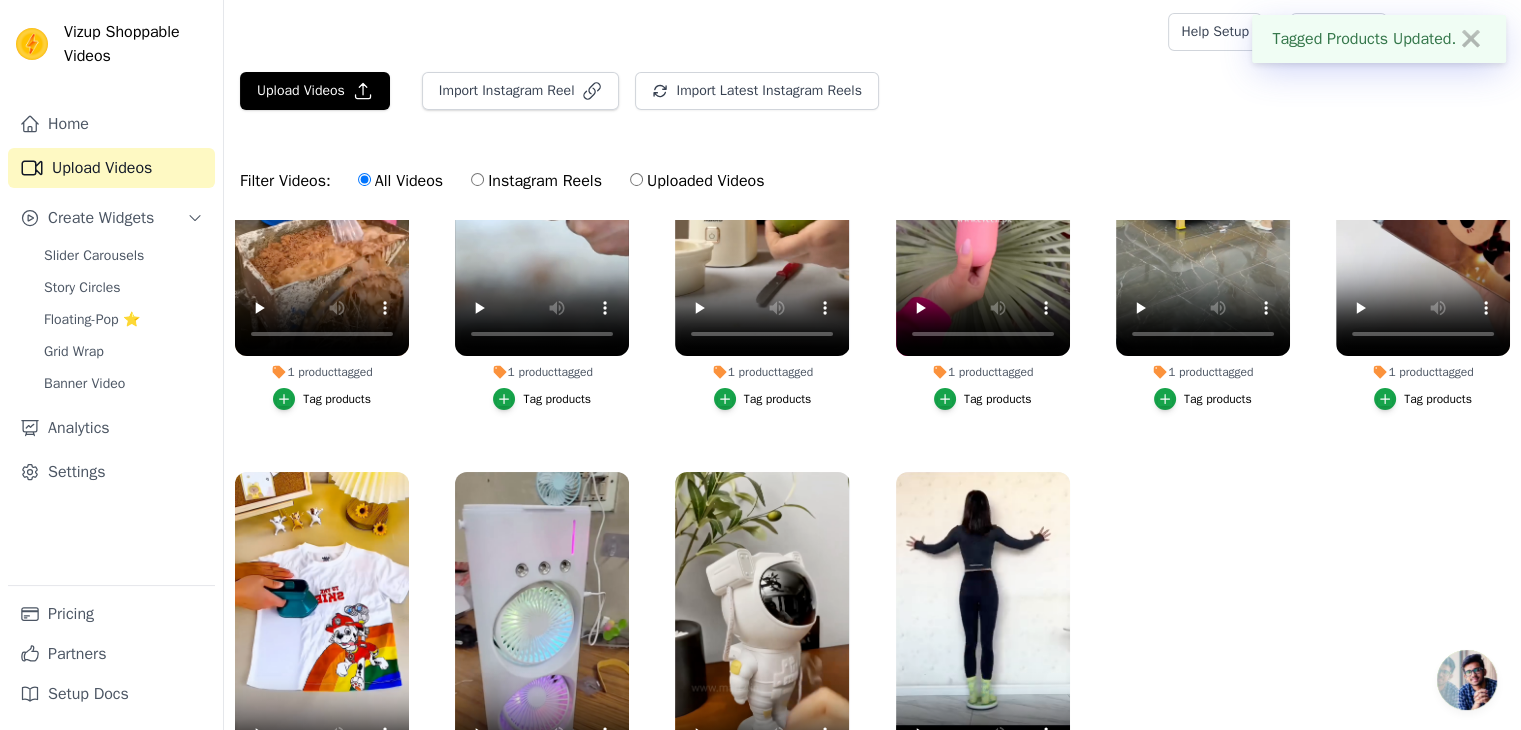 scroll, scrollTop: 190, scrollLeft: 0, axis: vertical 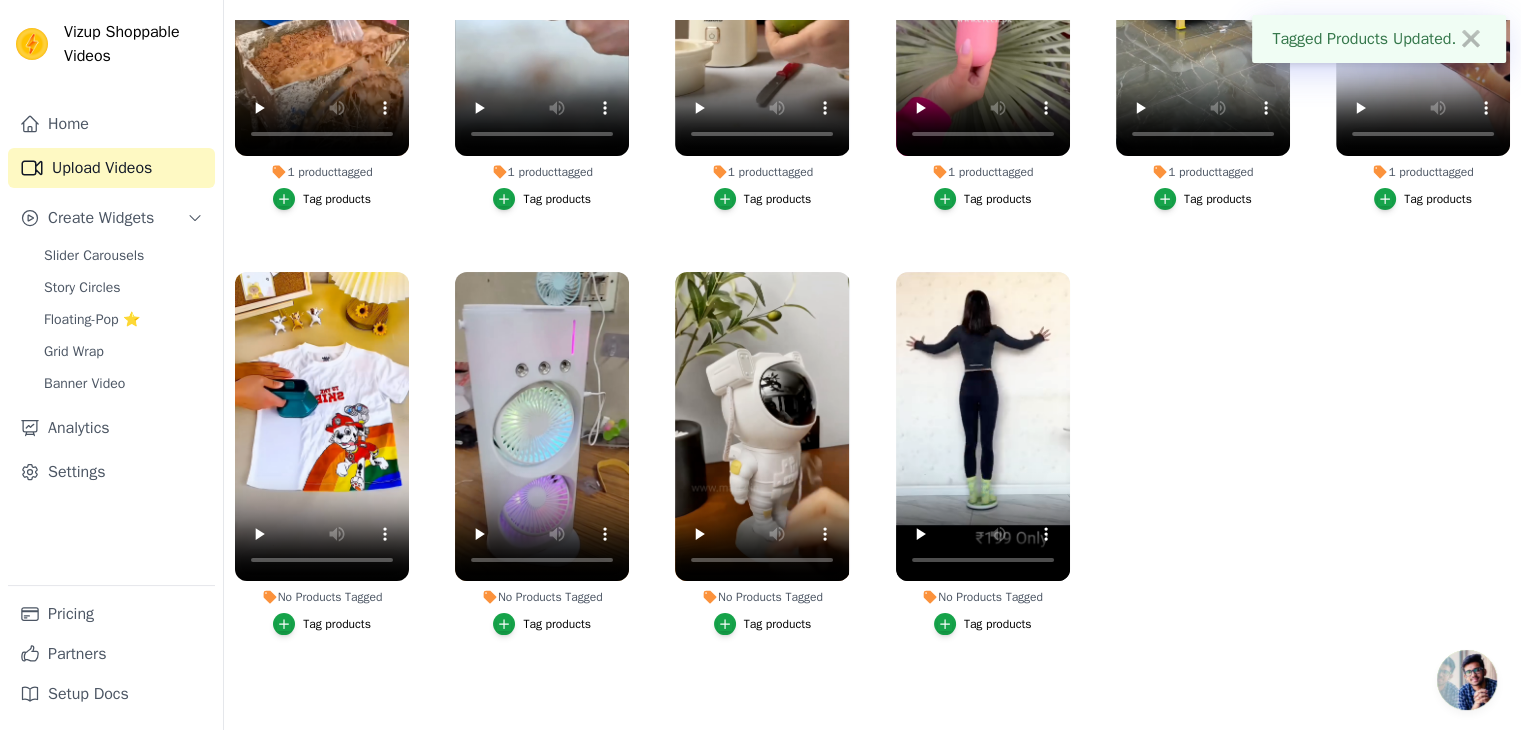 click on "Tag products" at bounding box center (337, 624) 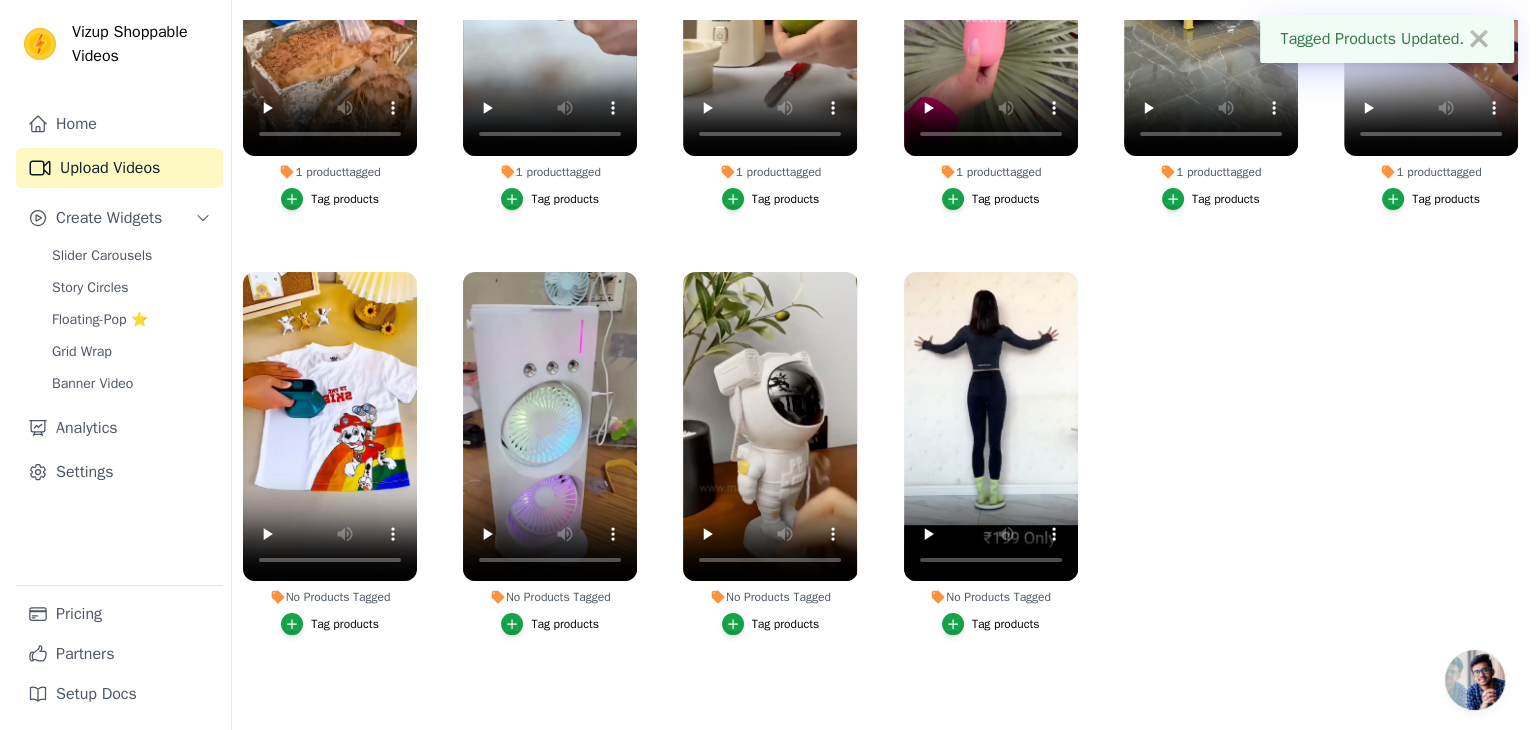 scroll, scrollTop: 0, scrollLeft: 0, axis: both 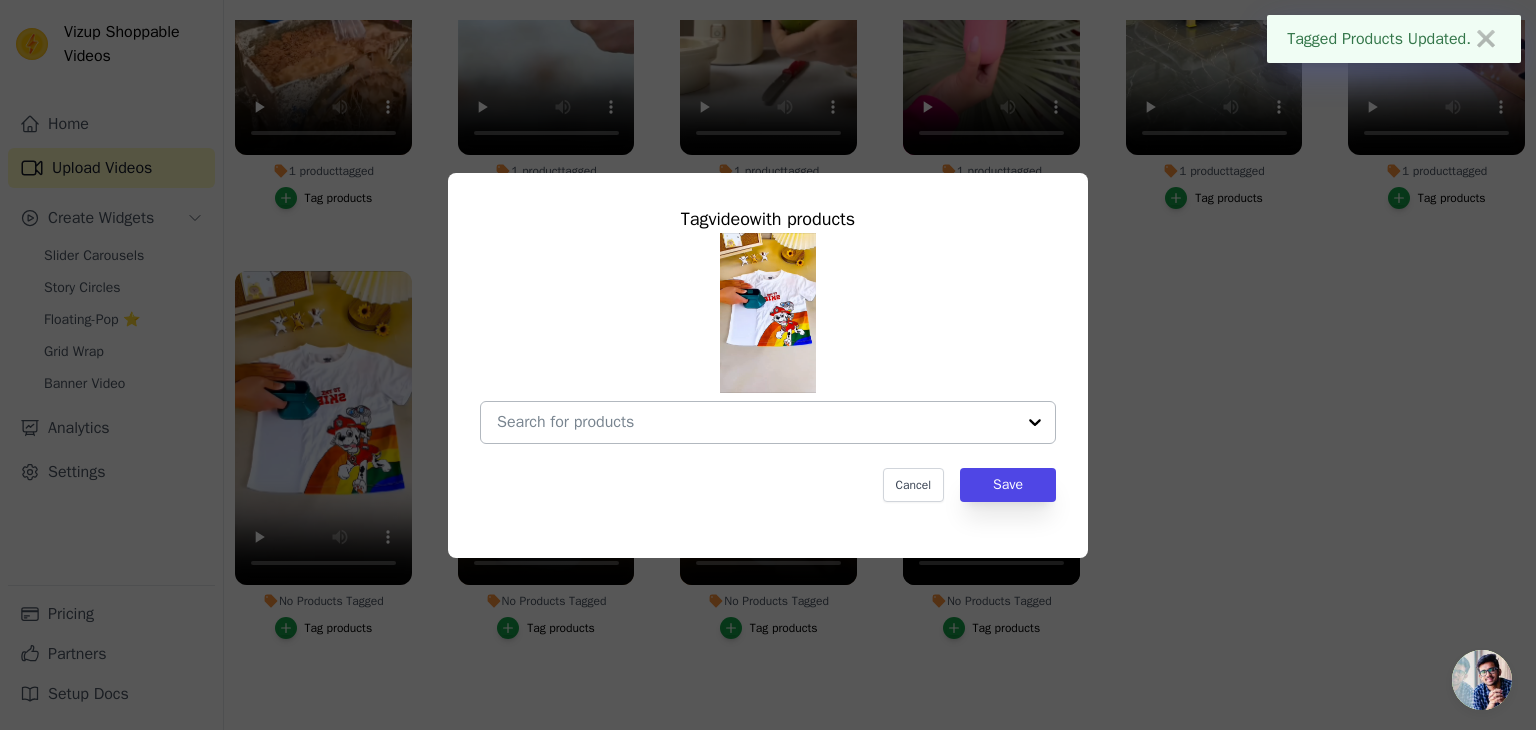 click at bounding box center (756, 422) 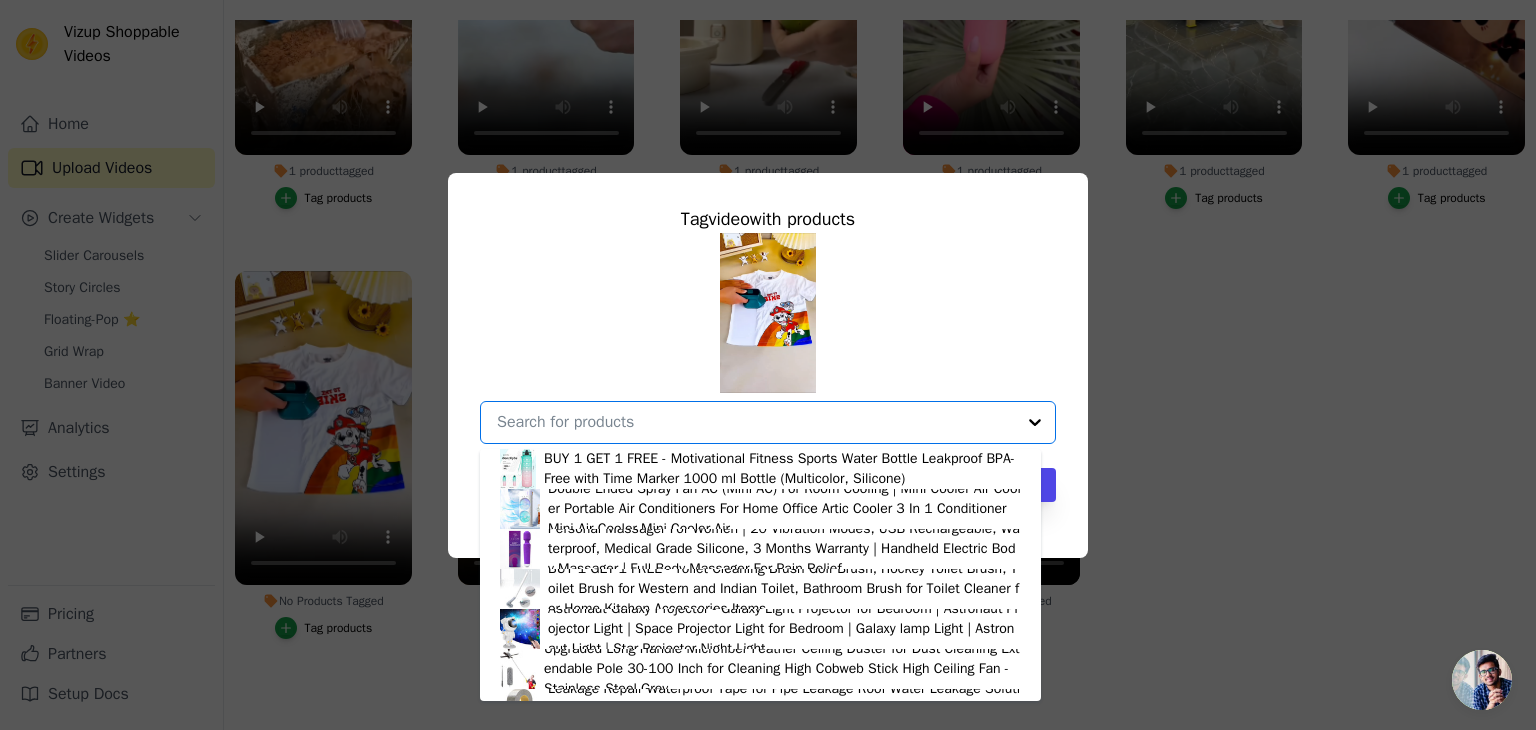 scroll, scrollTop: 1000, scrollLeft: 0, axis: vertical 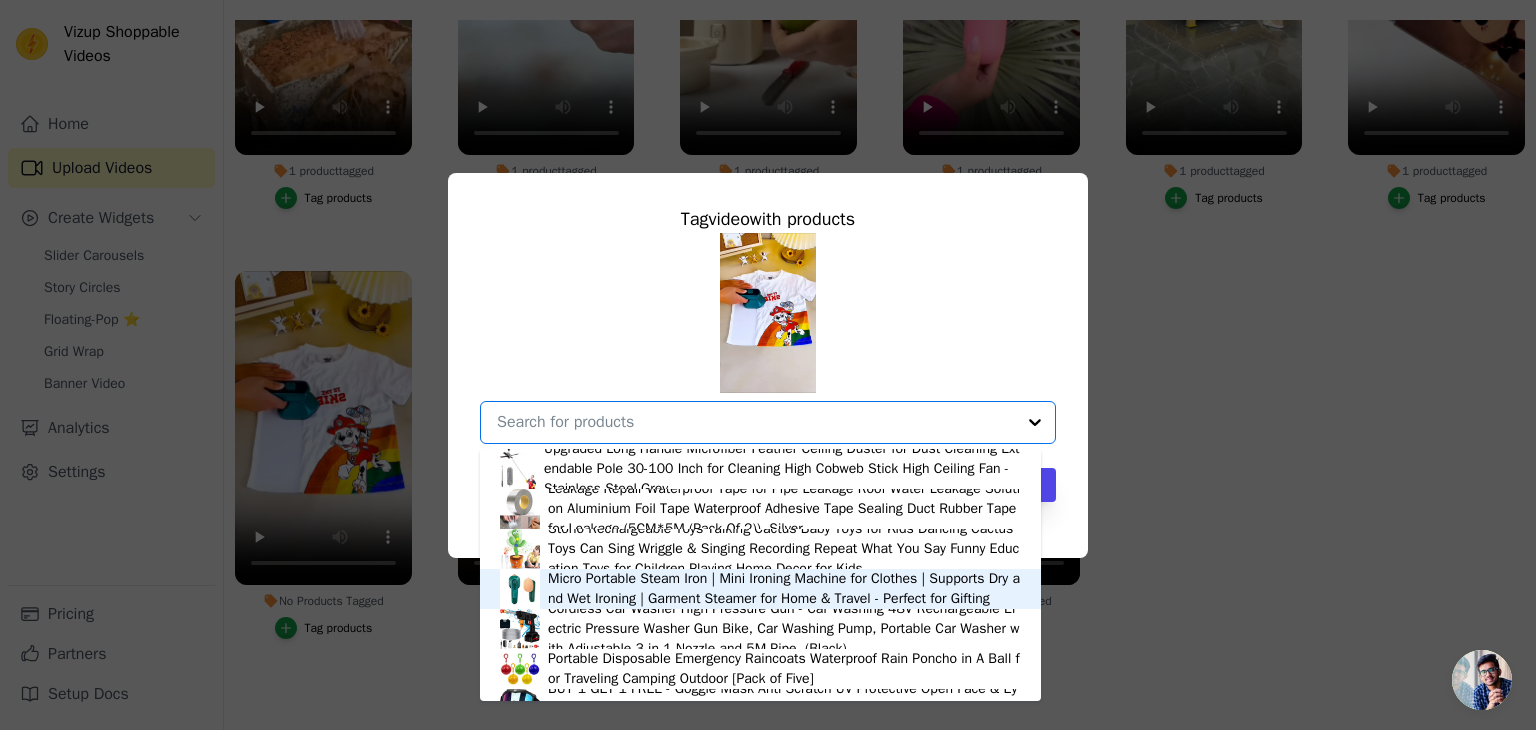 click on "Micro Portable Steam Iron | Mini Ironing Machine for Clothes | Supports Dry and Wet Ironing | Garment Steamer for Home & Travel - Perfect for Gifting" at bounding box center [784, 589] 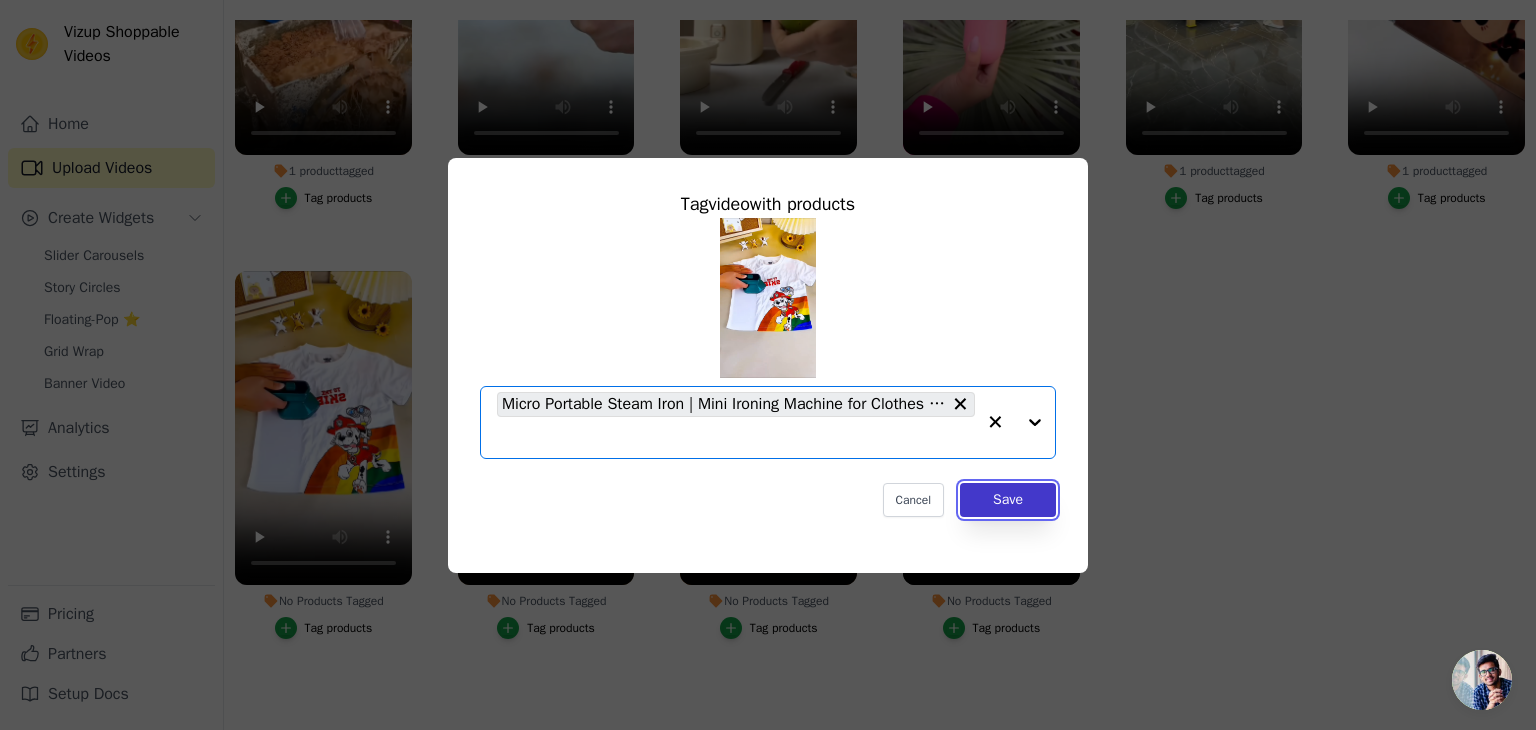 click on "Save" at bounding box center (1008, 500) 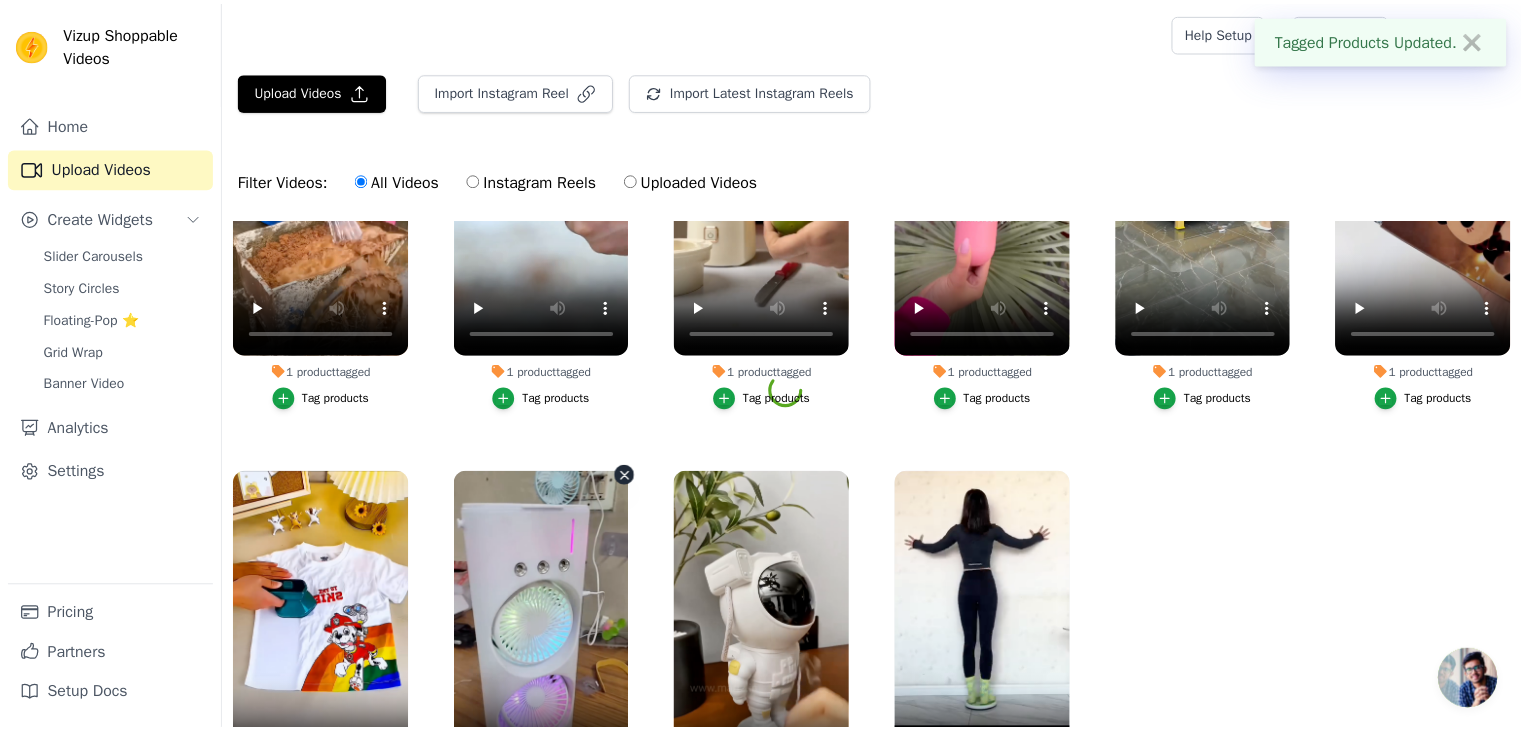 scroll, scrollTop: 200, scrollLeft: 0, axis: vertical 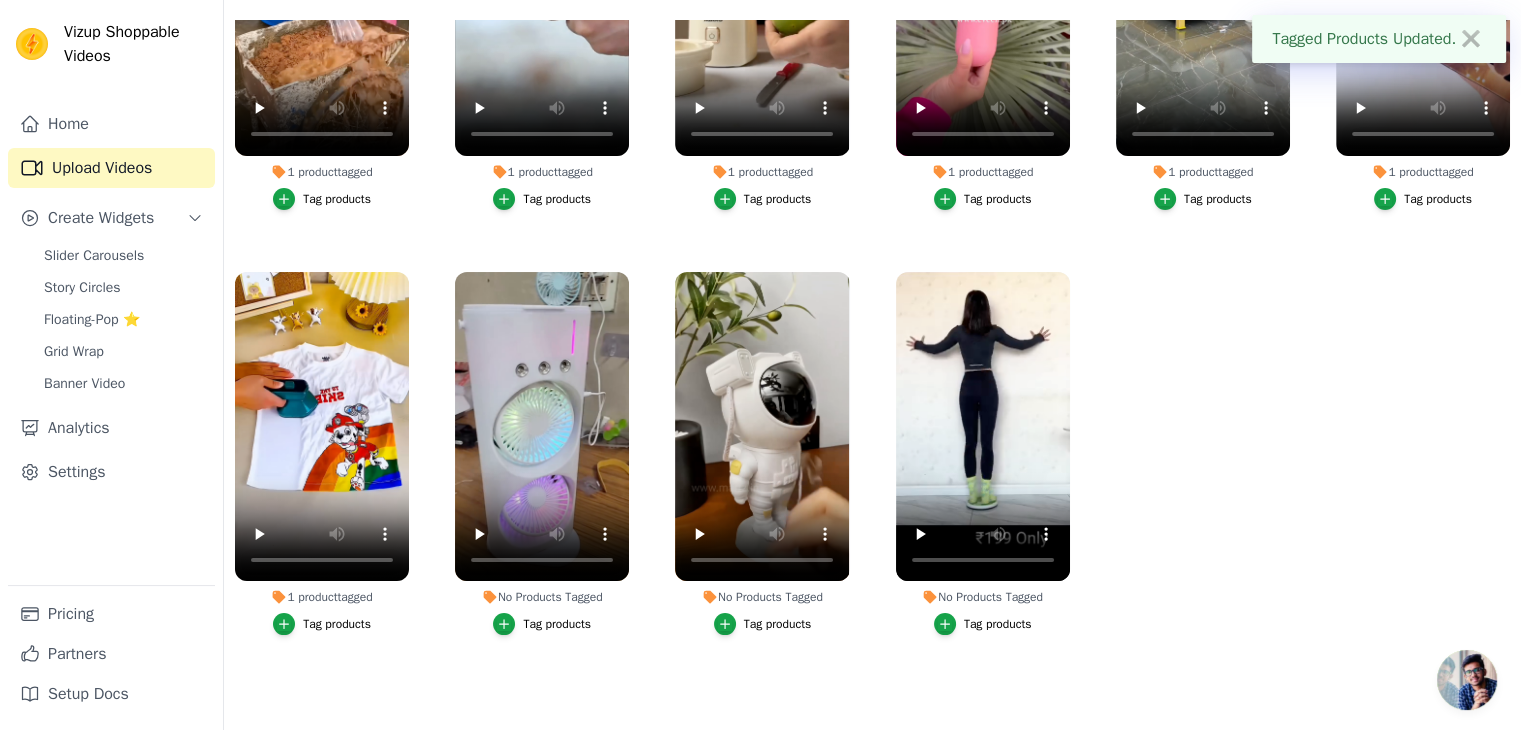click on "Tag products" at bounding box center (557, 624) 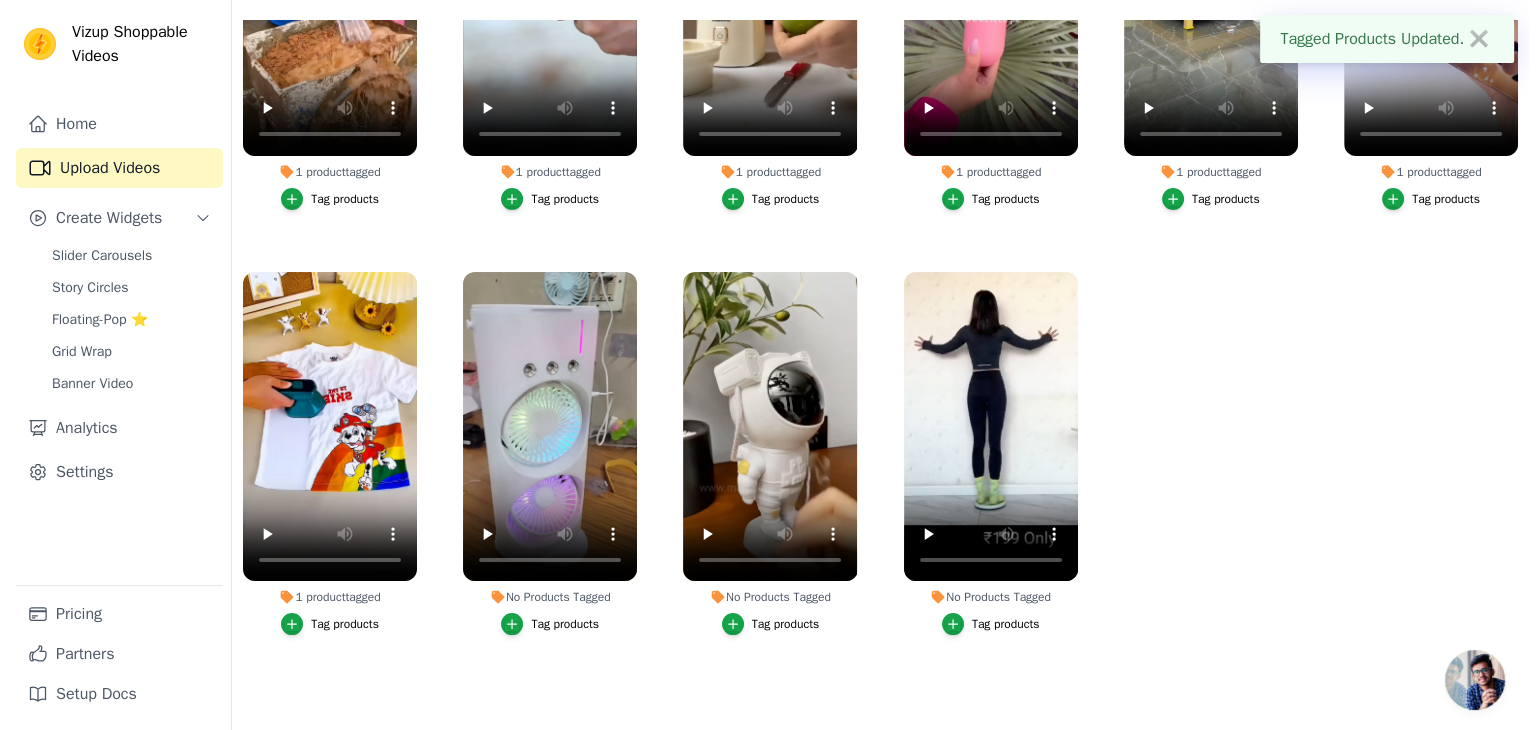 scroll, scrollTop: 0, scrollLeft: 0, axis: both 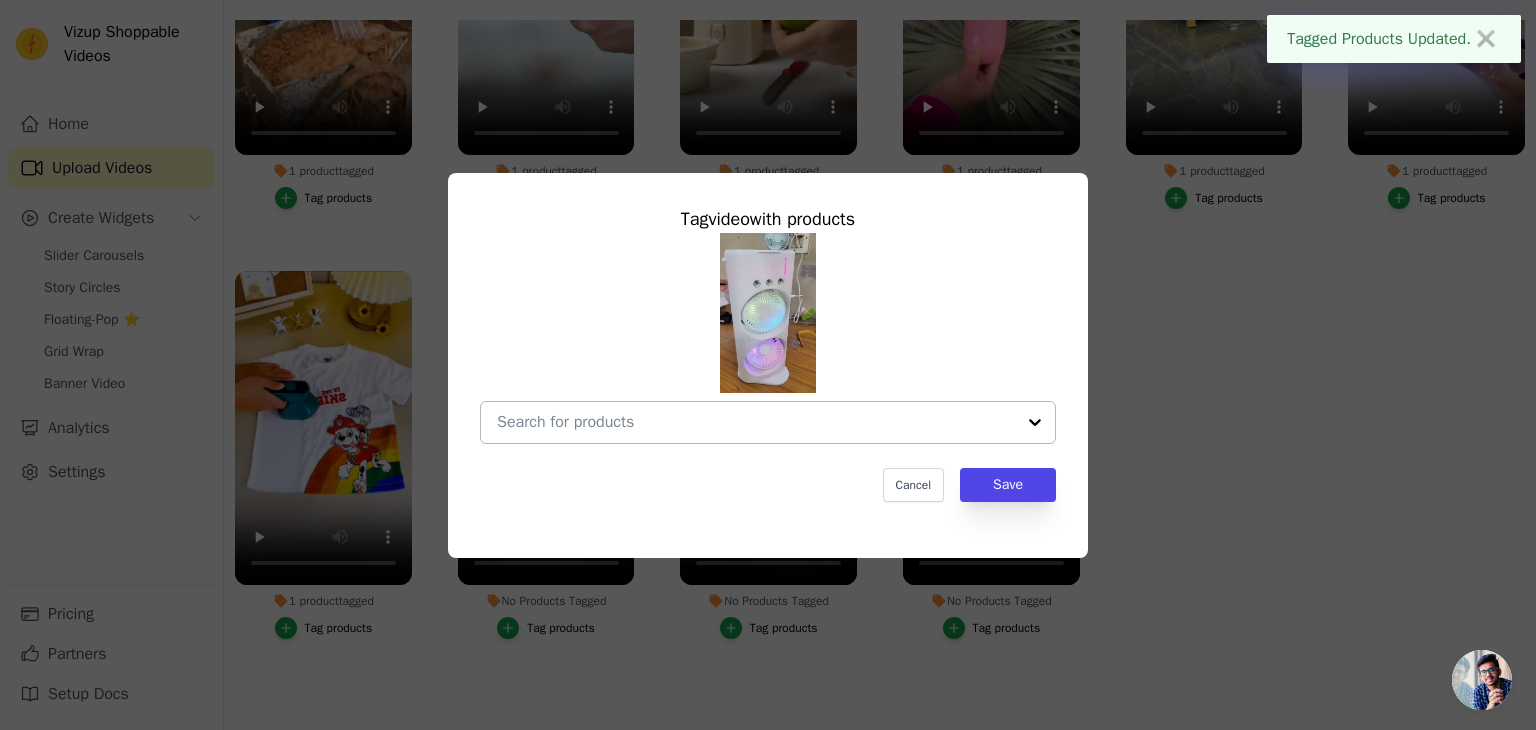 click on "No Products Tagged     Tag  video  with products                         Cancel   Save     Tag products" at bounding box center [756, 422] 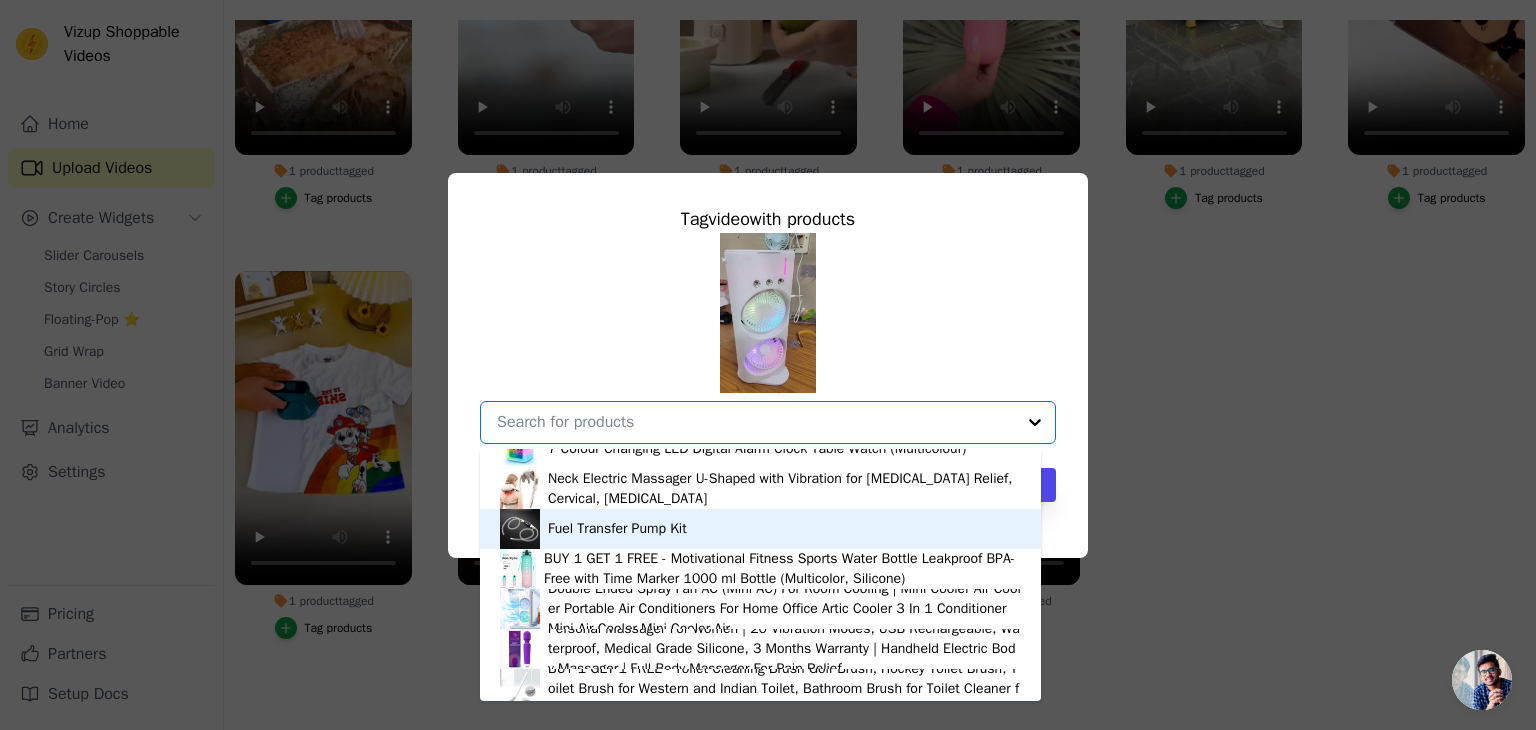 scroll, scrollTop: 800, scrollLeft: 0, axis: vertical 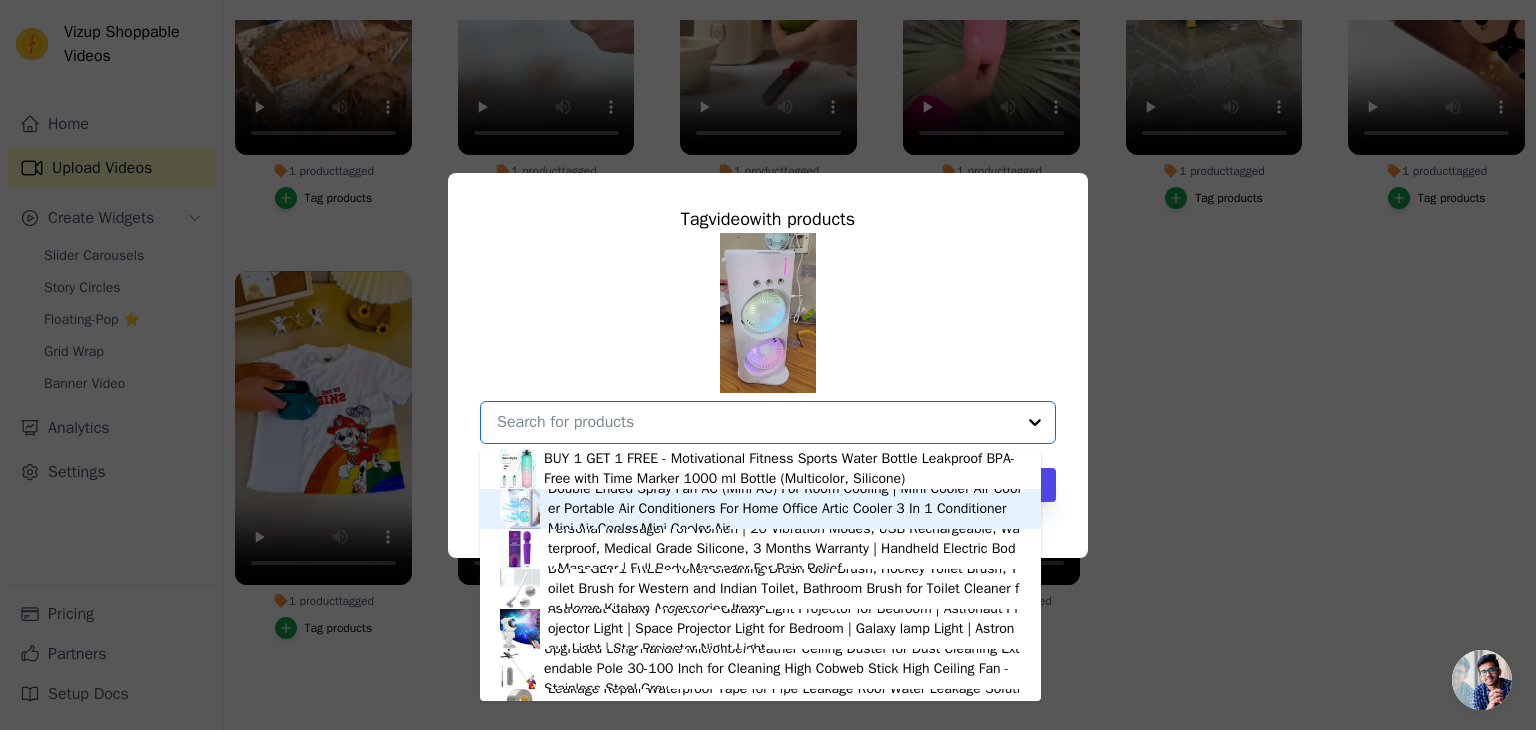click on "Double Ended Spray Fan AC (Mini AC) For Room Cooling | Mini Cooler Air Cooler Portable Air Conditioners For Home Office Artic Cooler 3 In 1 Conditioner Mini Air Cooler Mini Cooler Air" at bounding box center [784, 509] 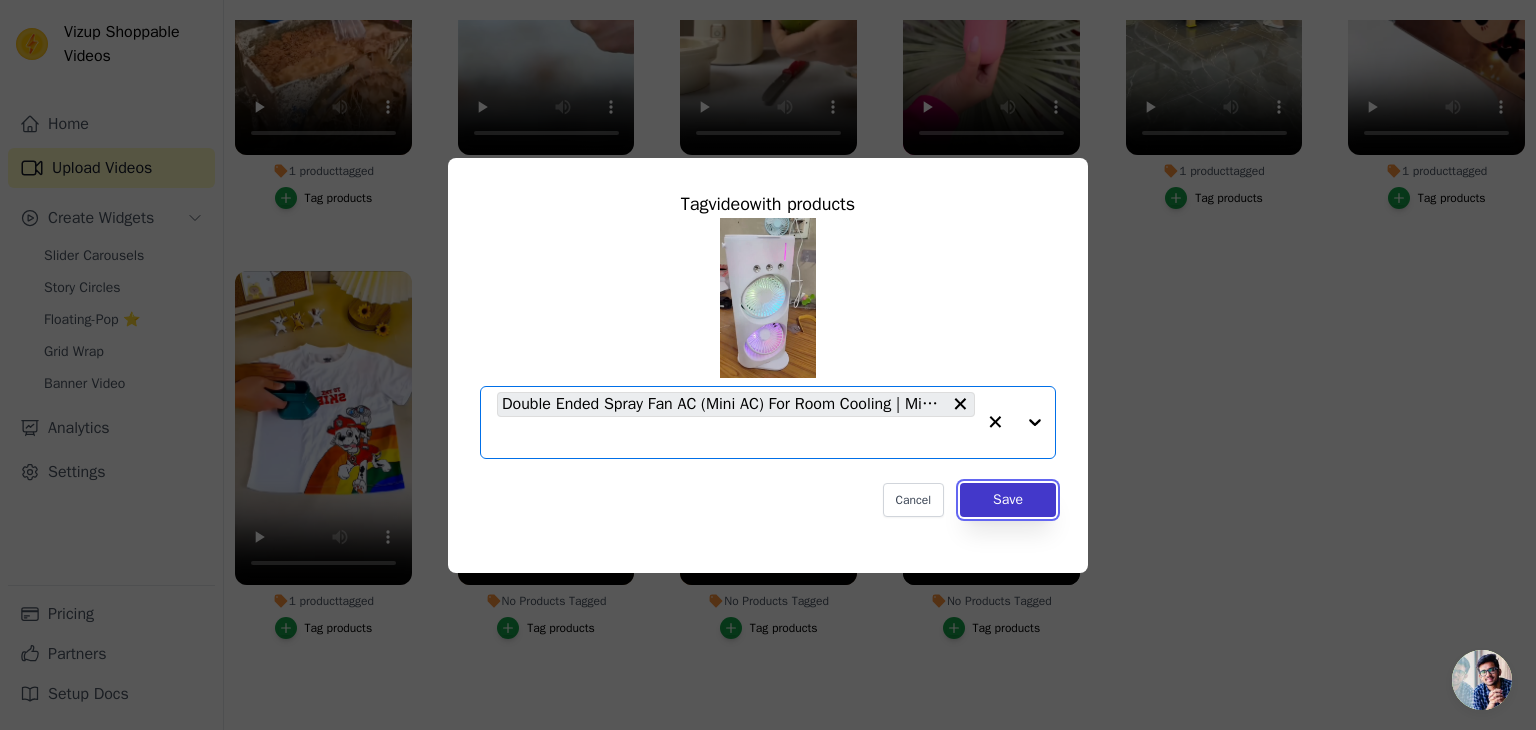 click on "Save" at bounding box center (1008, 500) 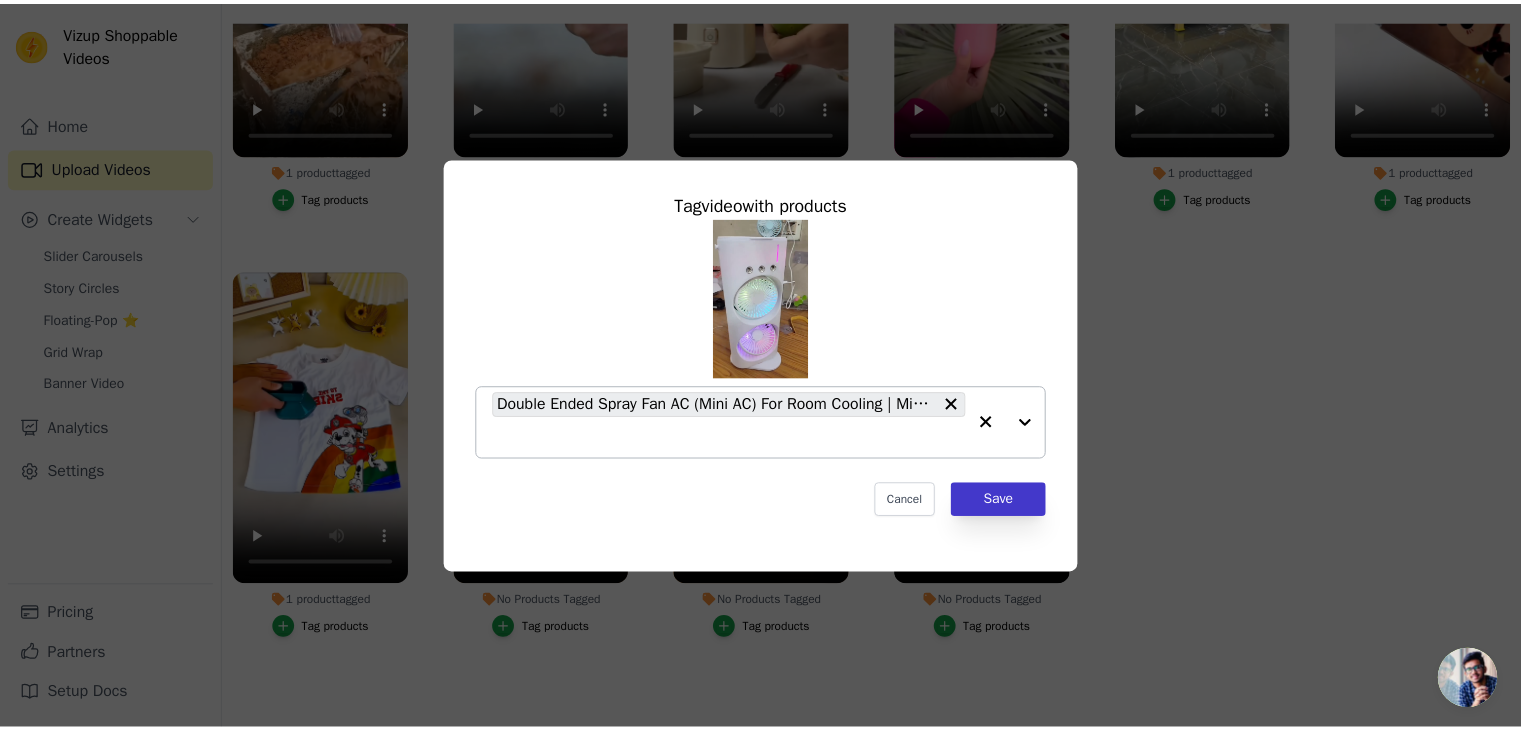 scroll, scrollTop: 200, scrollLeft: 0, axis: vertical 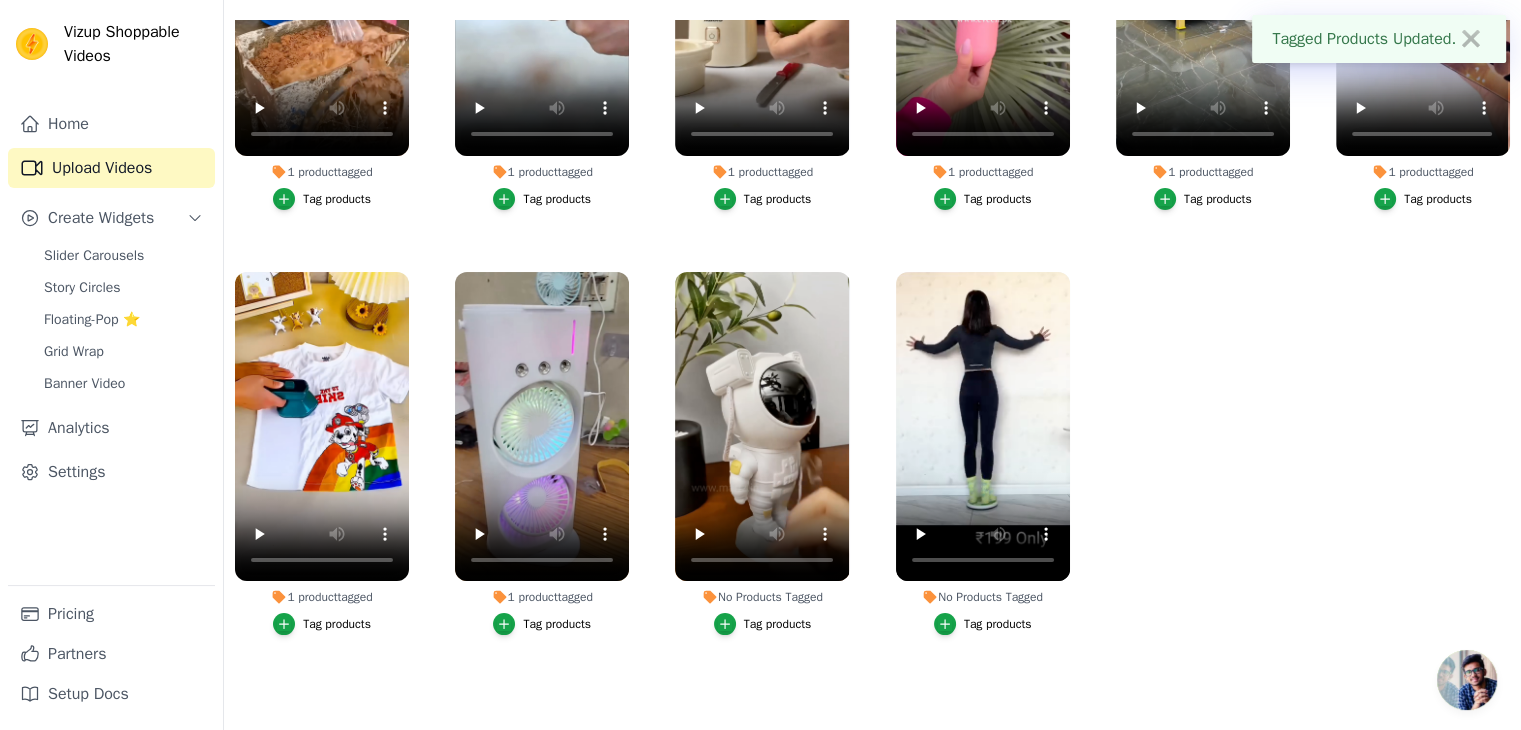 click on "Tag products" at bounding box center (778, 624) 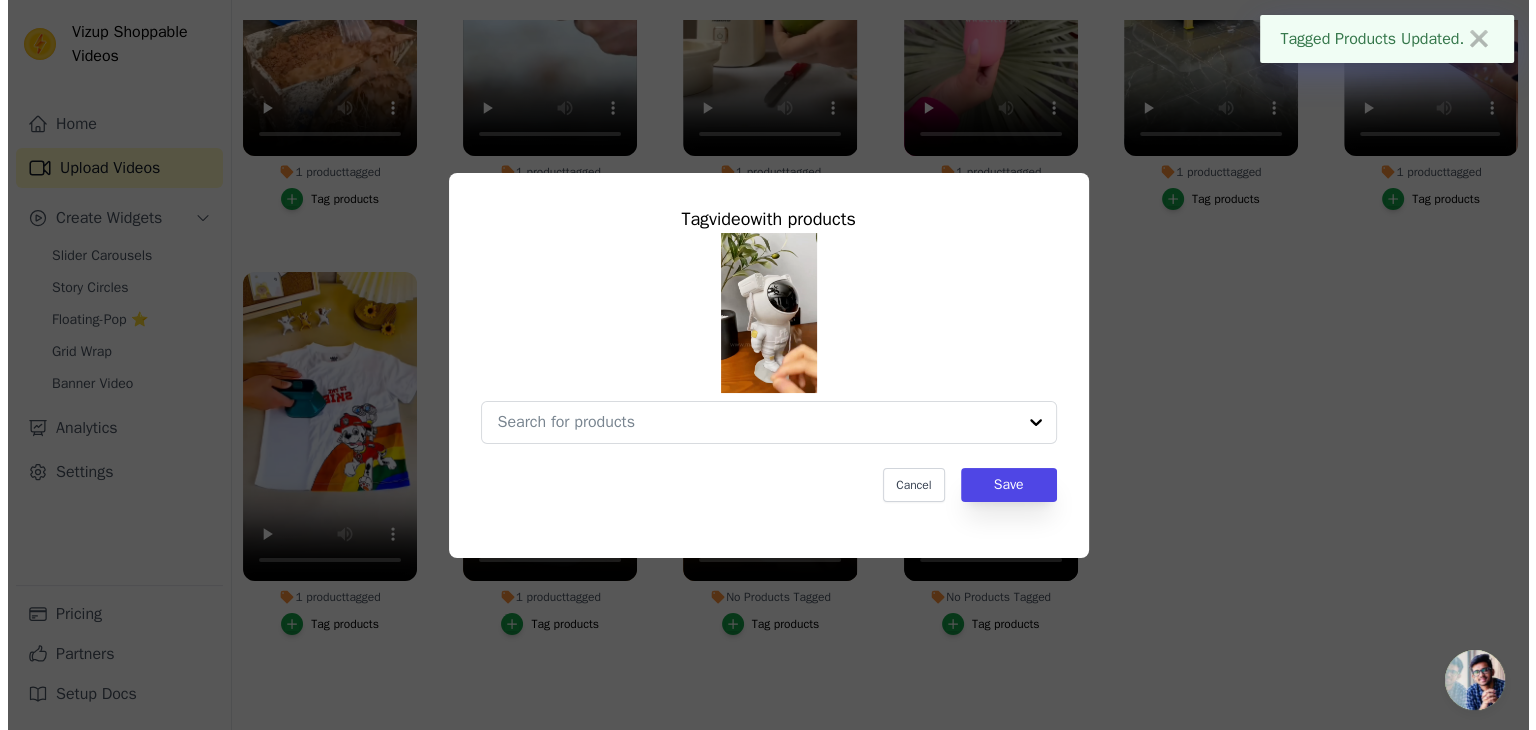 scroll, scrollTop: 0, scrollLeft: 0, axis: both 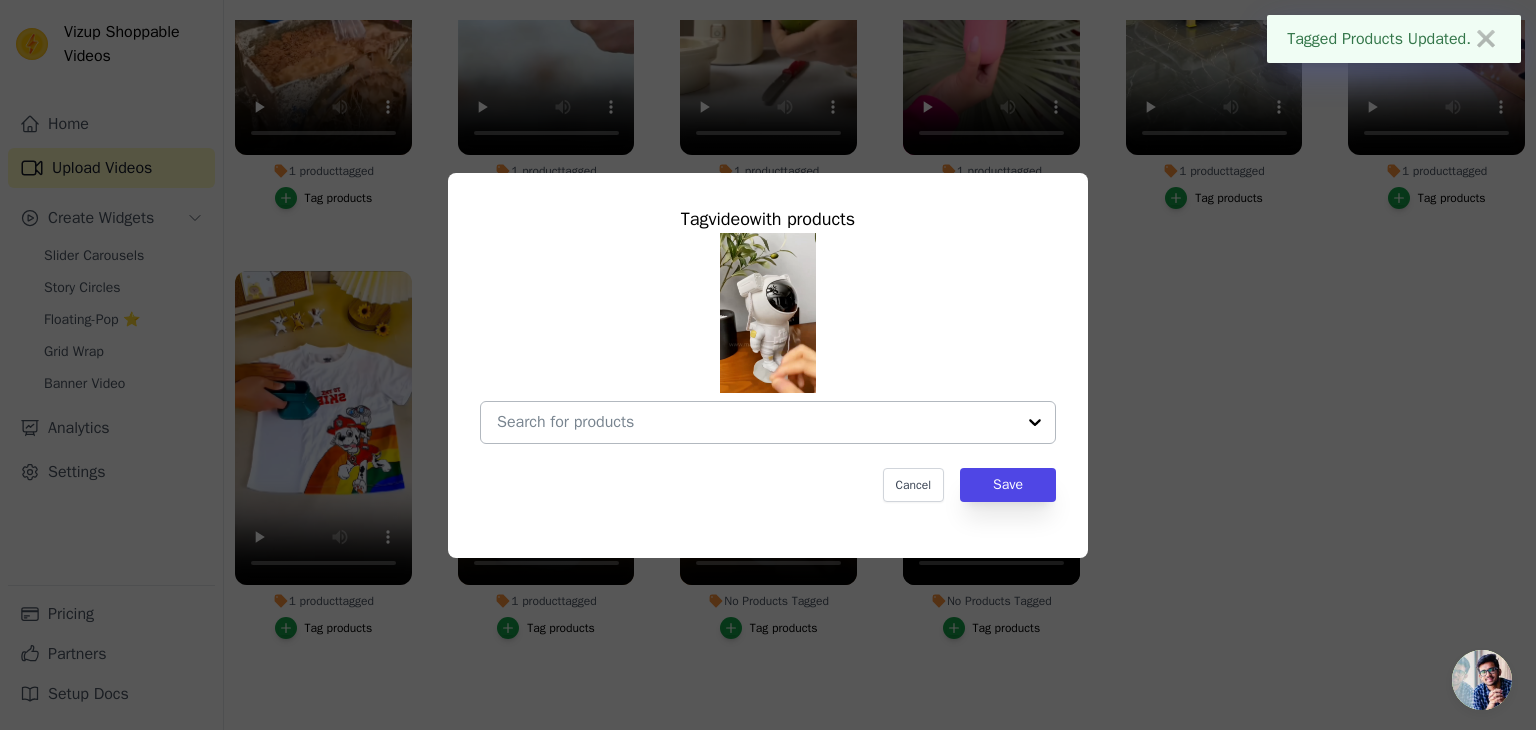 click on "No Products Tagged     Tag  video  with products                         Cancel   Save     Tag products" at bounding box center [756, 422] 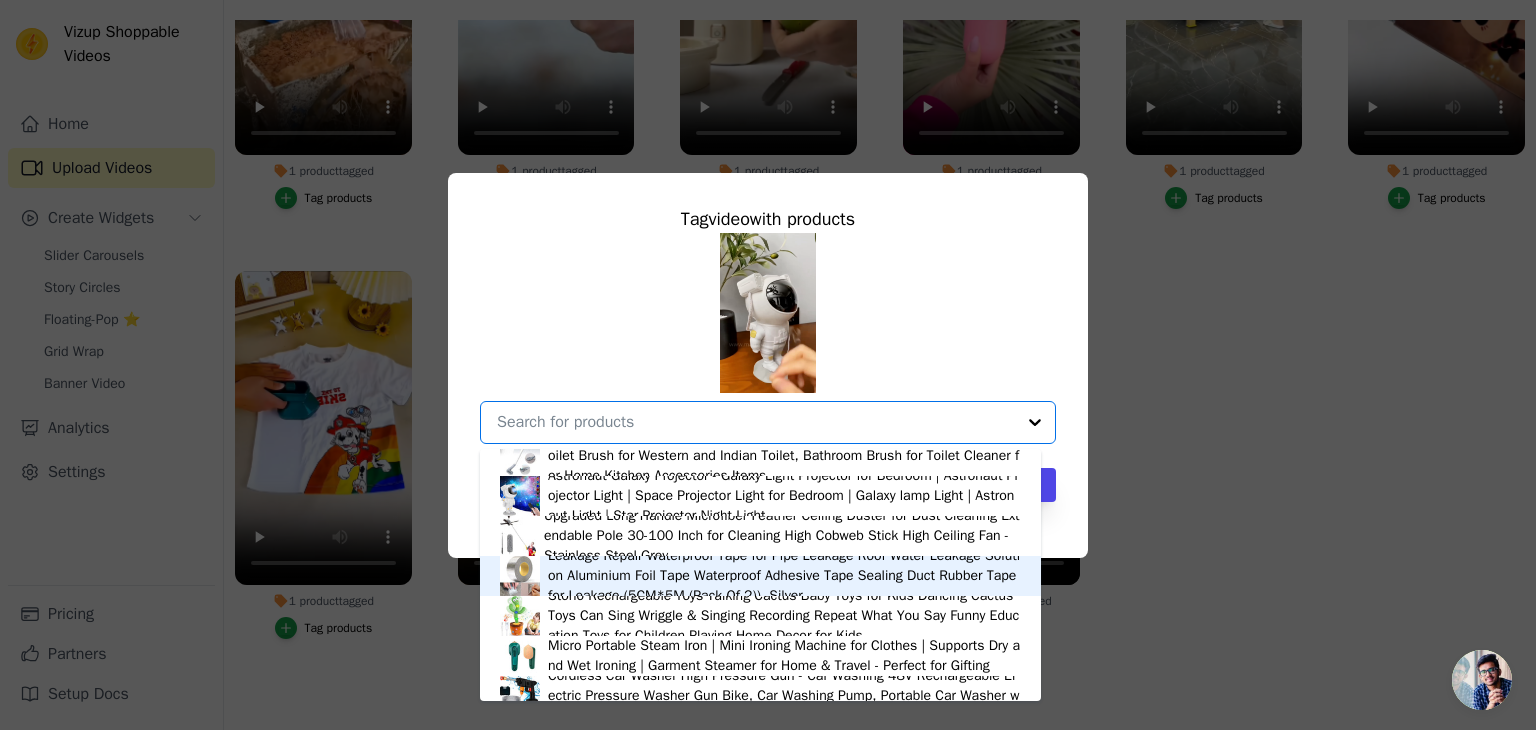 scroll, scrollTop: 900, scrollLeft: 0, axis: vertical 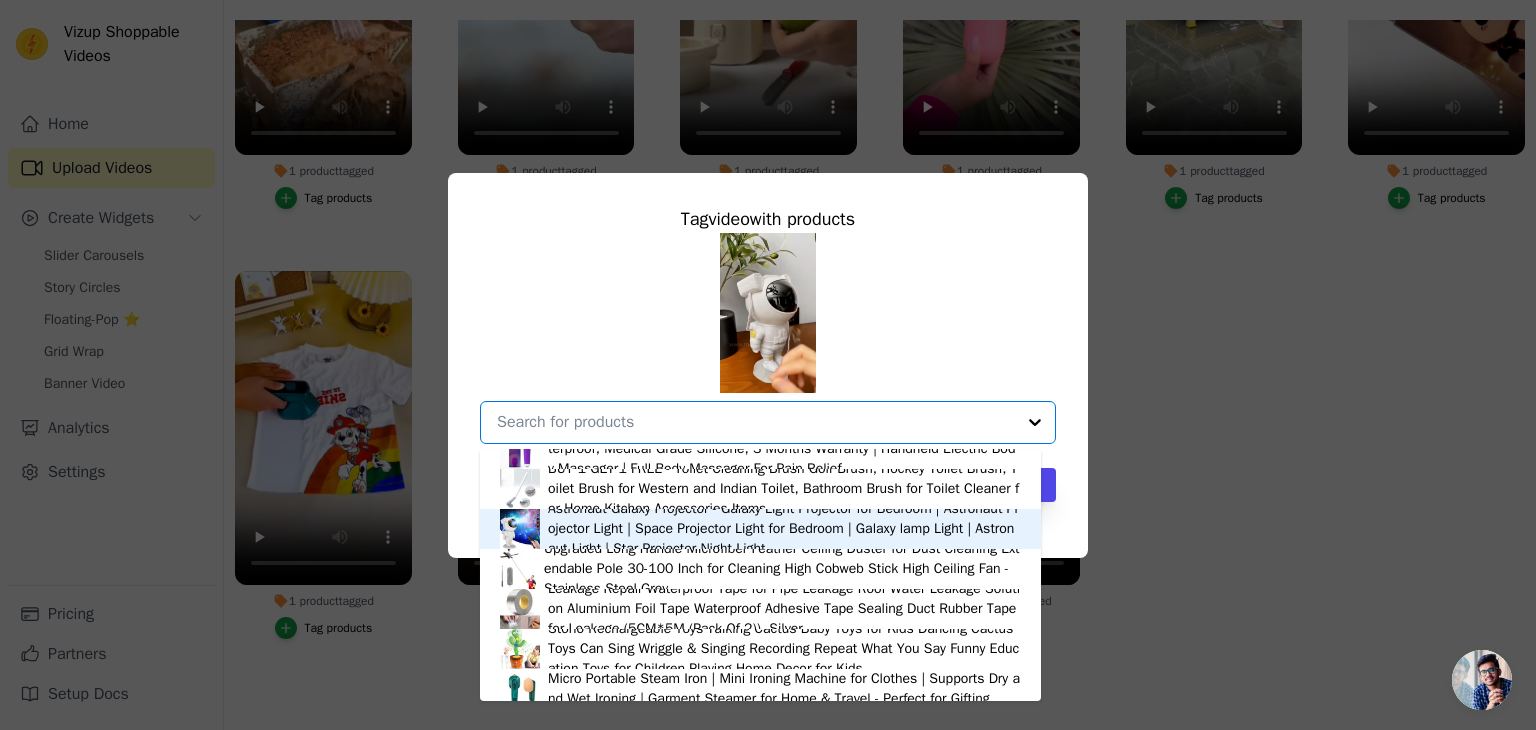 click on "Astronaut Galaxy Projector - Galaxy Light Projector for Bedroom | Astronaut Projector Light | Space Projector Light for Bedroom | Galaxy lamp Light | Astronaut Light | Star Projector Night Light" at bounding box center [784, 529] 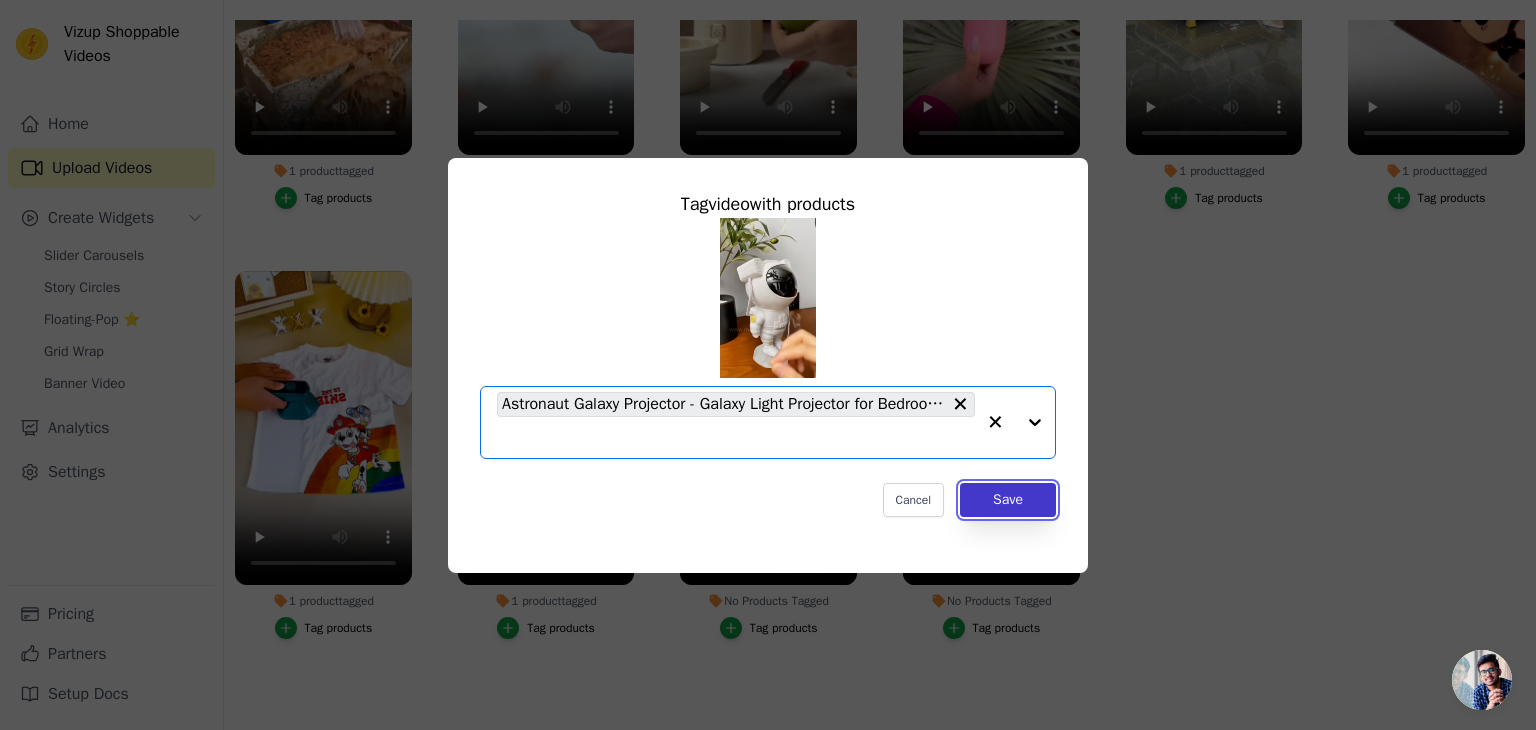 click on "Save" at bounding box center [1008, 500] 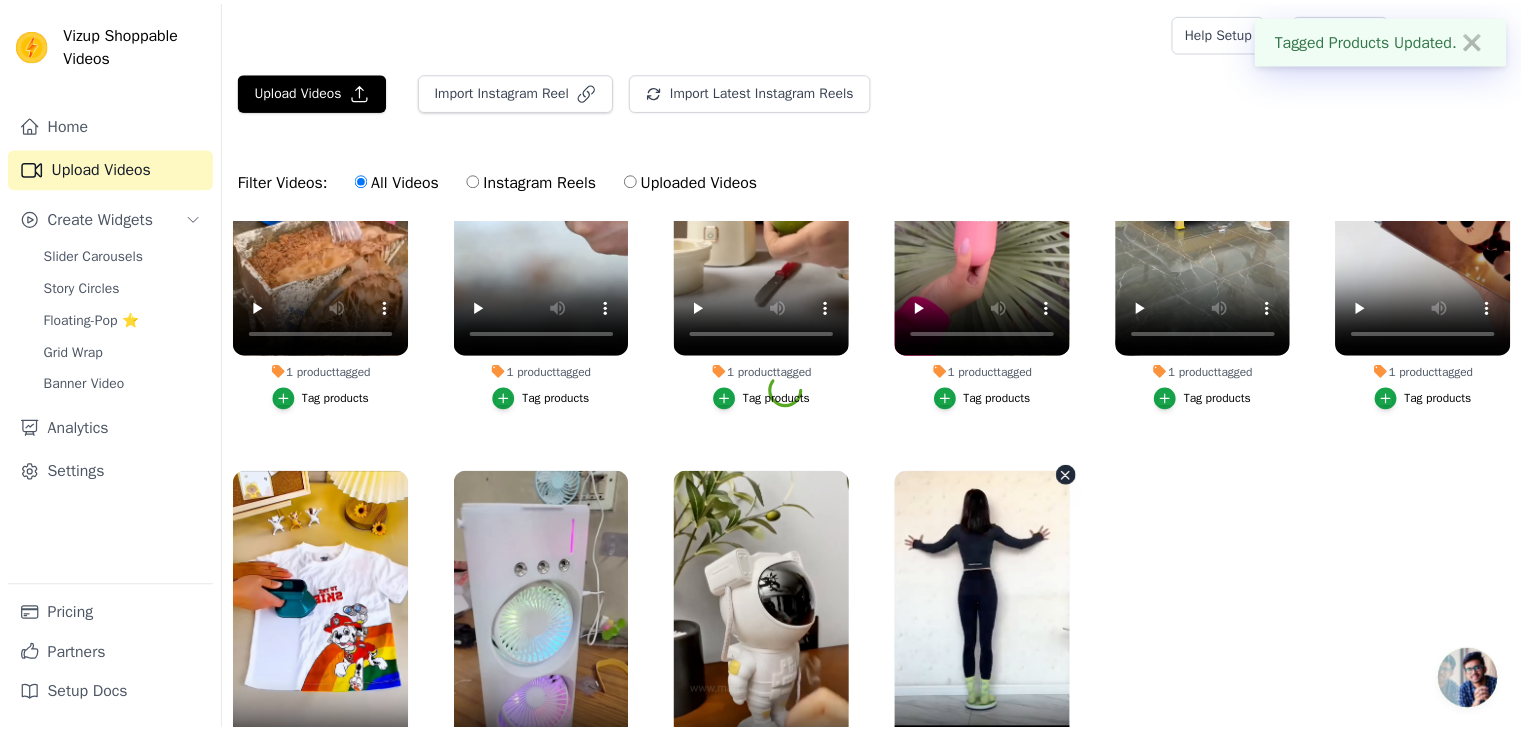 scroll, scrollTop: 200, scrollLeft: 0, axis: vertical 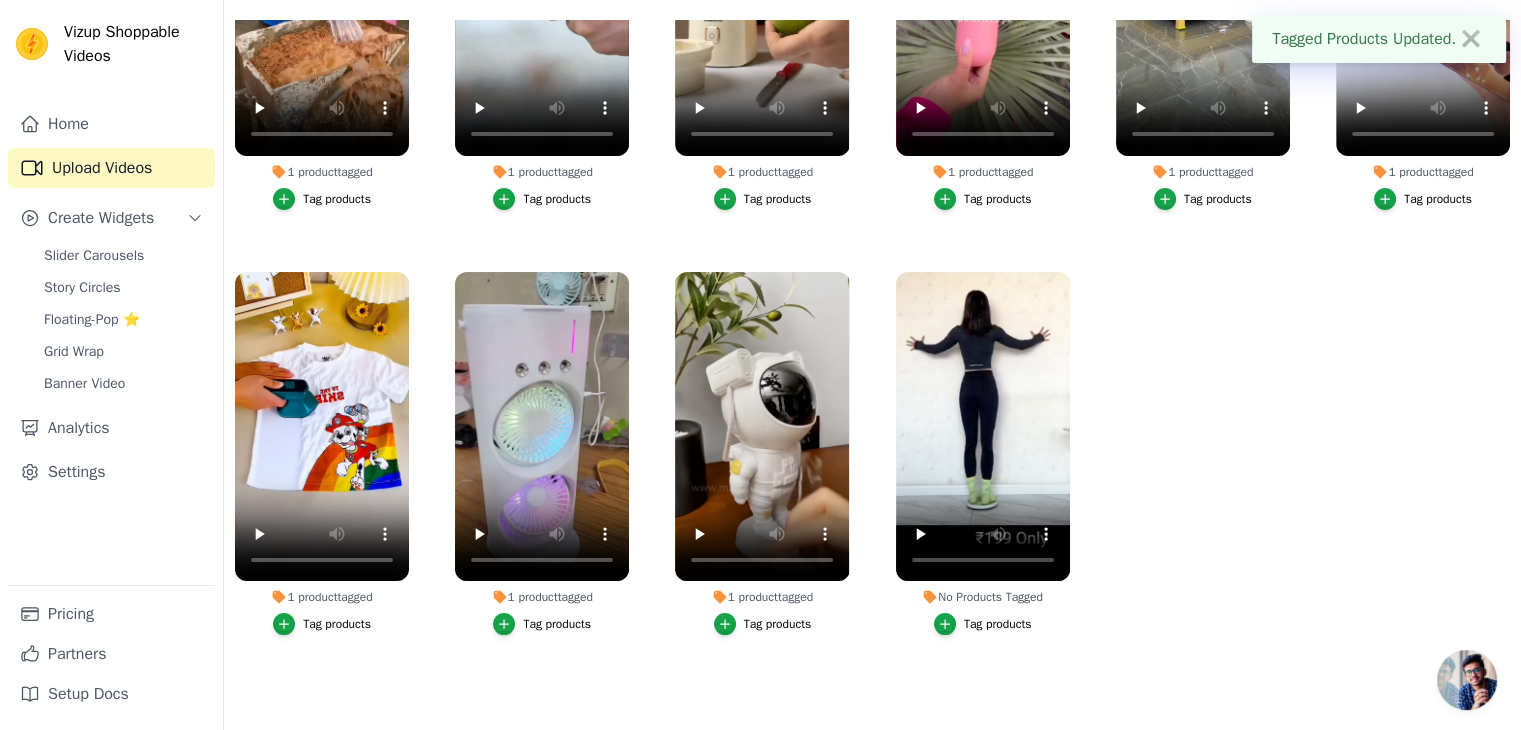 click on "Tag products" at bounding box center [998, 624] 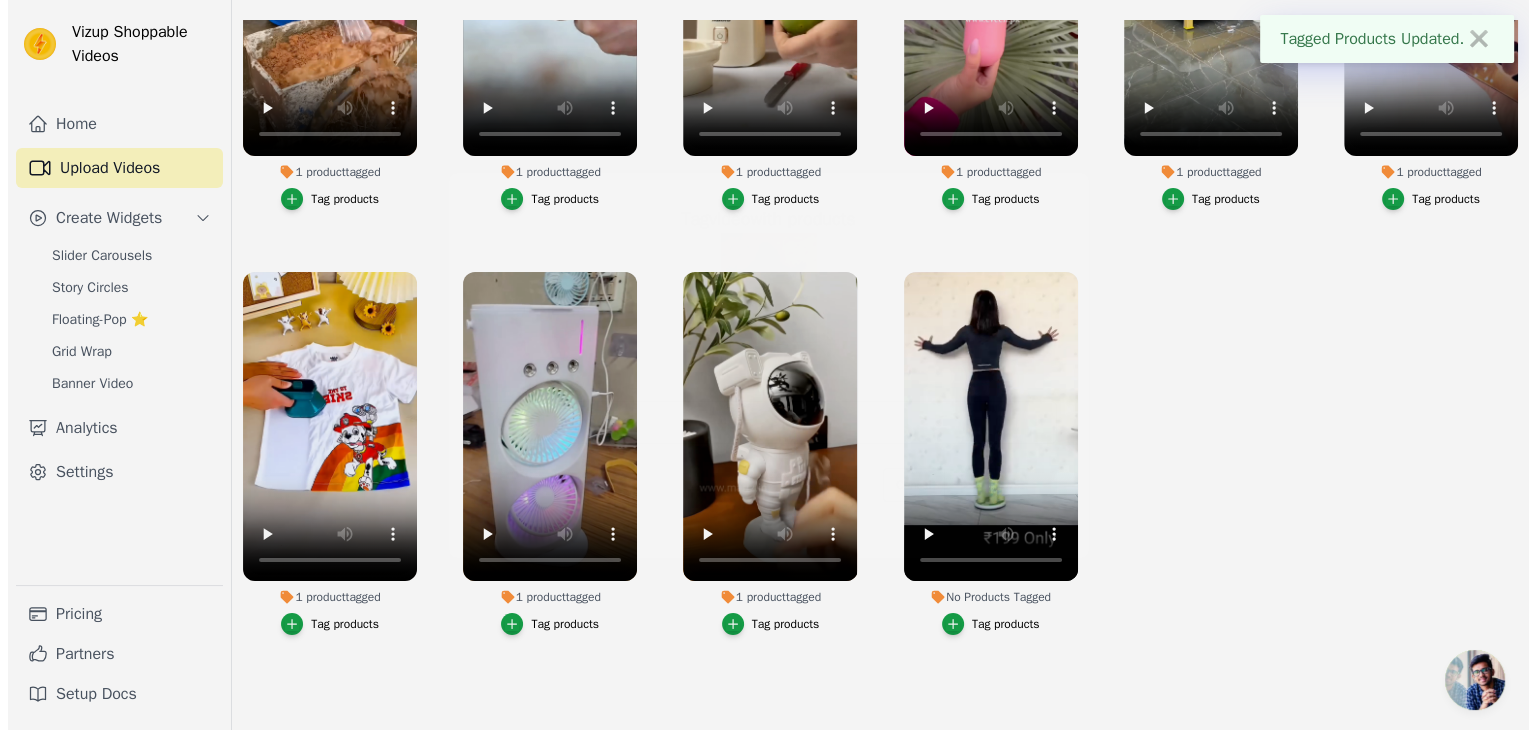 scroll, scrollTop: 0, scrollLeft: 0, axis: both 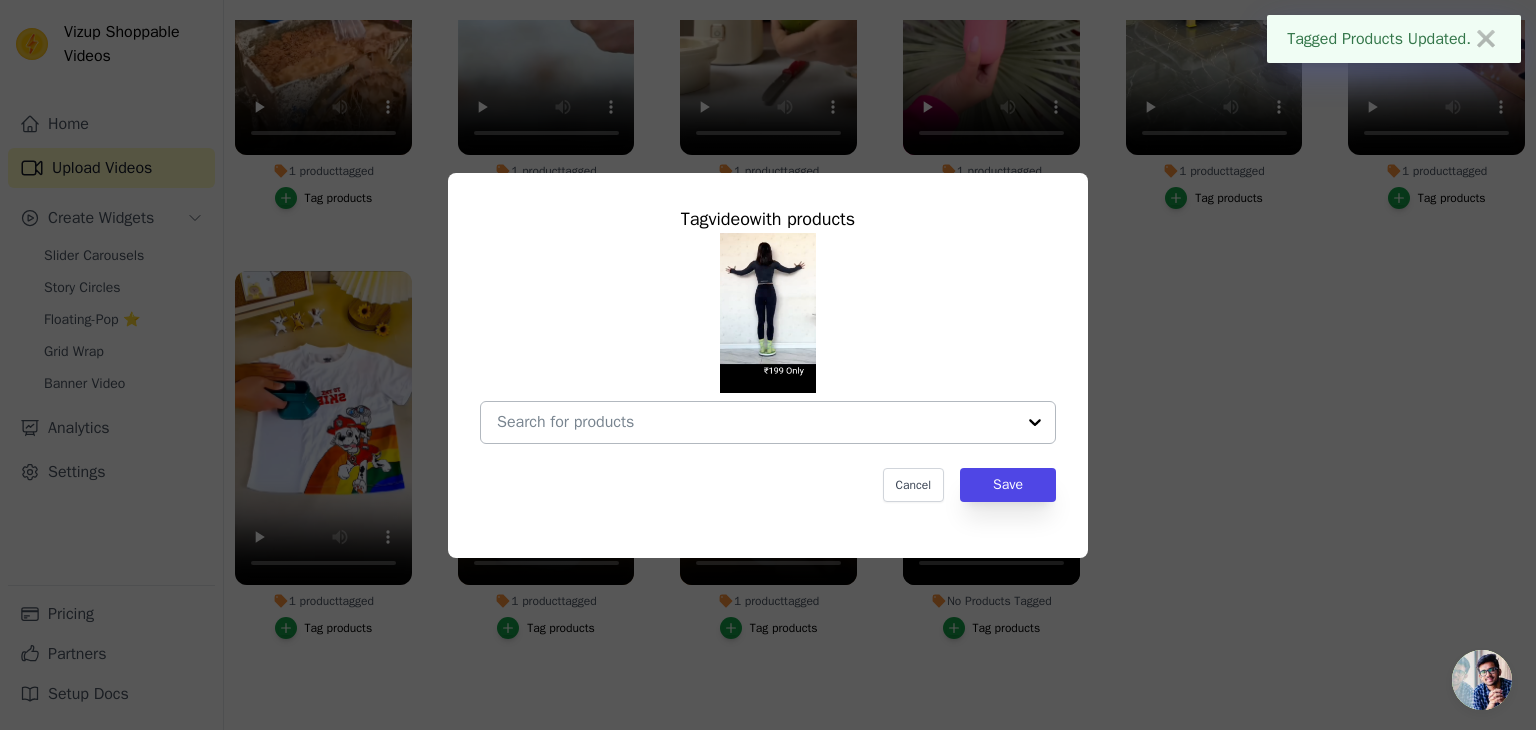 click at bounding box center (756, 422) 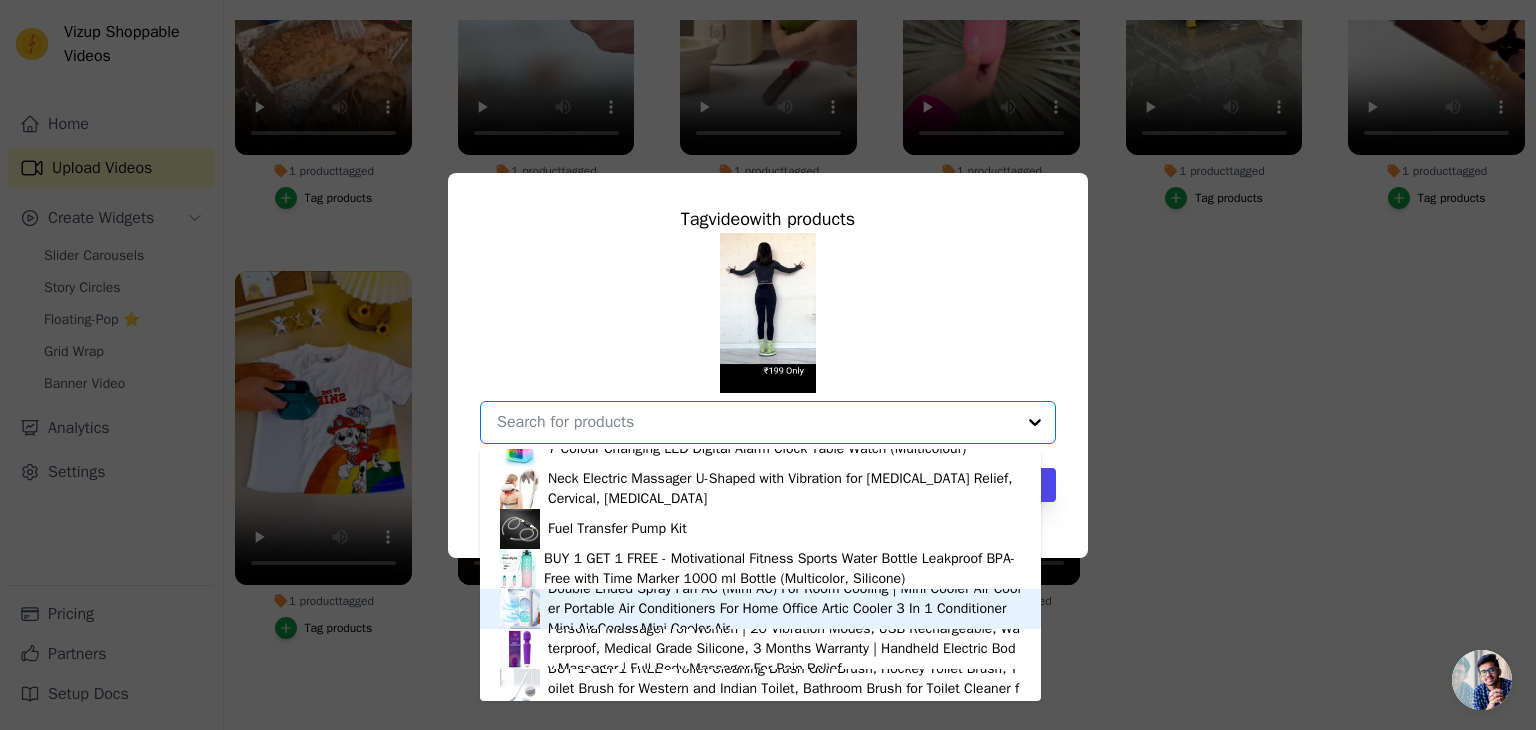 scroll, scrollTop: 600, scrollLeft: 0, axis: vertical 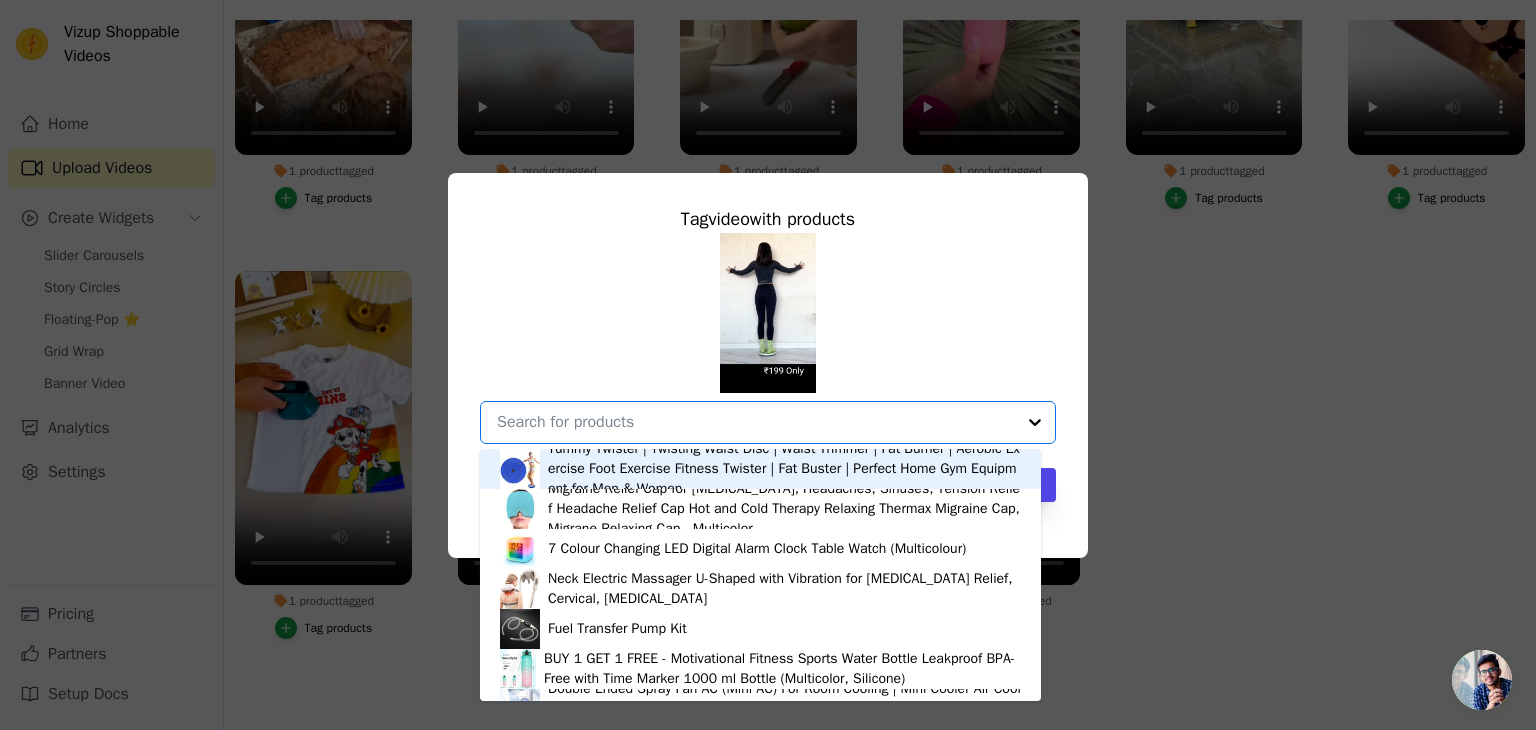 click on "Tummy Twister | Twisting Waist Disc | Waist Trimmer | Fat Burner | Aerobic Exercise Foot Exercise Fitness Twister | Fat Buster | Perfect Home Gym Equipment for Men & Women" at bounding box center (784, 469) 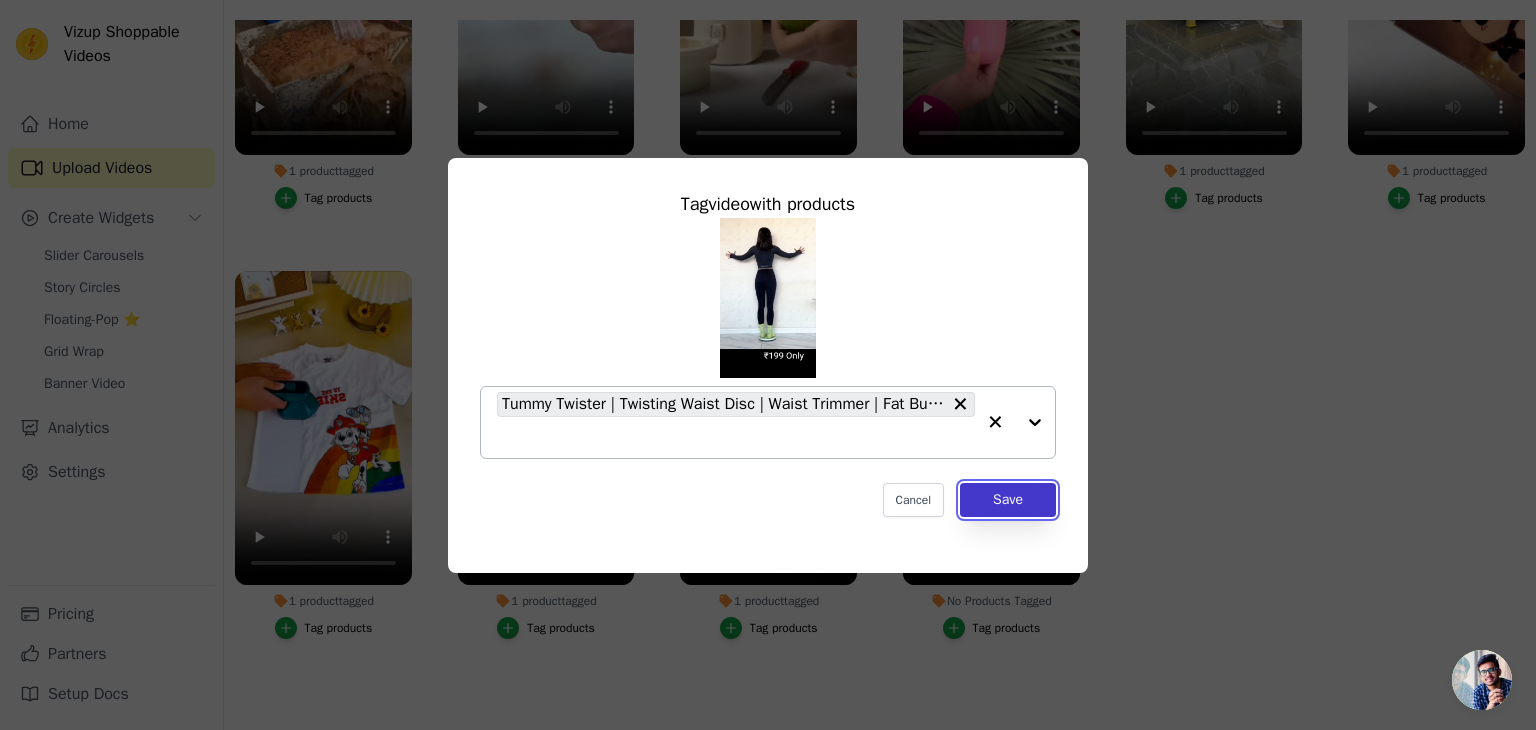 click on "Save" at bounding box center (1008, 500) 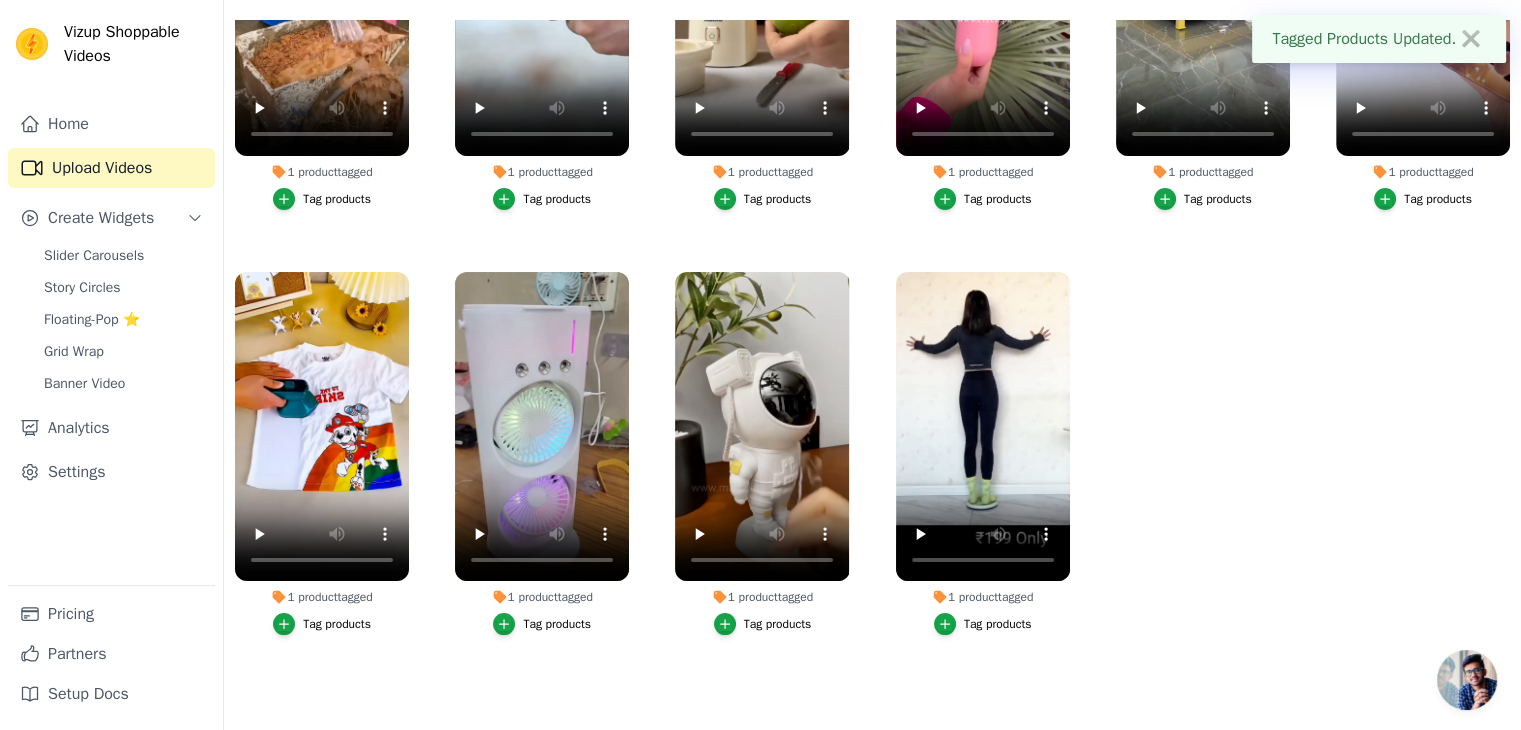 scroll, scrollTop: 203, scrollLeft: 0, axis: vertical 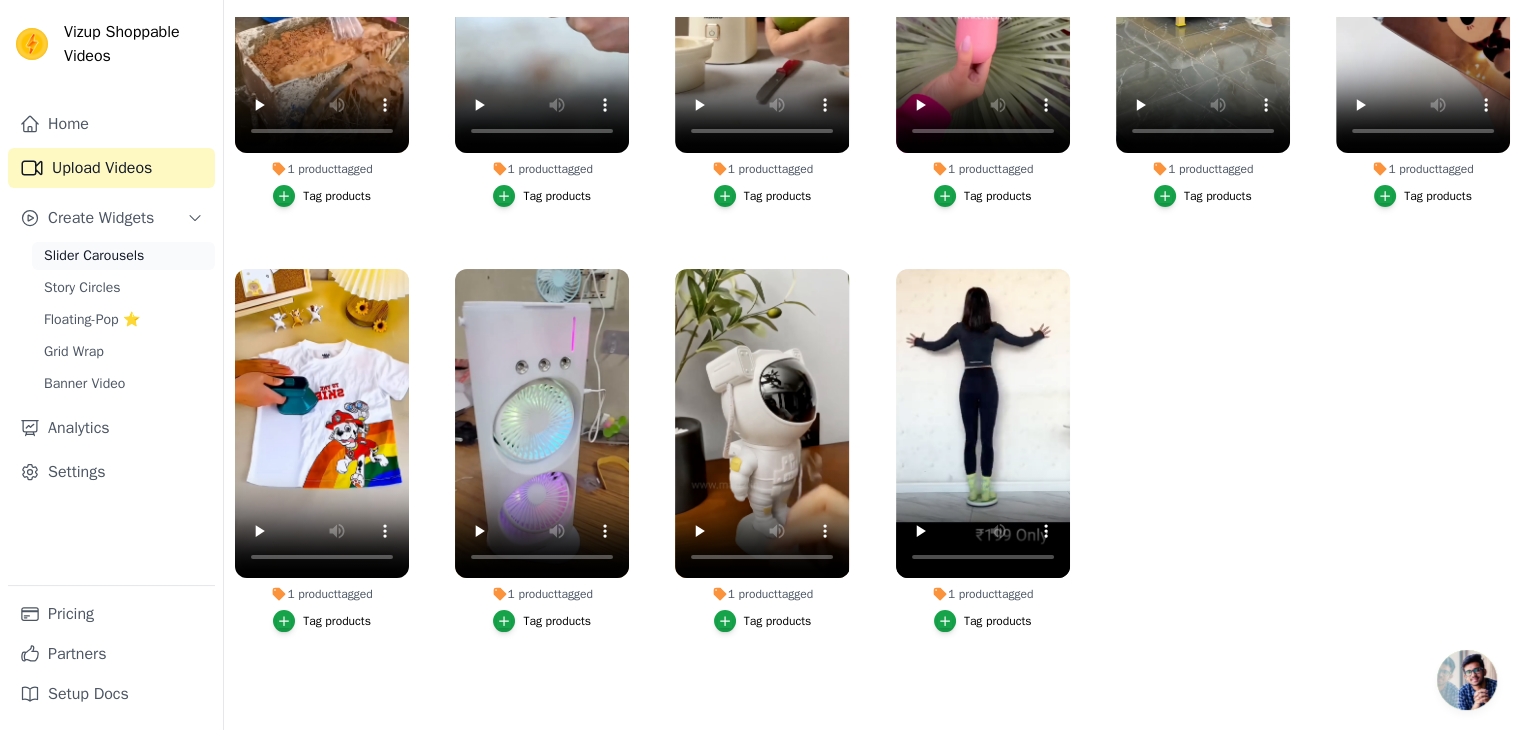 click on "Slider Carousels" at bounding box center (94, 256) 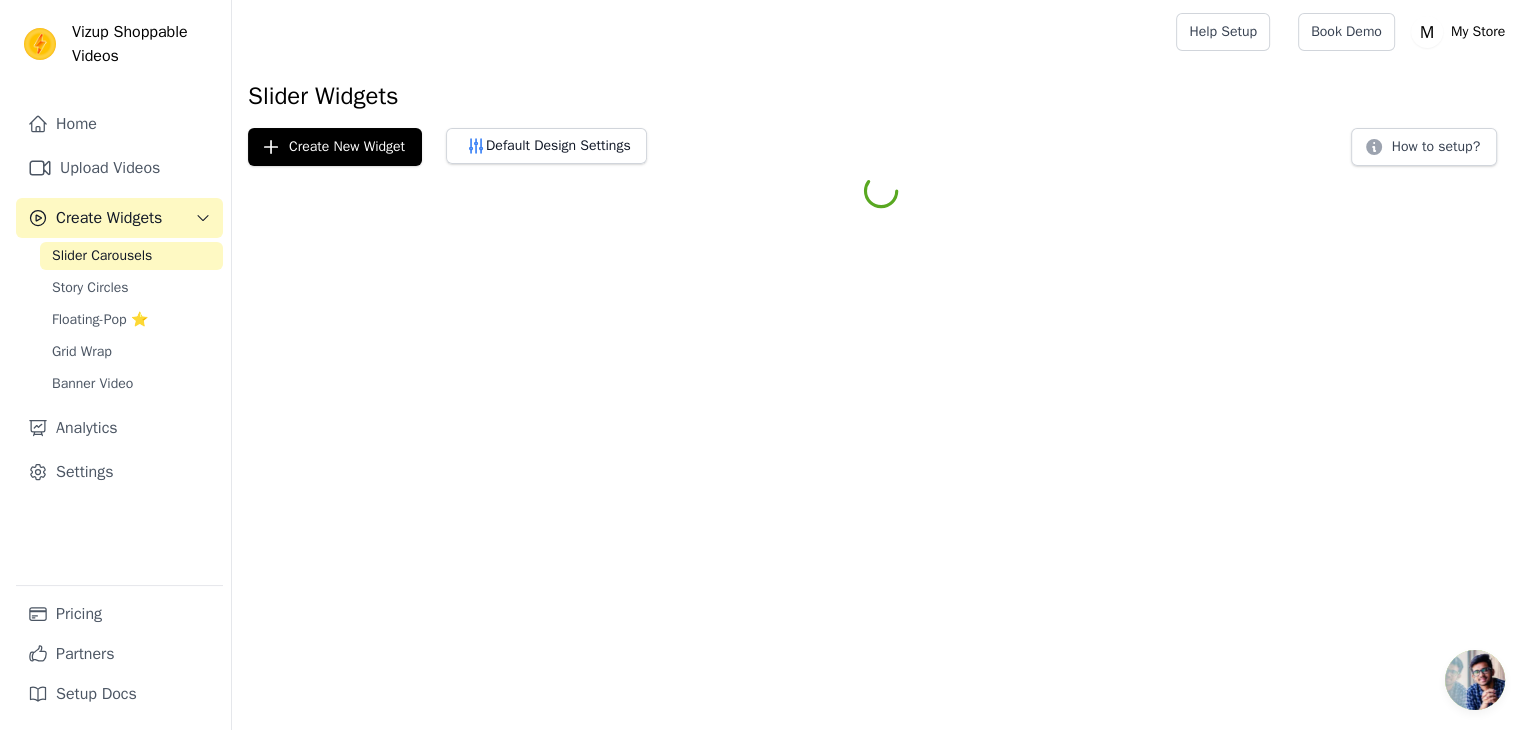 scroll, scrollTop: 0, scrollLeft: 0, axis: both 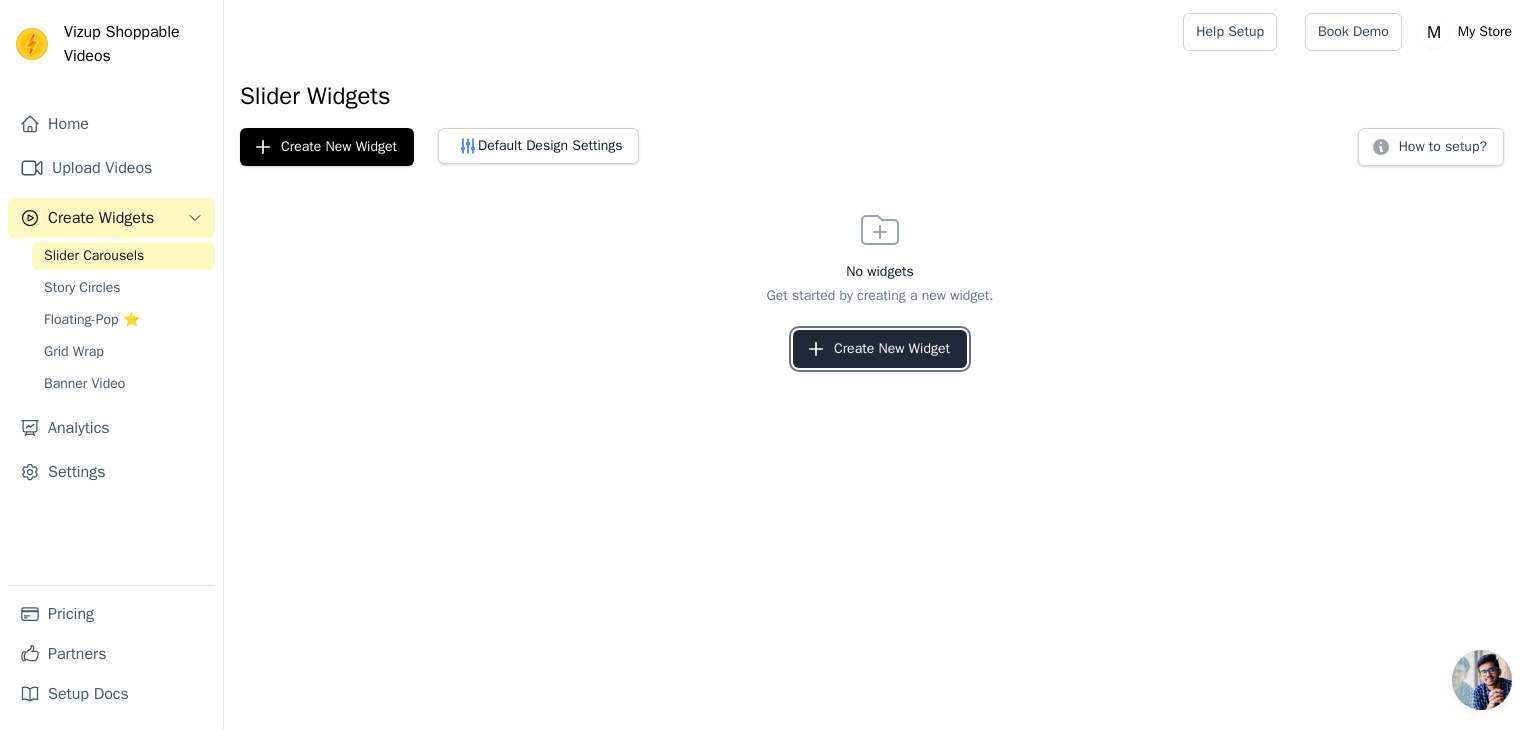 click on "Create New Widget" at bounding box center [880, 349] 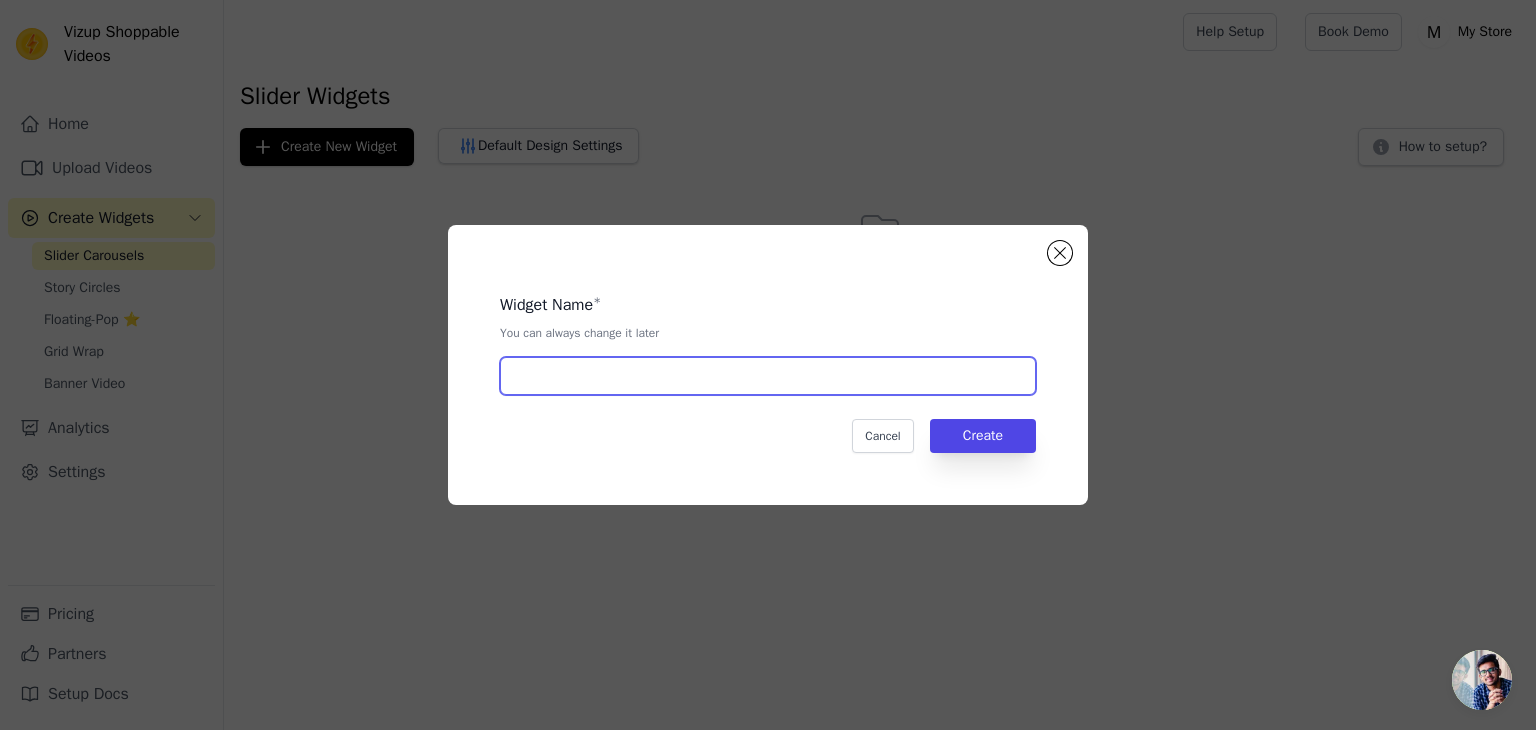 click at bounding box center (768, 376) 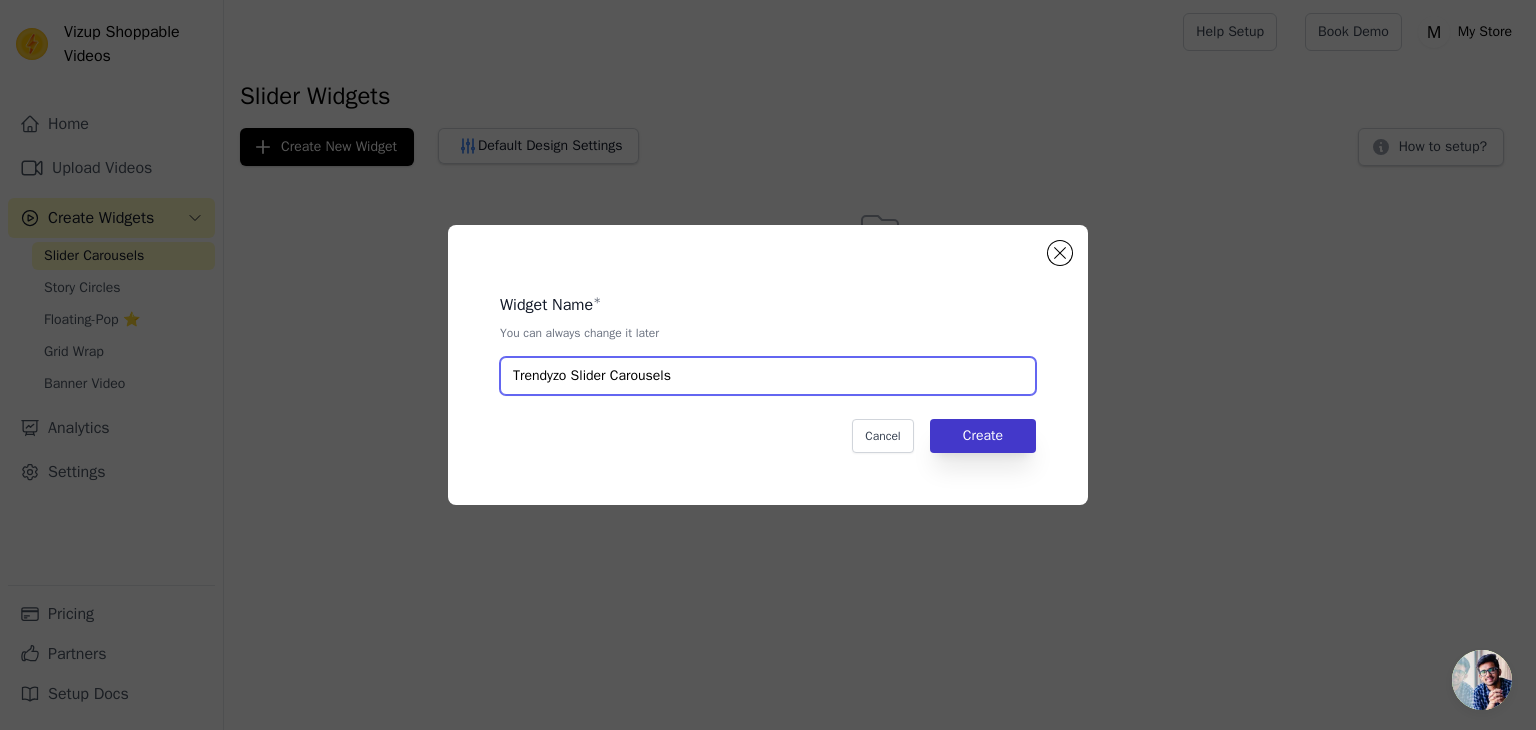 type on "Trendyzo Slider Carousels" 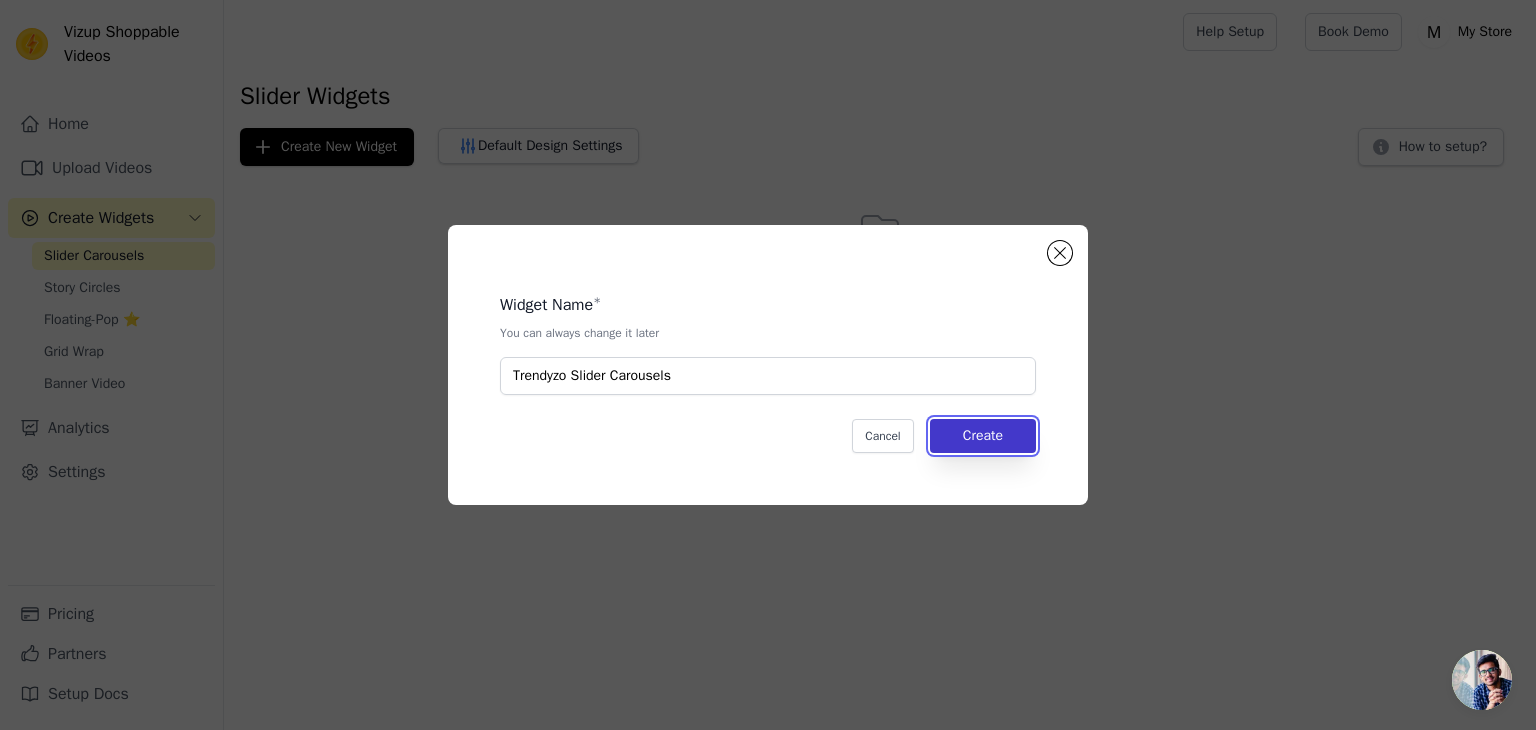 click on "Create" at bounding box center (983, 436) 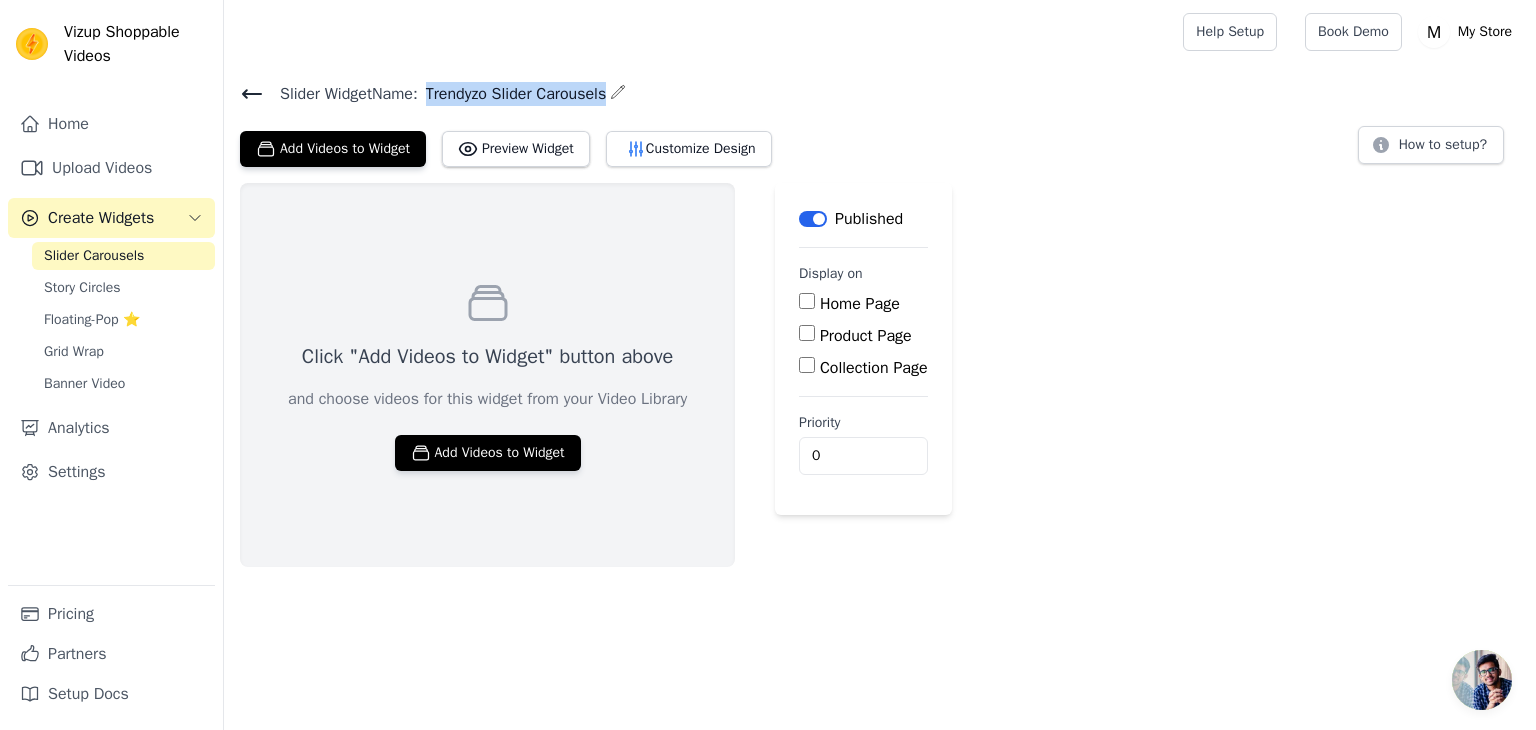 drag, startPoint x: 620, startPoint y: 92, endPoint x: 436, endPoint y: 99, distance: 184.1331 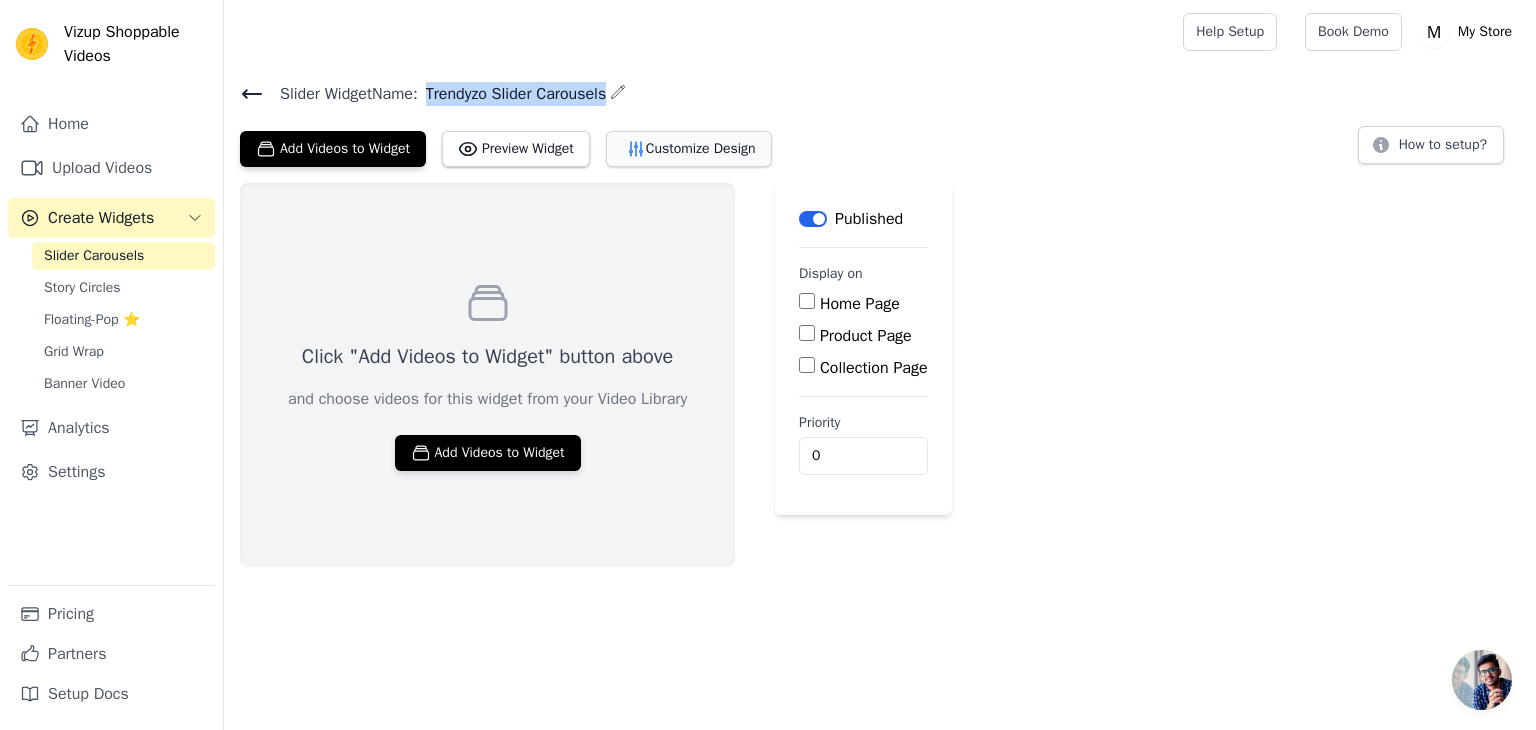 click on "Customize Design" at bounding box center (689, 149) 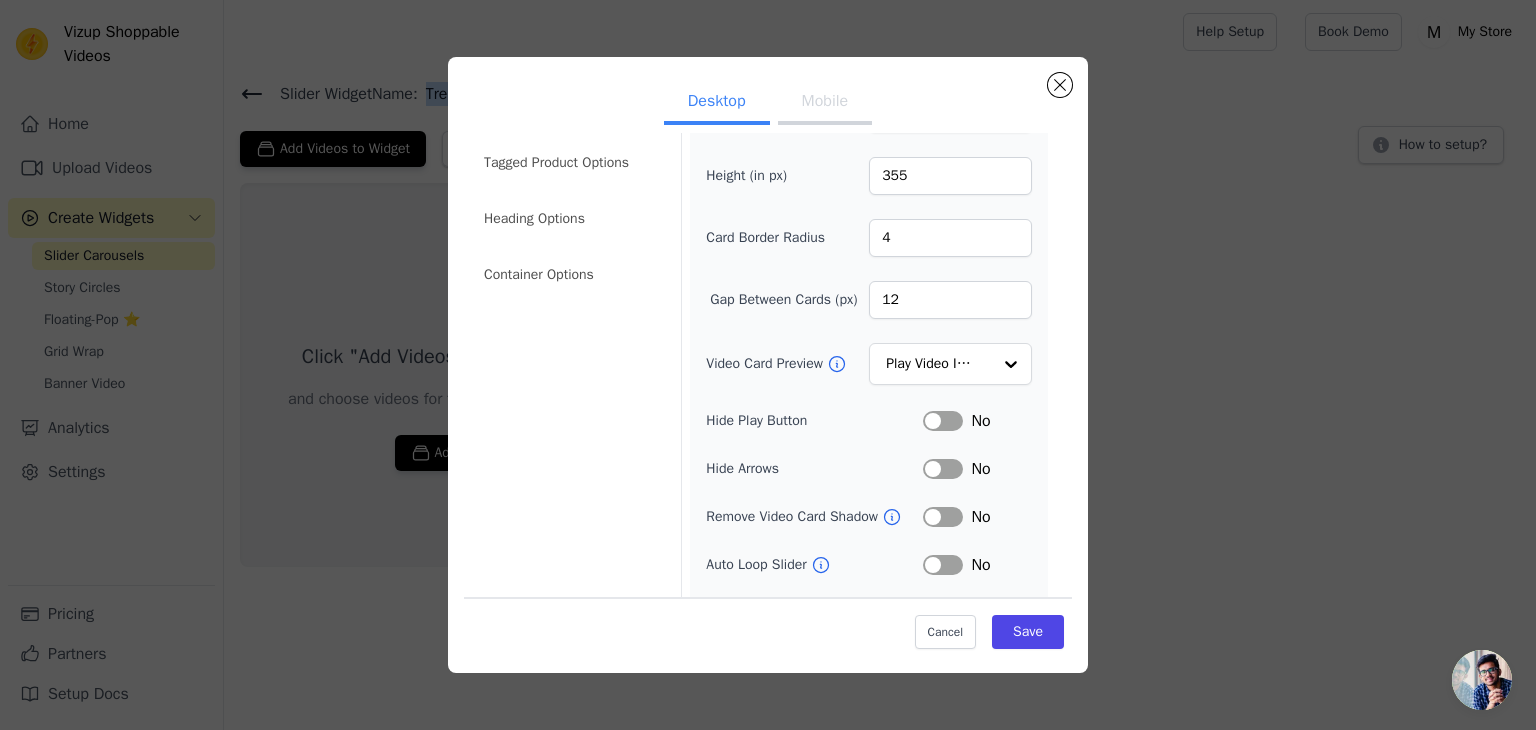 scroll, scrollTop: 0, scrollLeft: 0, axis: both 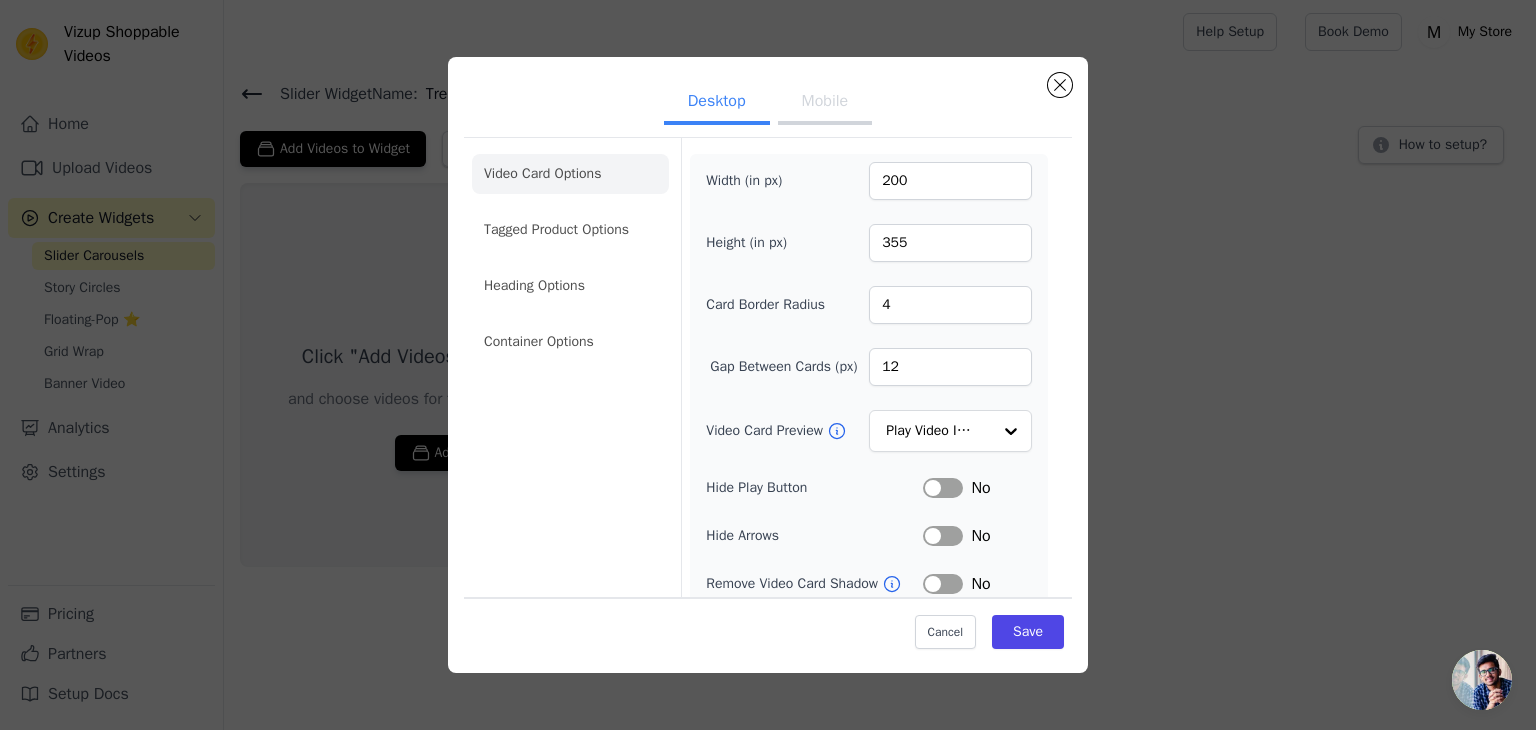 click on "Desktop Mobile   Video Card Options Tagged Product Options Heading Options Container Options   Width (in px)   200   Height (in px)   355   Card Border Radius   4   Gap Between Cards (px)   12   Video Card Preview           Play Video In Loop               Hide Play Button   Label     No   Hide Arrows   Label     No   Remove Video Card Shadow     Label     No   Auto Loop Slider     Label     No   Shopping Icon on Video Cards   Label     No   Add to Cart on Video Cards     Label     No   Cancel     Save" at bounding box center (768, 365) 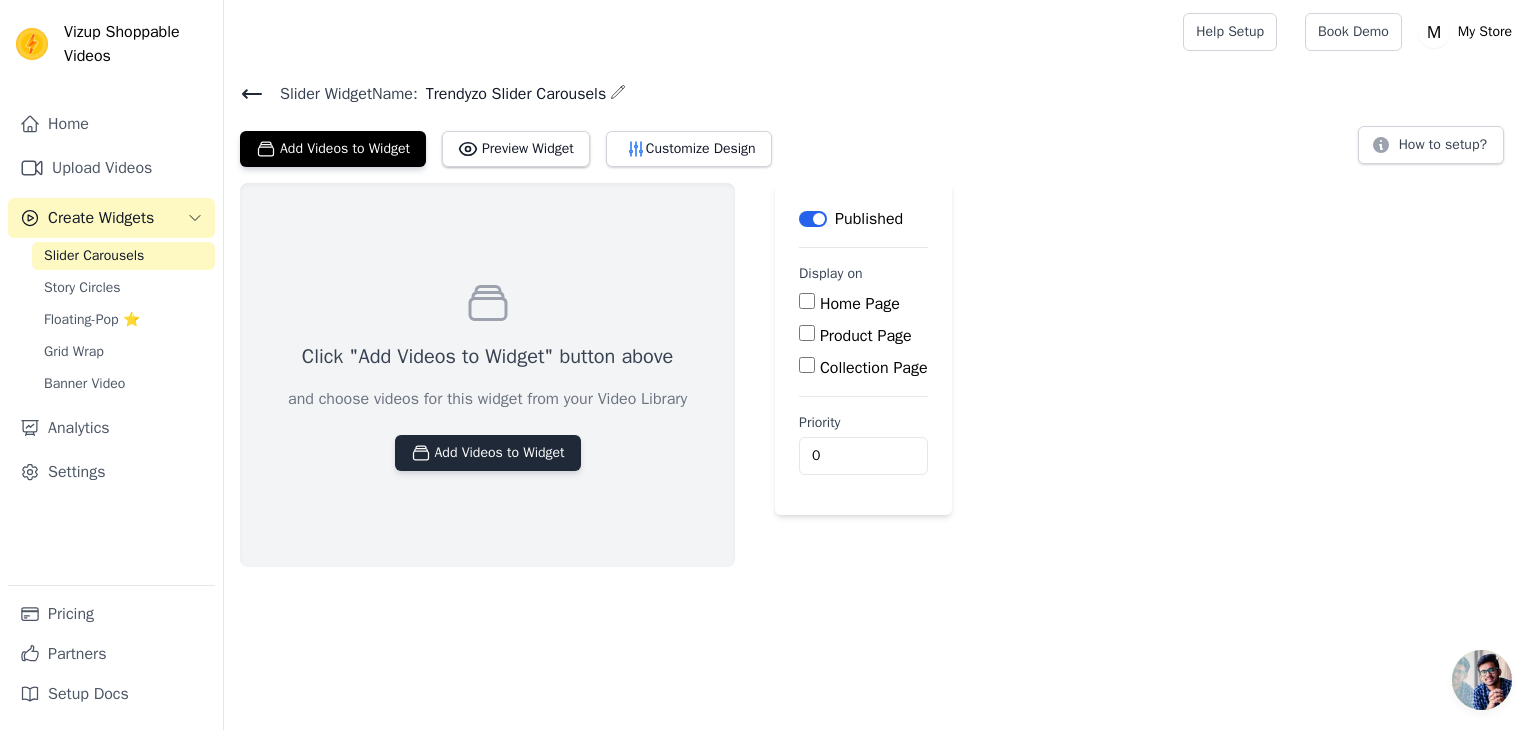 click on "Add Videos to Widget" at bounding box center (488, 453) 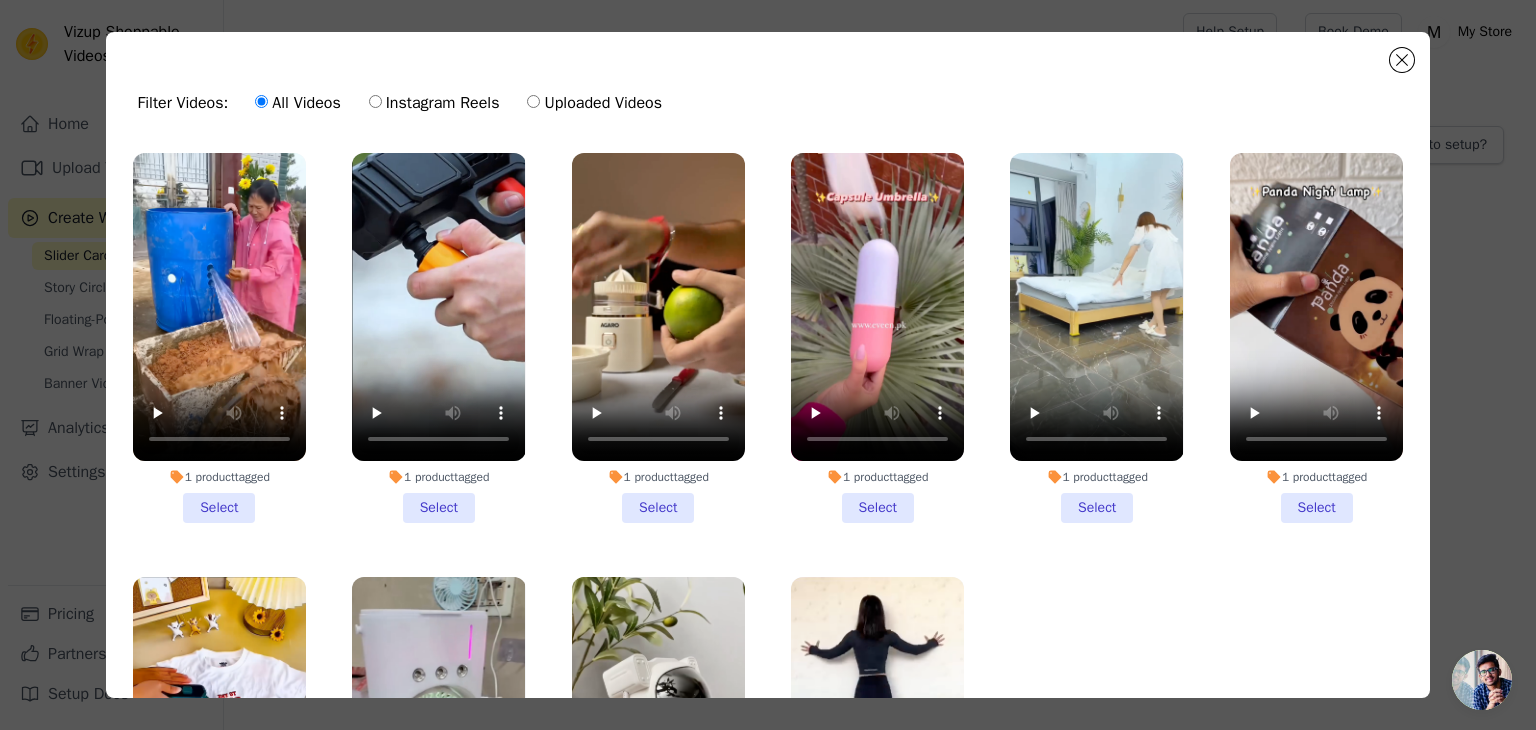 click on "1   product  tagged     Select" at bounding box center [219, 338] 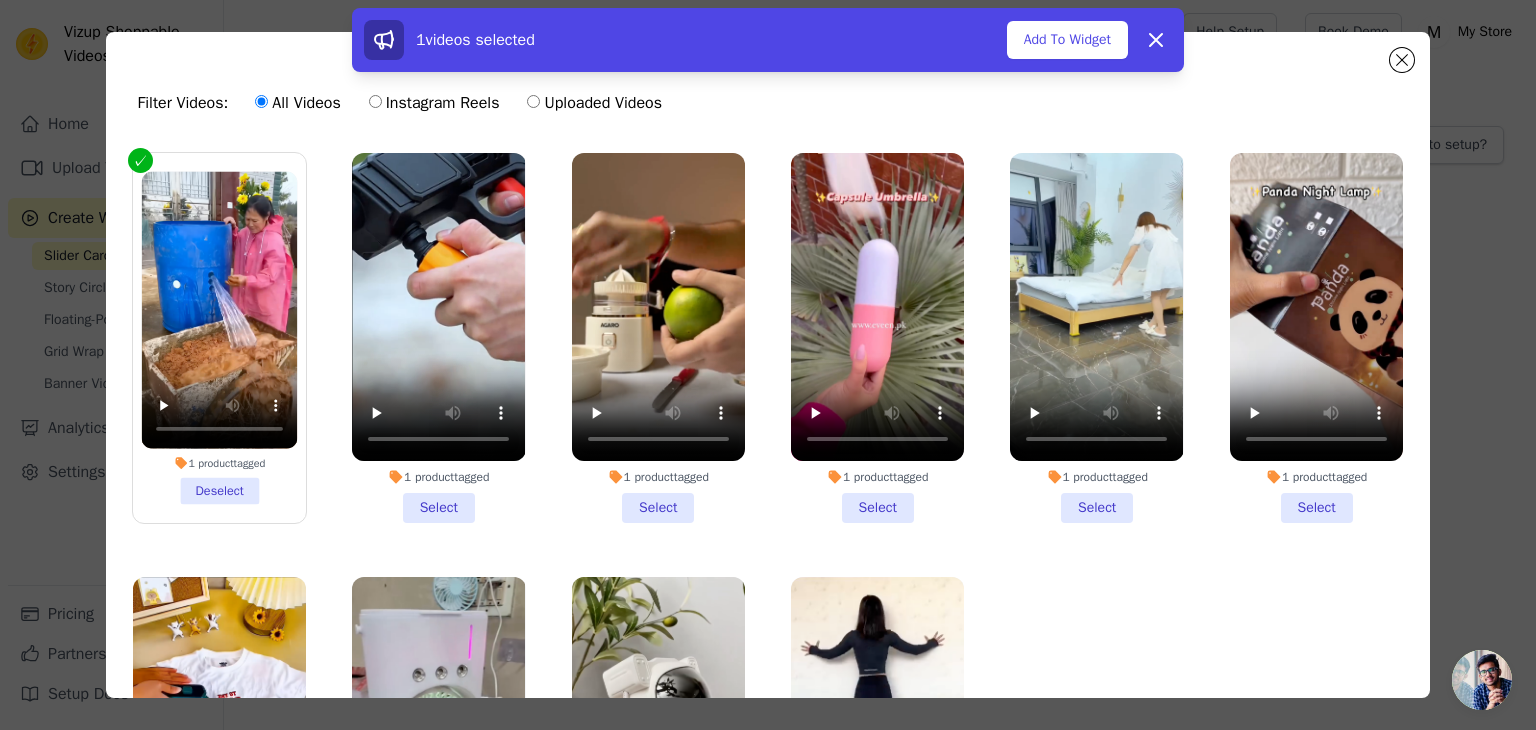drag, startPoint x: 436, startPoint y: 502, endPoint x: 612, endPoint y: 484, distance: 176.91806 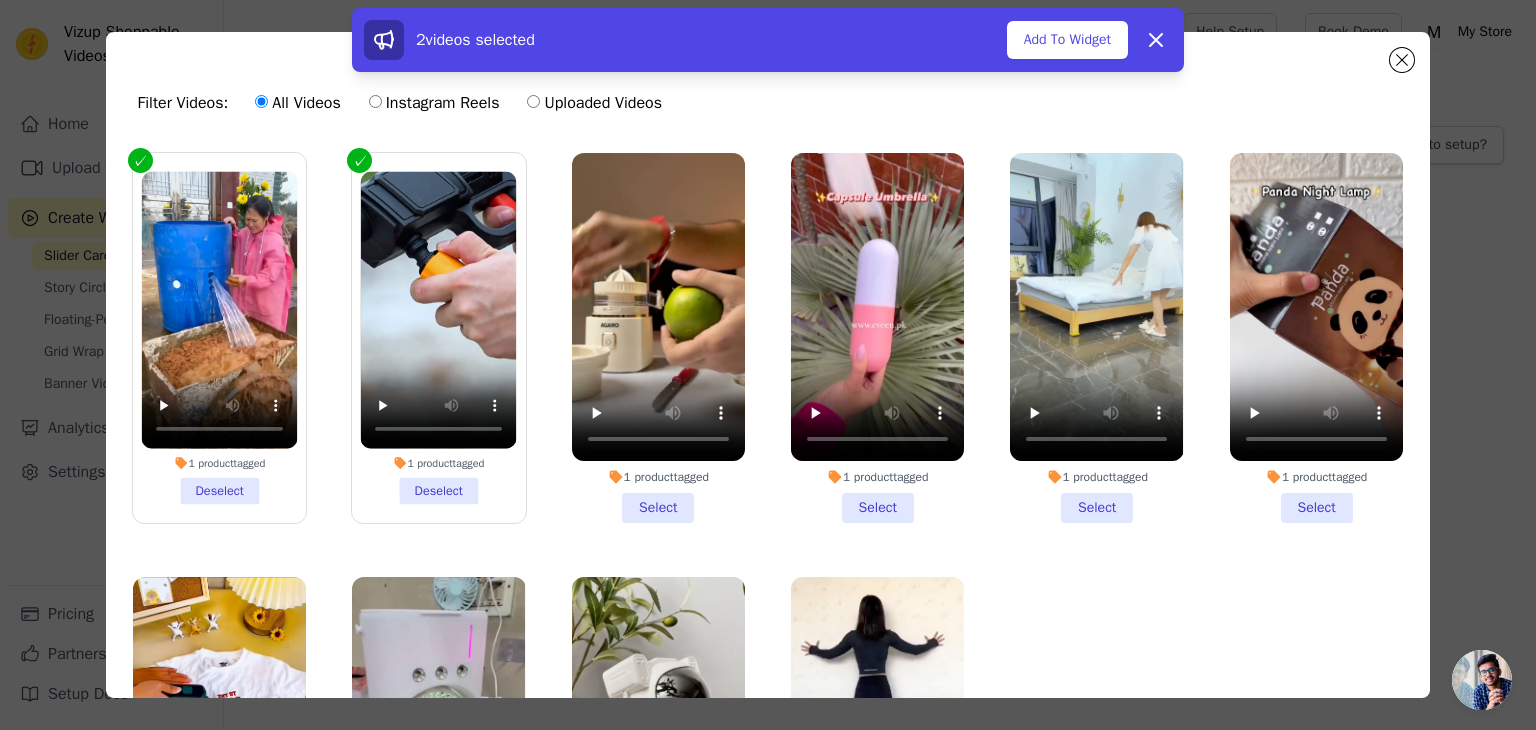 click on "1   product  tagged     Select" at bounding box center (658, 338) 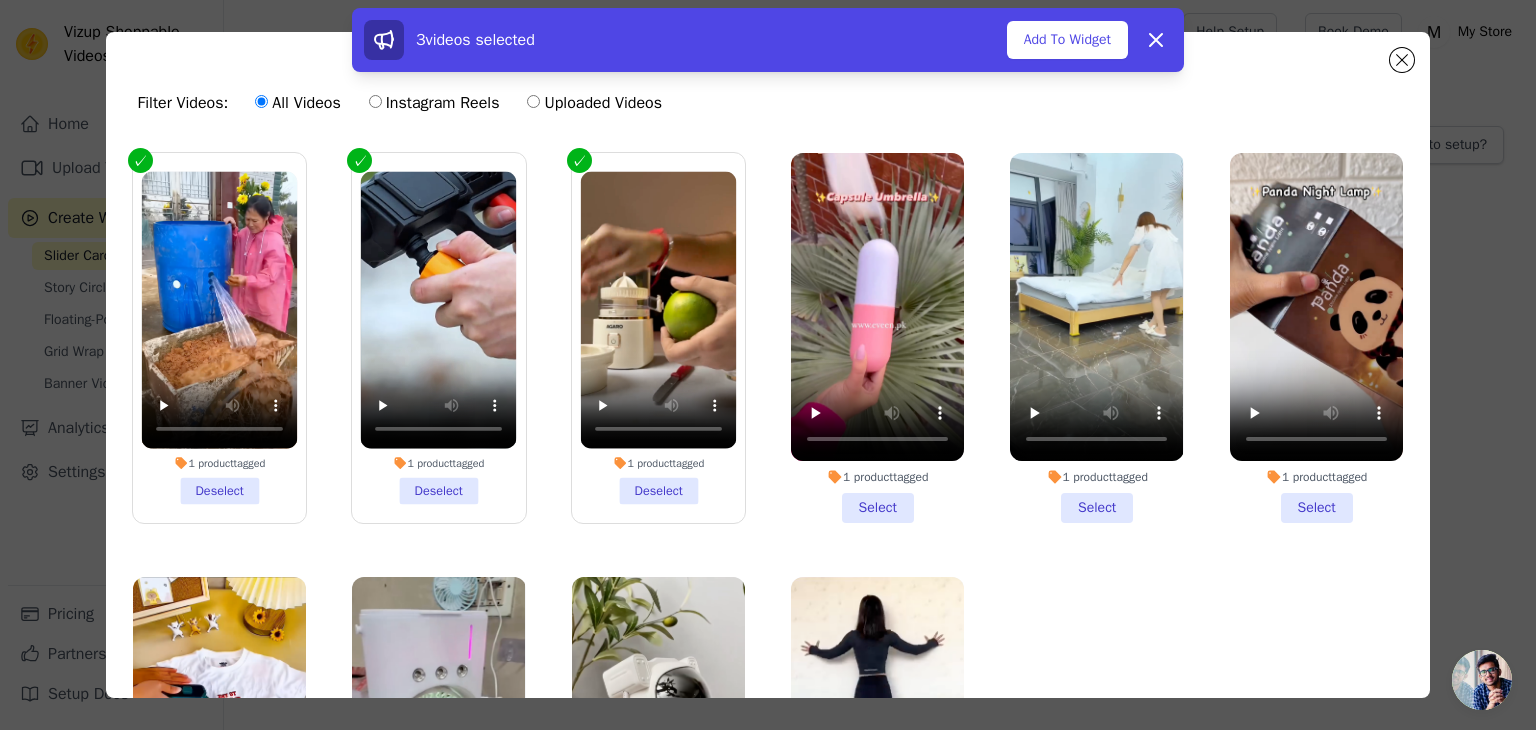 drag, startPoint x: 843, startPoint y: 505, endPoint x: 1031, endPoint y: 505, distance: 188 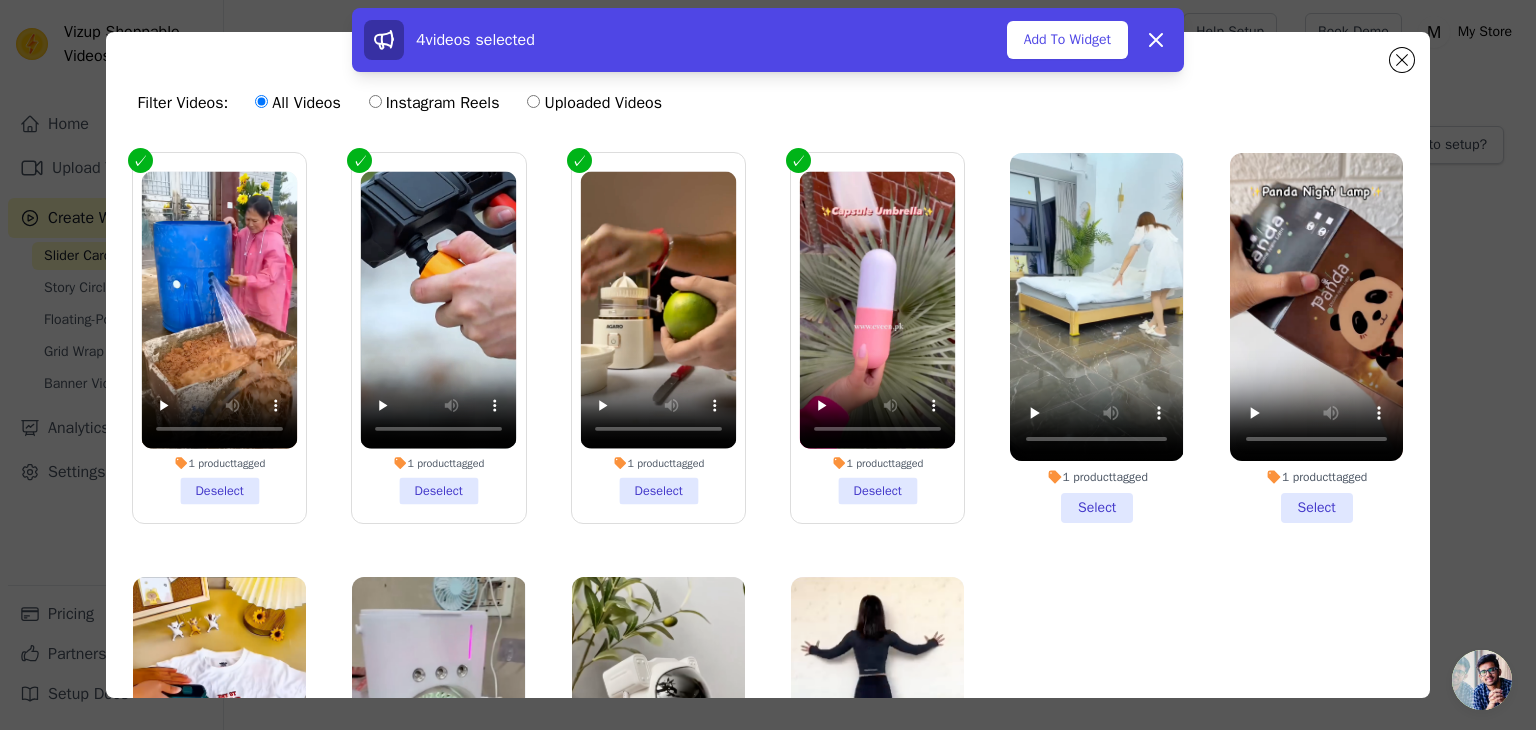 drag, startPoint x: 1083, startPoint y: 502, endPoint x: 1296, endPoint y: 509, distance: 213.11499 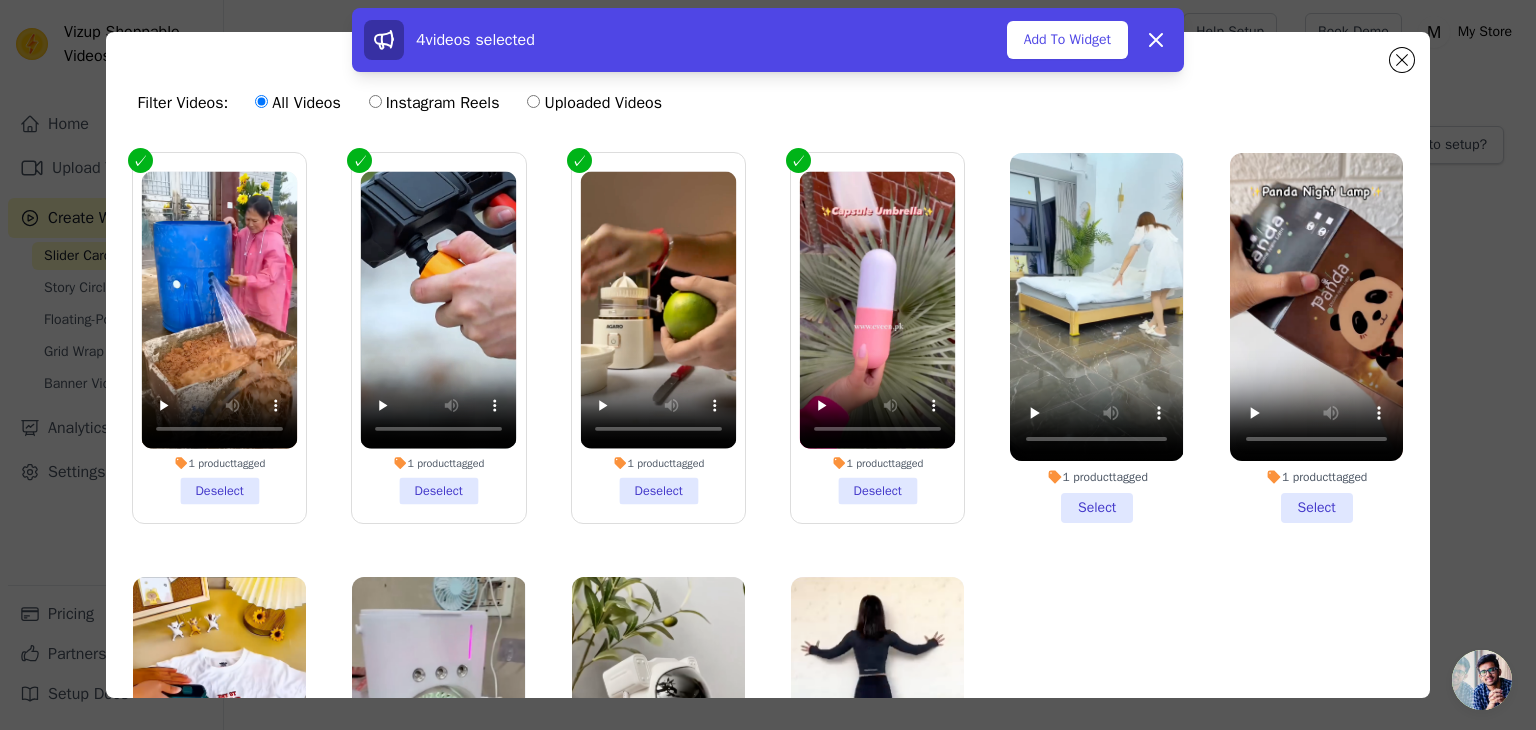 click on "1   product  tagged     Select" at bounding box center (1096, 338) 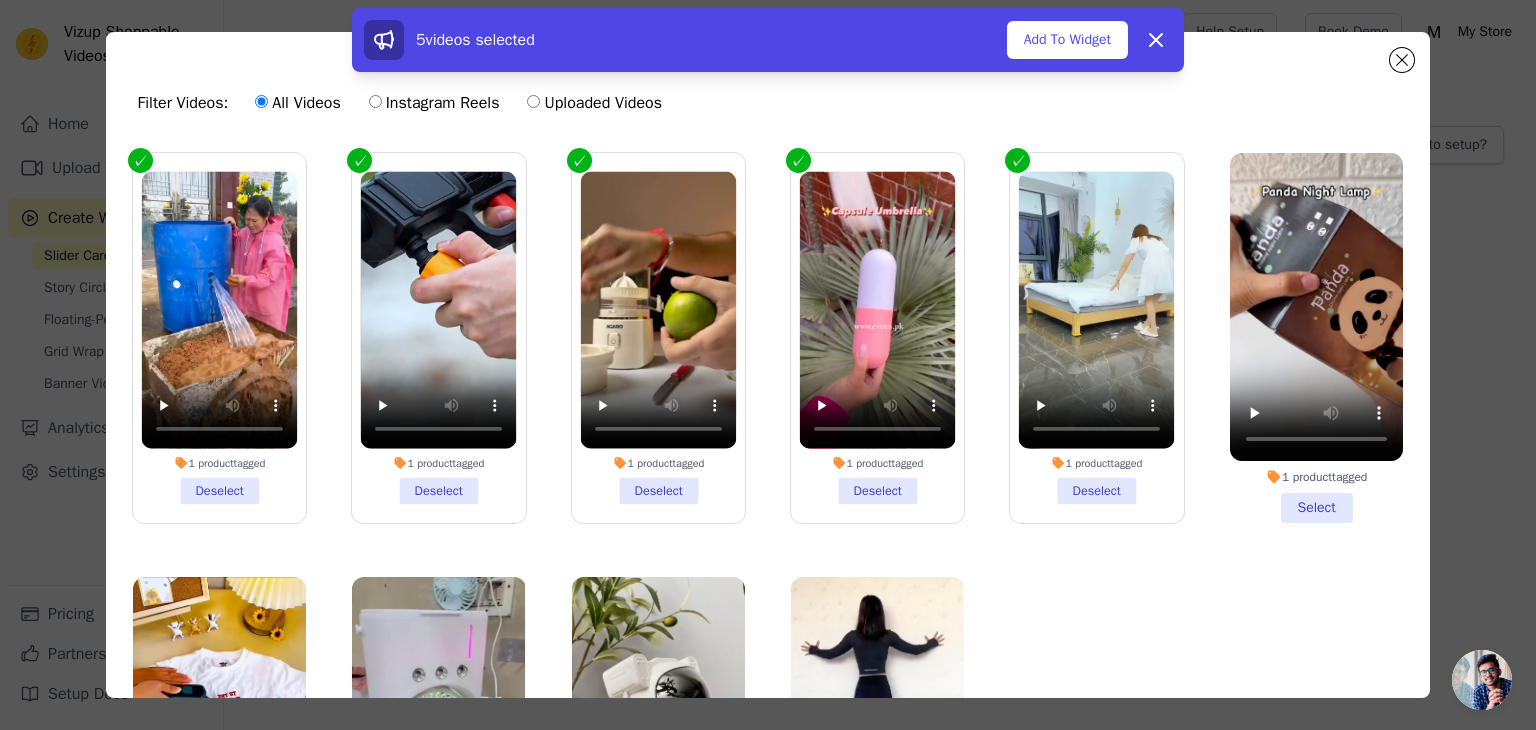 click on "1   product  tagged     Select" at bounding box center (1316, 338) 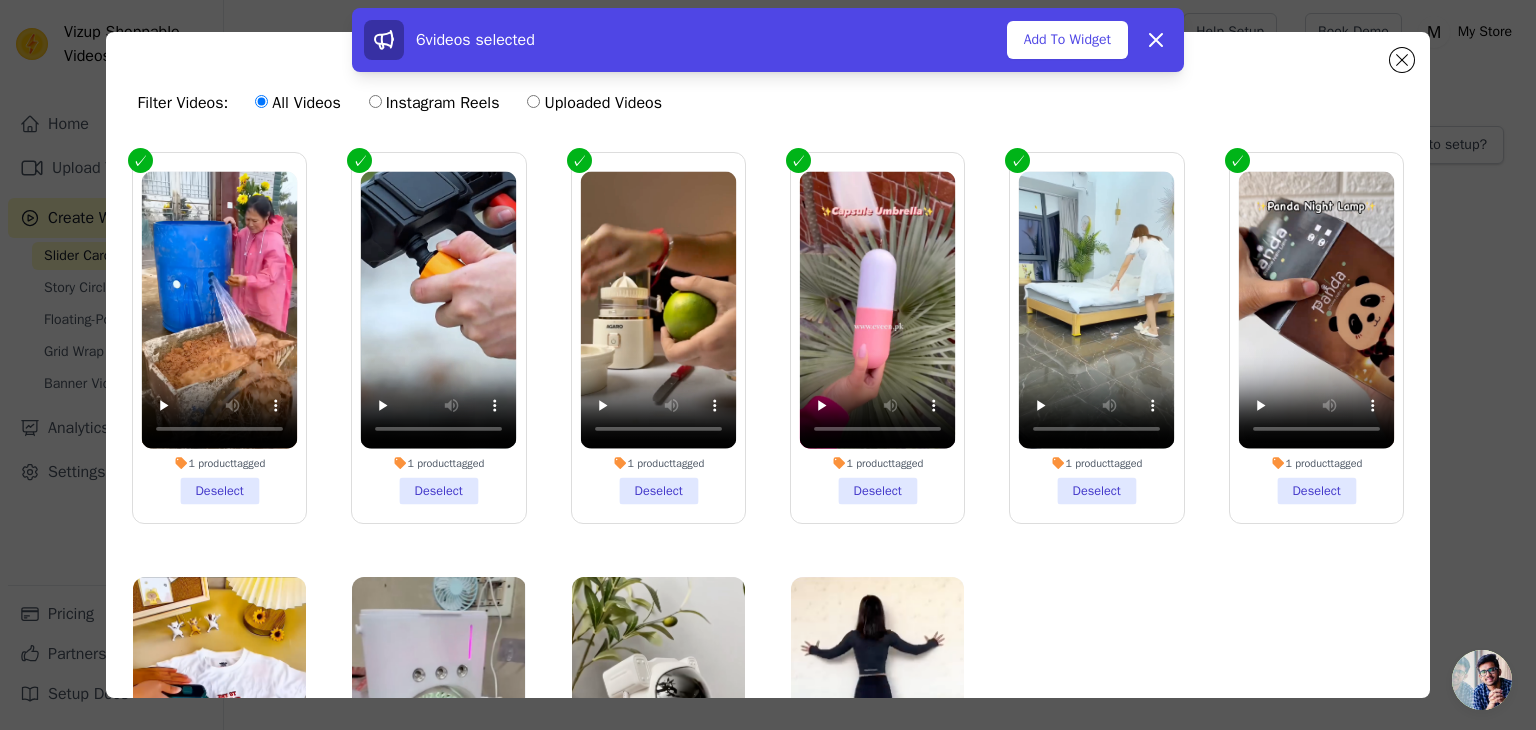 scroll, scrollTop: 178, scrollLeft: 0, axis: vertical 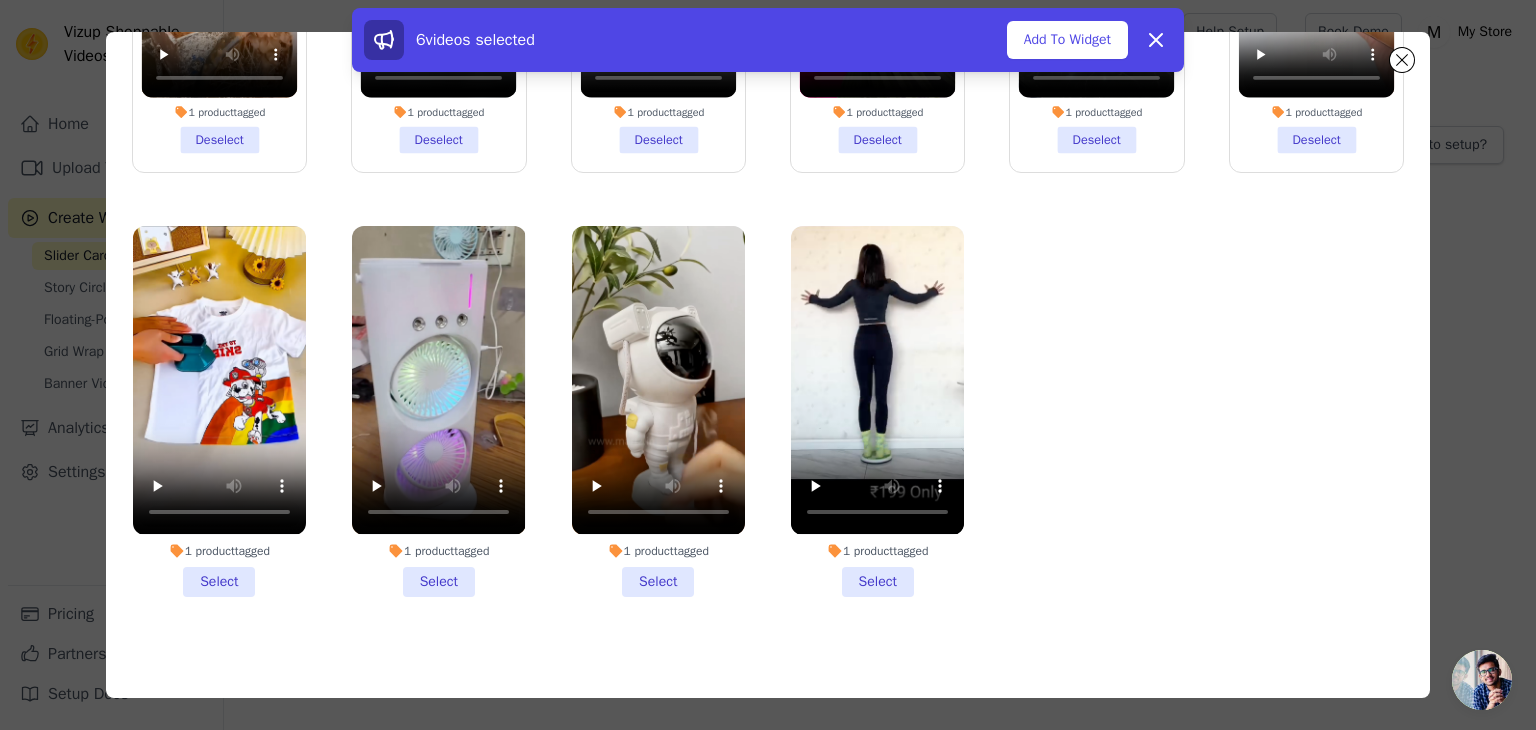 click on "1   product  tagged     Select" at bounding box center (219, 411) 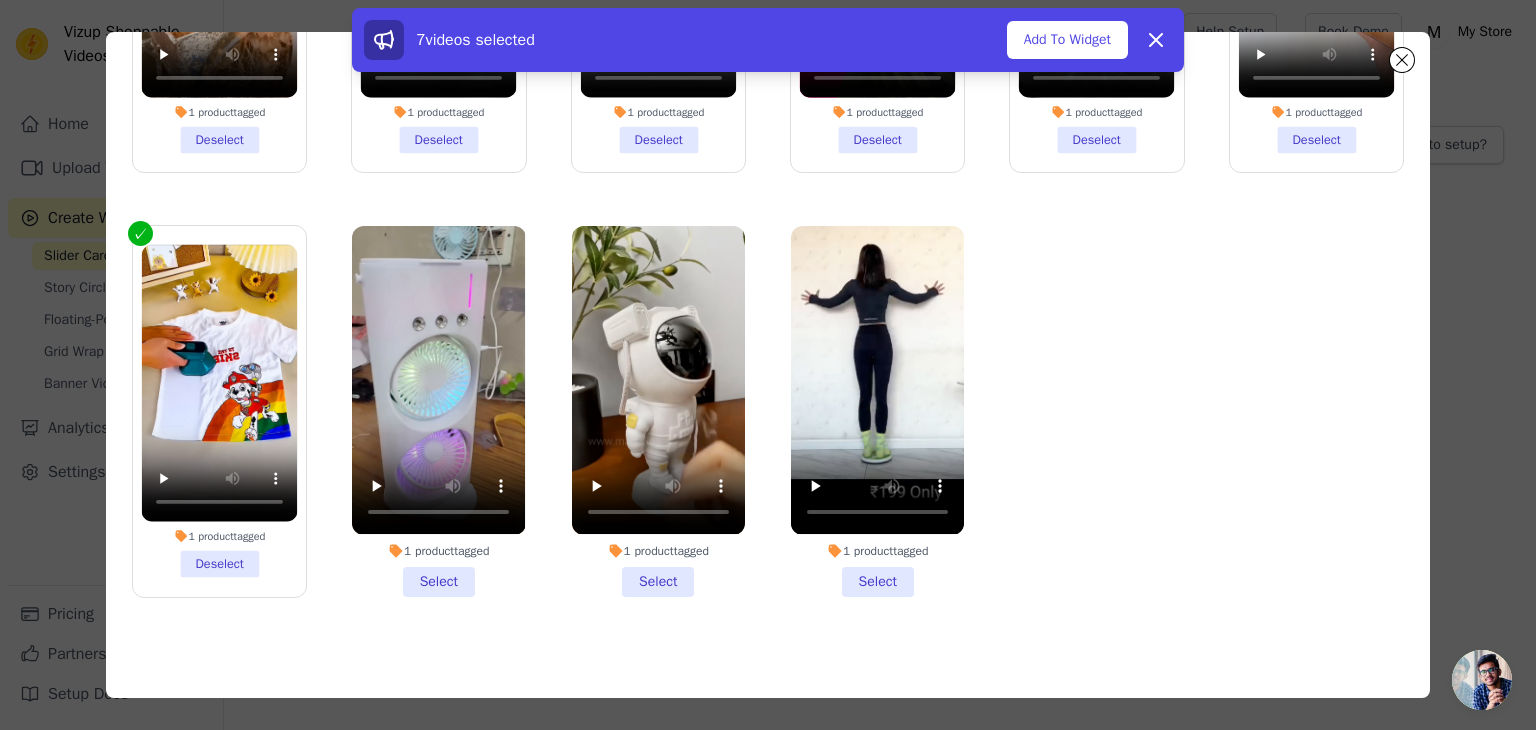 click on "1   product  tagged     Select" at bounding box center (438, 411) 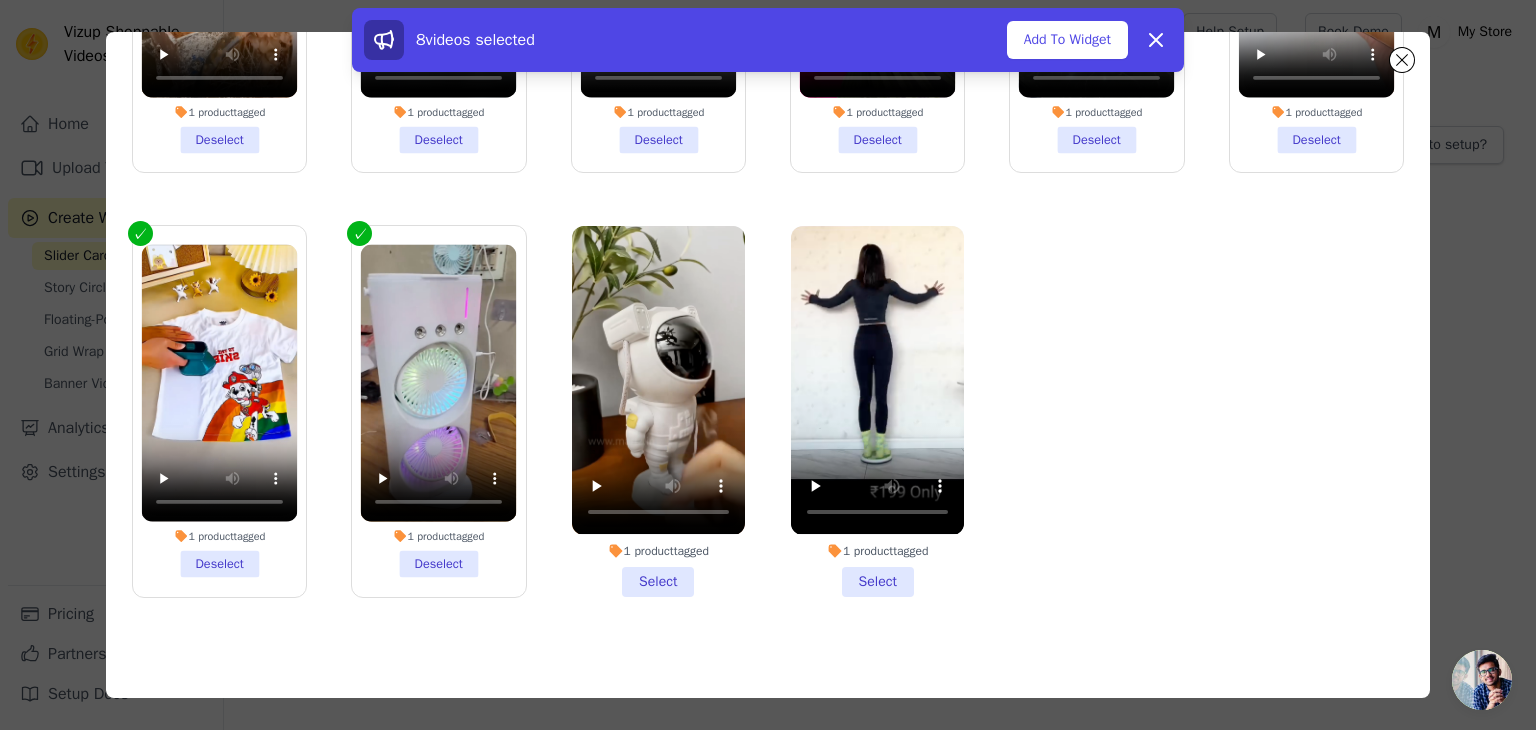 click on "1   product  tagged     Select" at bounding box center [658, 411] 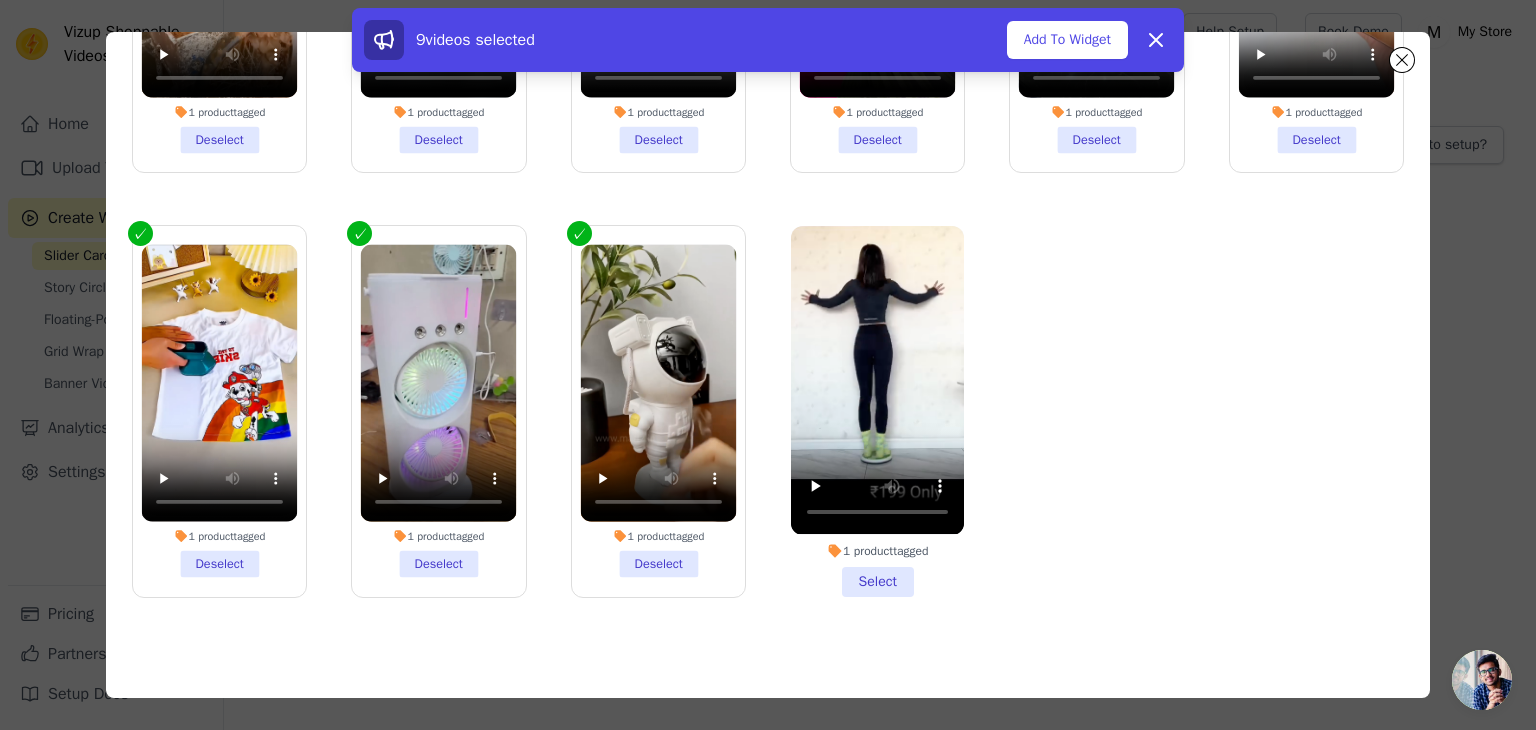 drag, startPoint x: 869, startPoint y: 570, endPoint x: 849, endPoint y: 565, distance: 20.615528 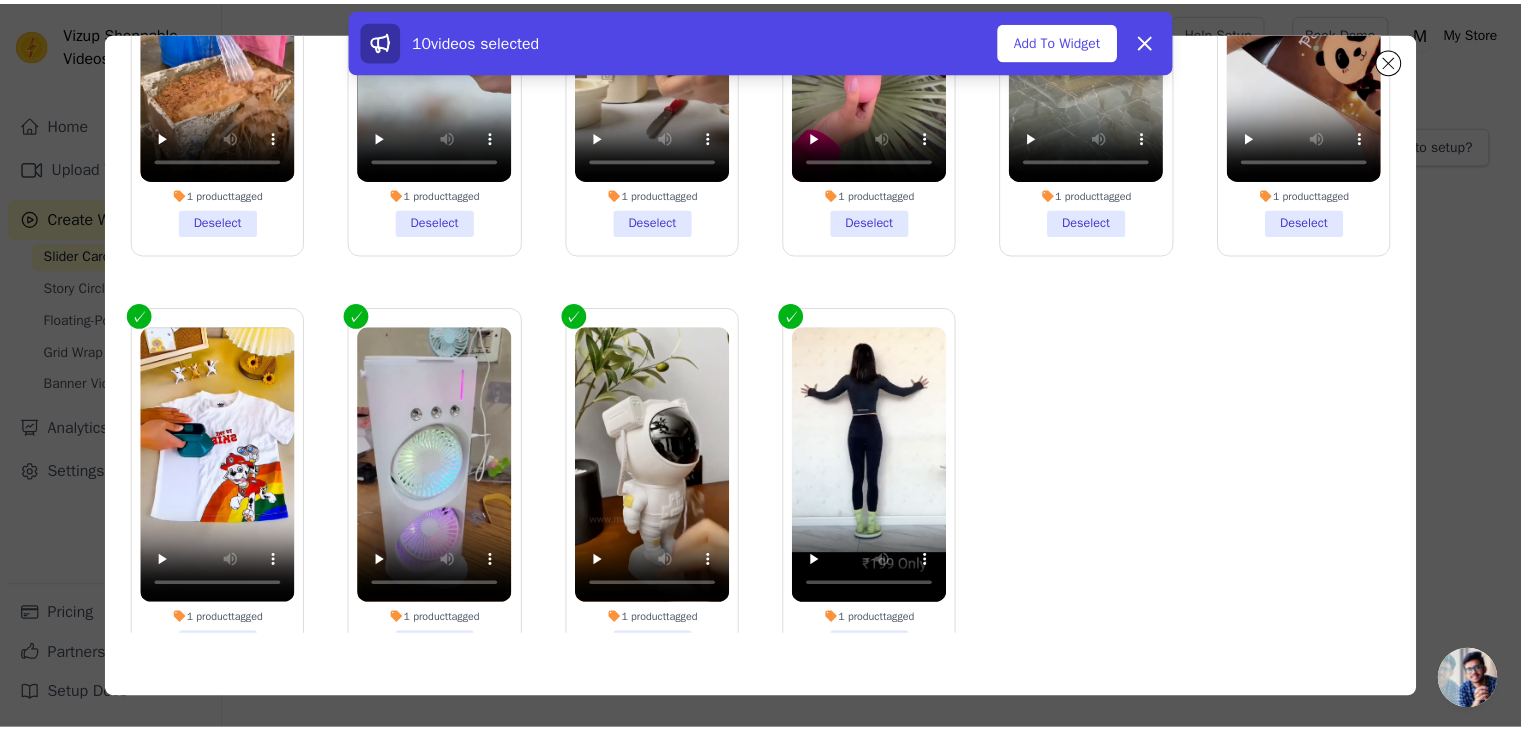 scroll, scrollTop: 0, scrollLeft: 0, axis: both 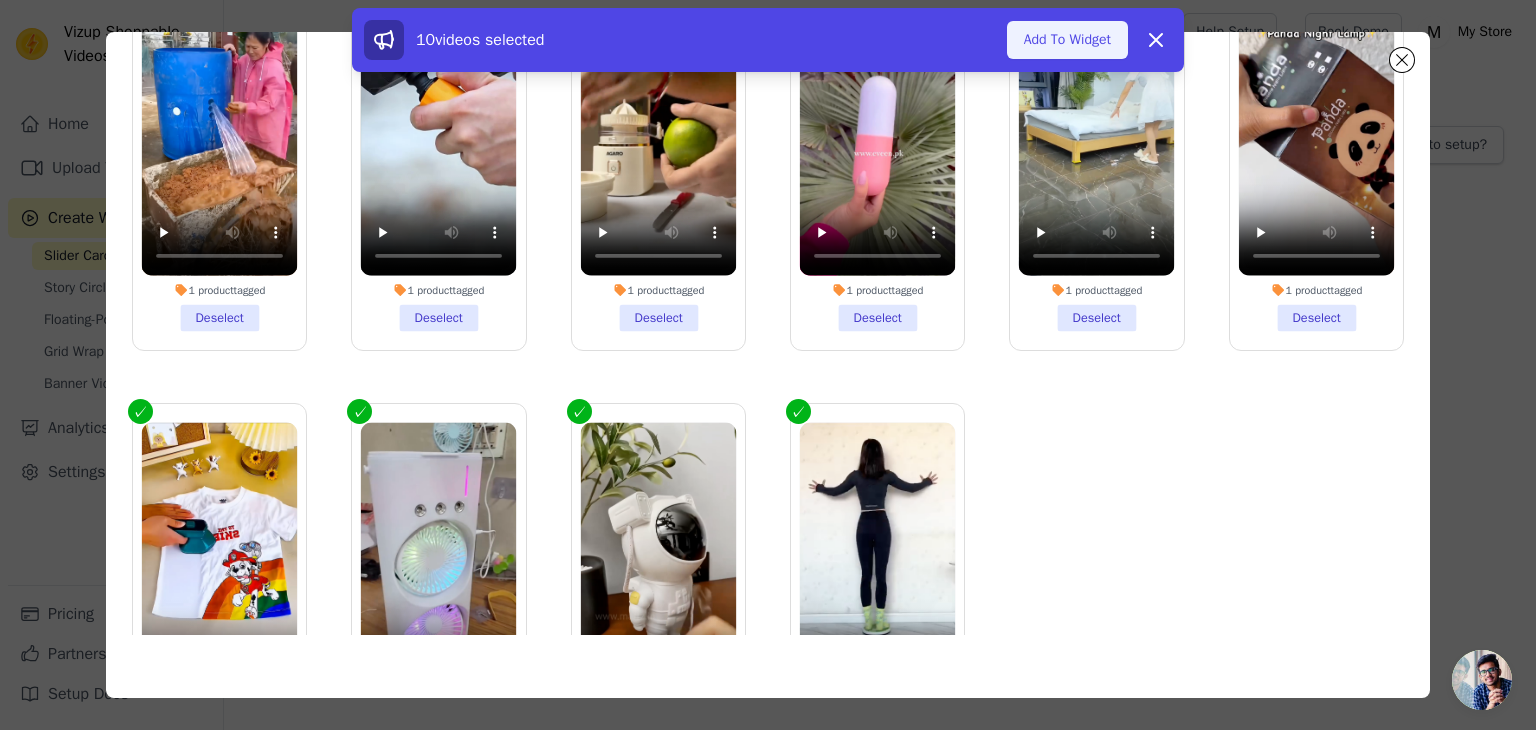 click on "Add To Widget" at bounding box center (1067, 40) 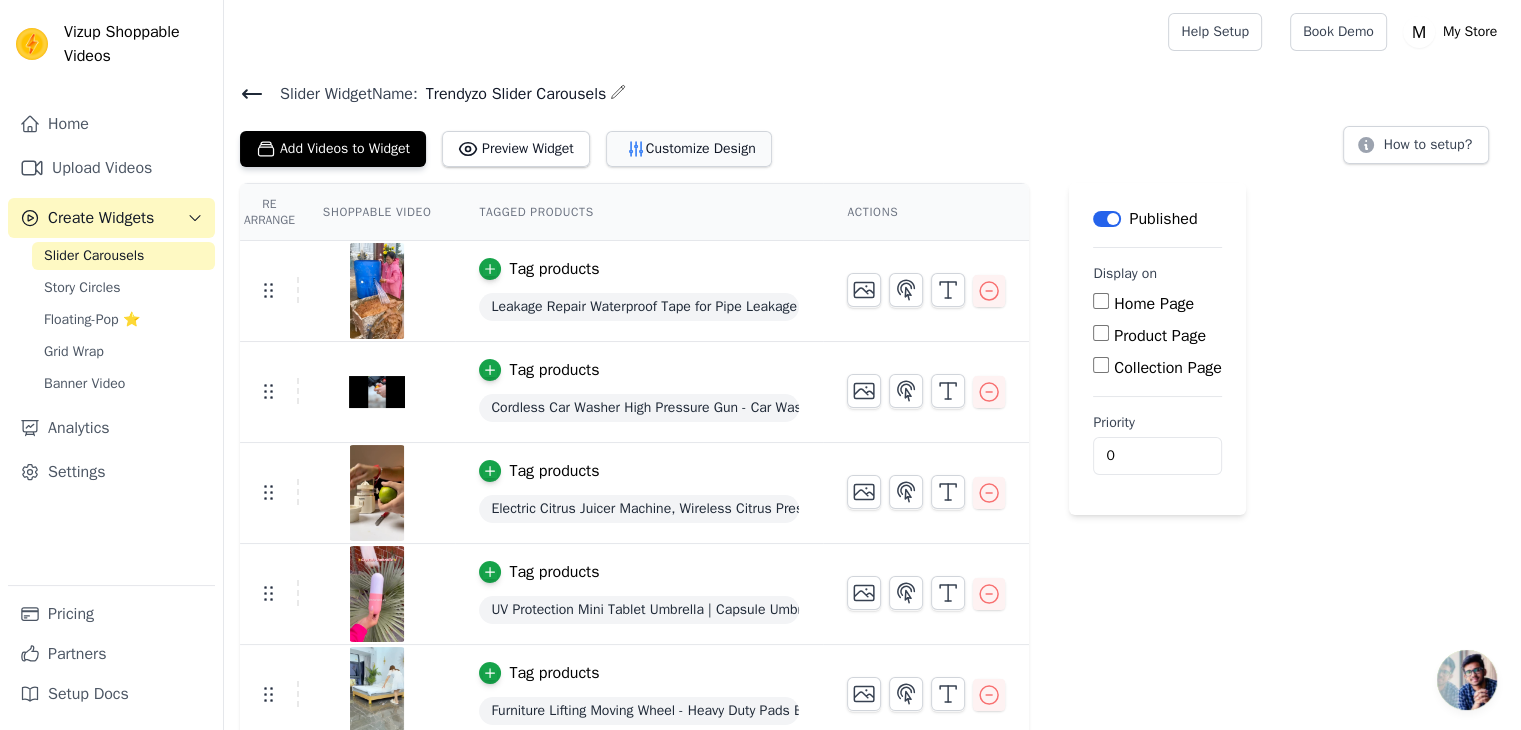 click on "Customize Design" at bounding box center (689, 149) 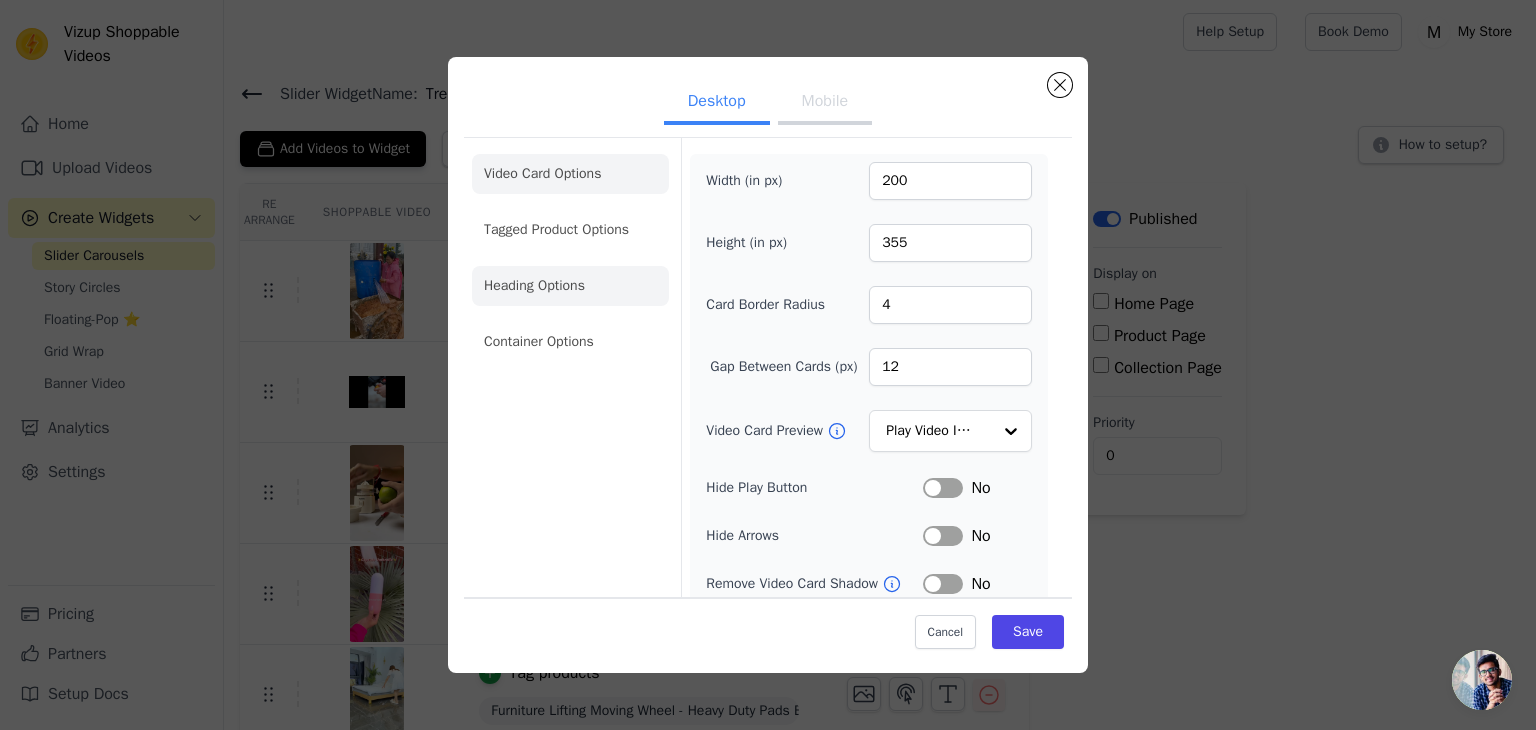 click on "Heading Options" 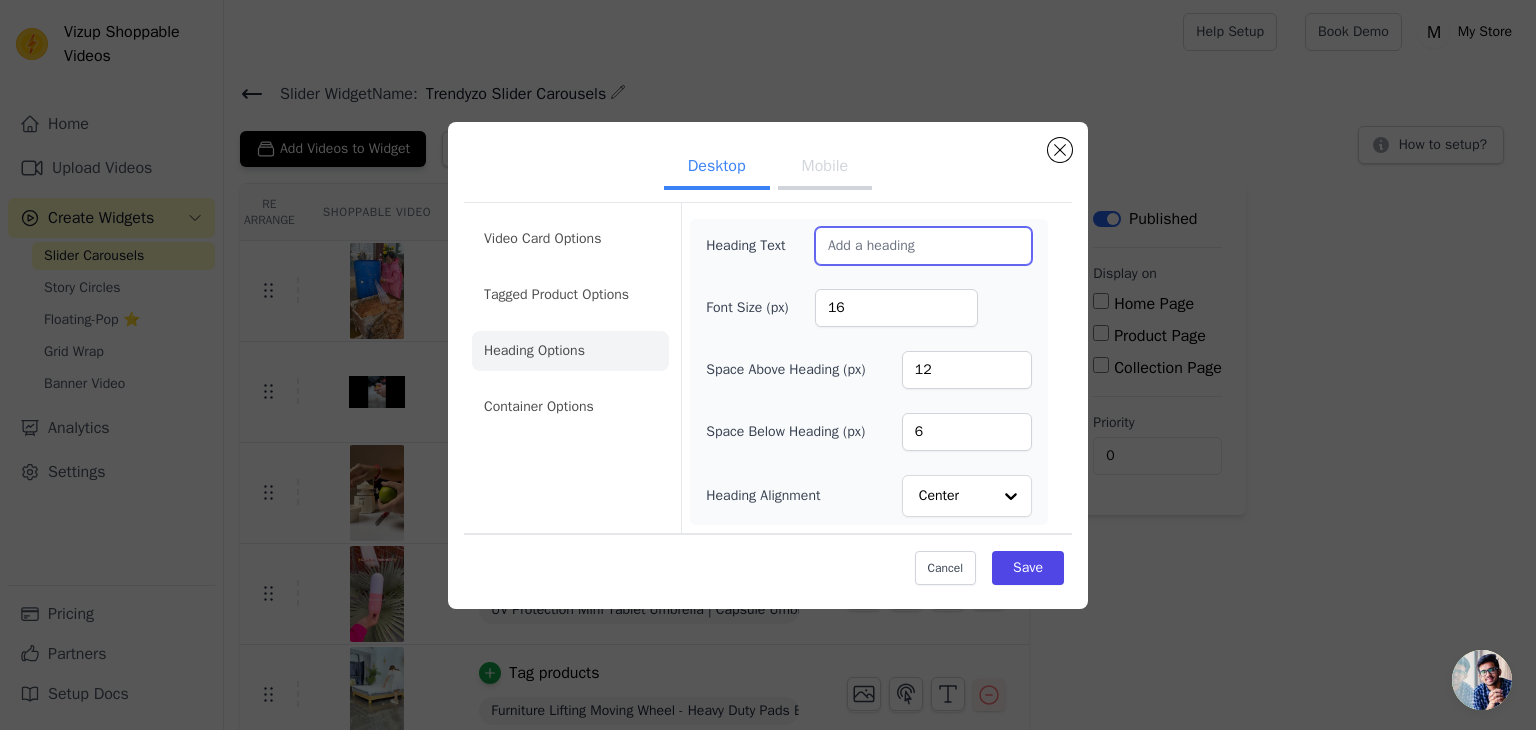 click on "Heading Text" at bounding box center (923, 246) 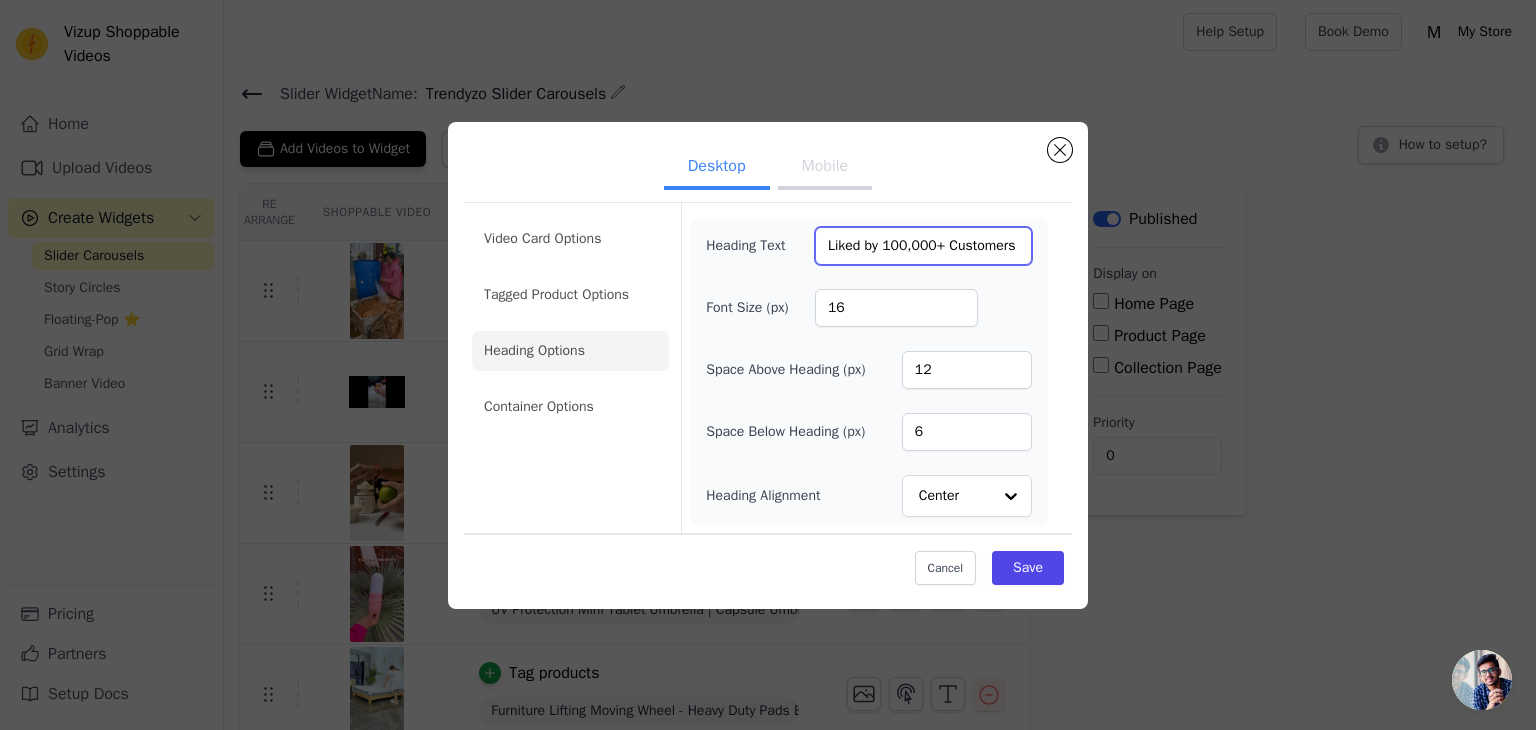 type on "Liked by 100,000+ Customers" 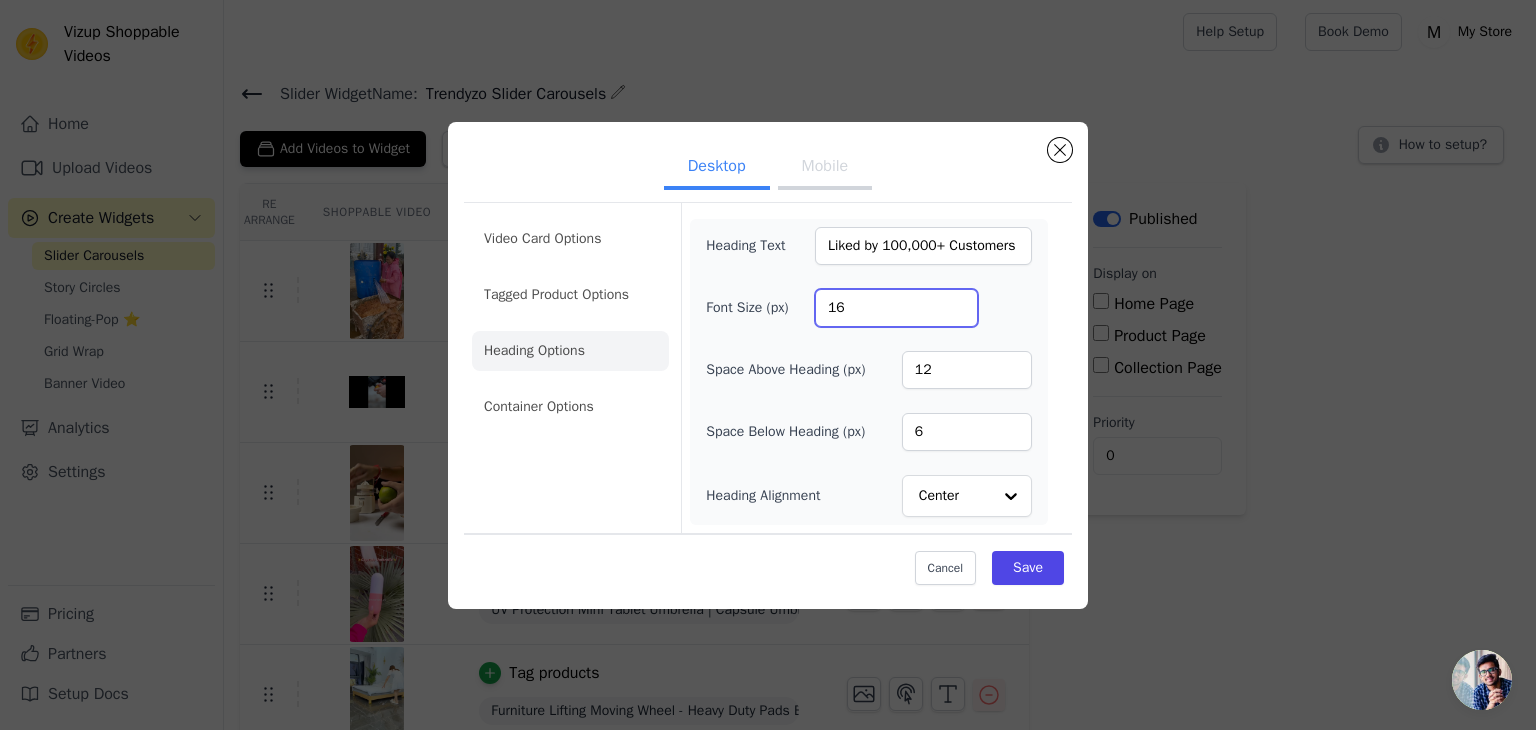 click on "16" at bounding box center [896, 308] 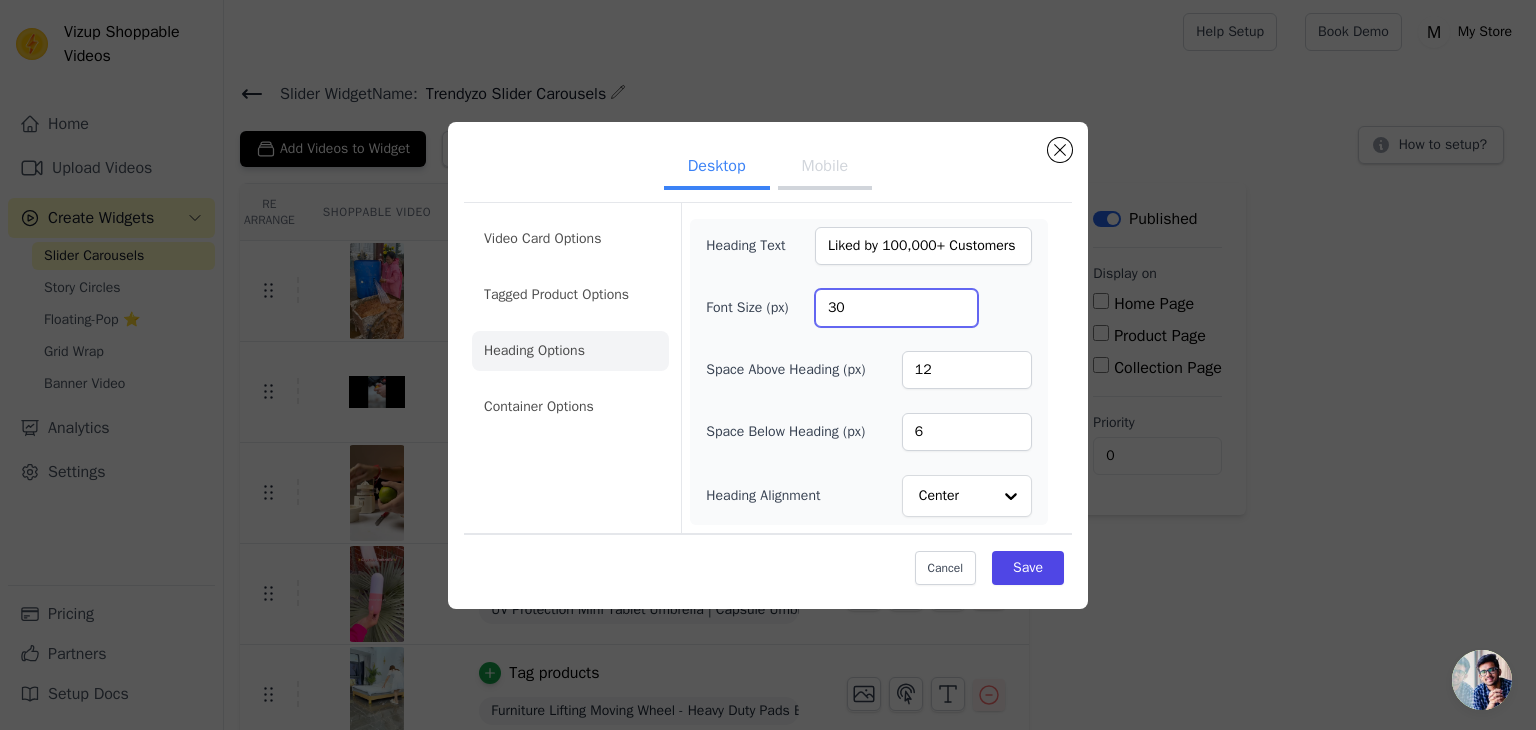 type on "30" 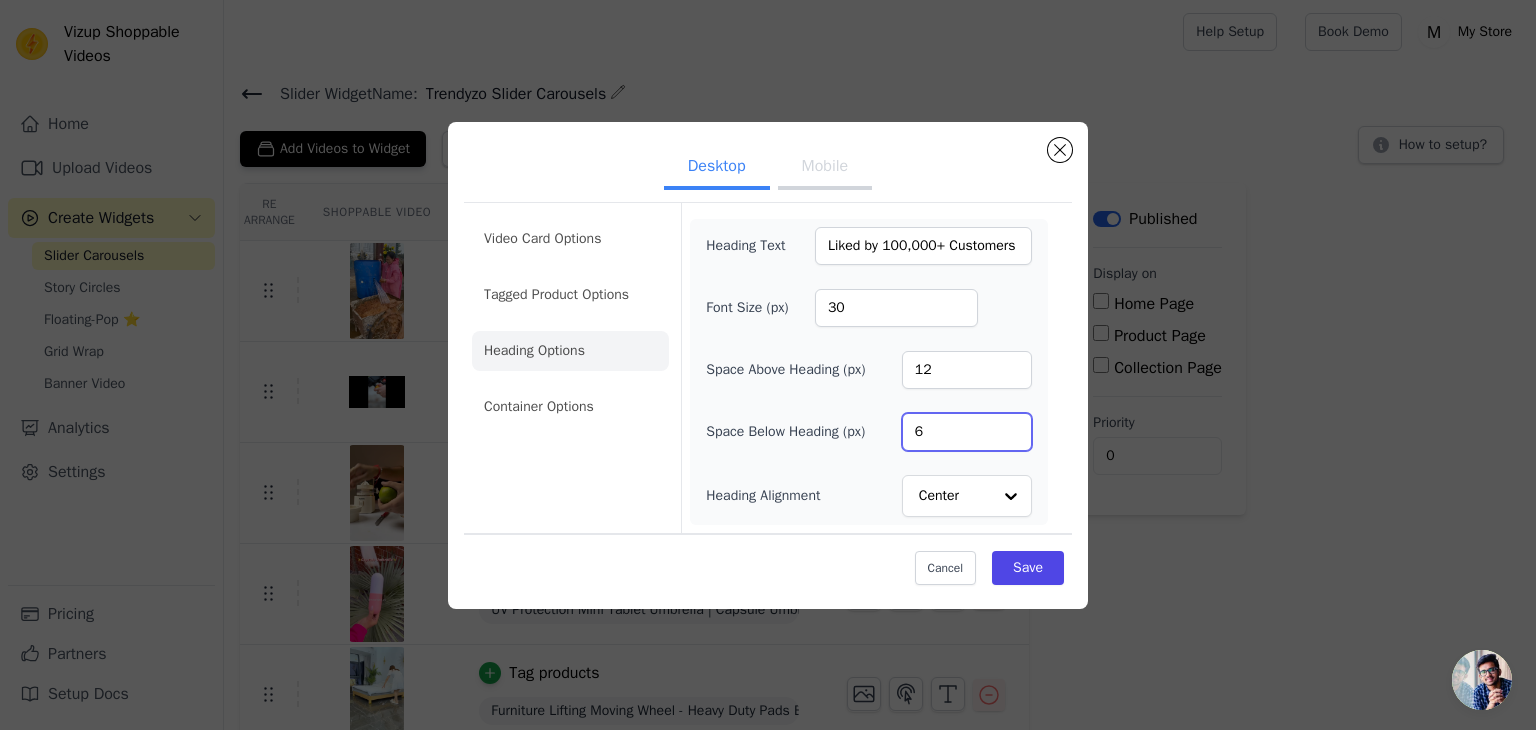 click on "6" at bounding box center [967, 432] 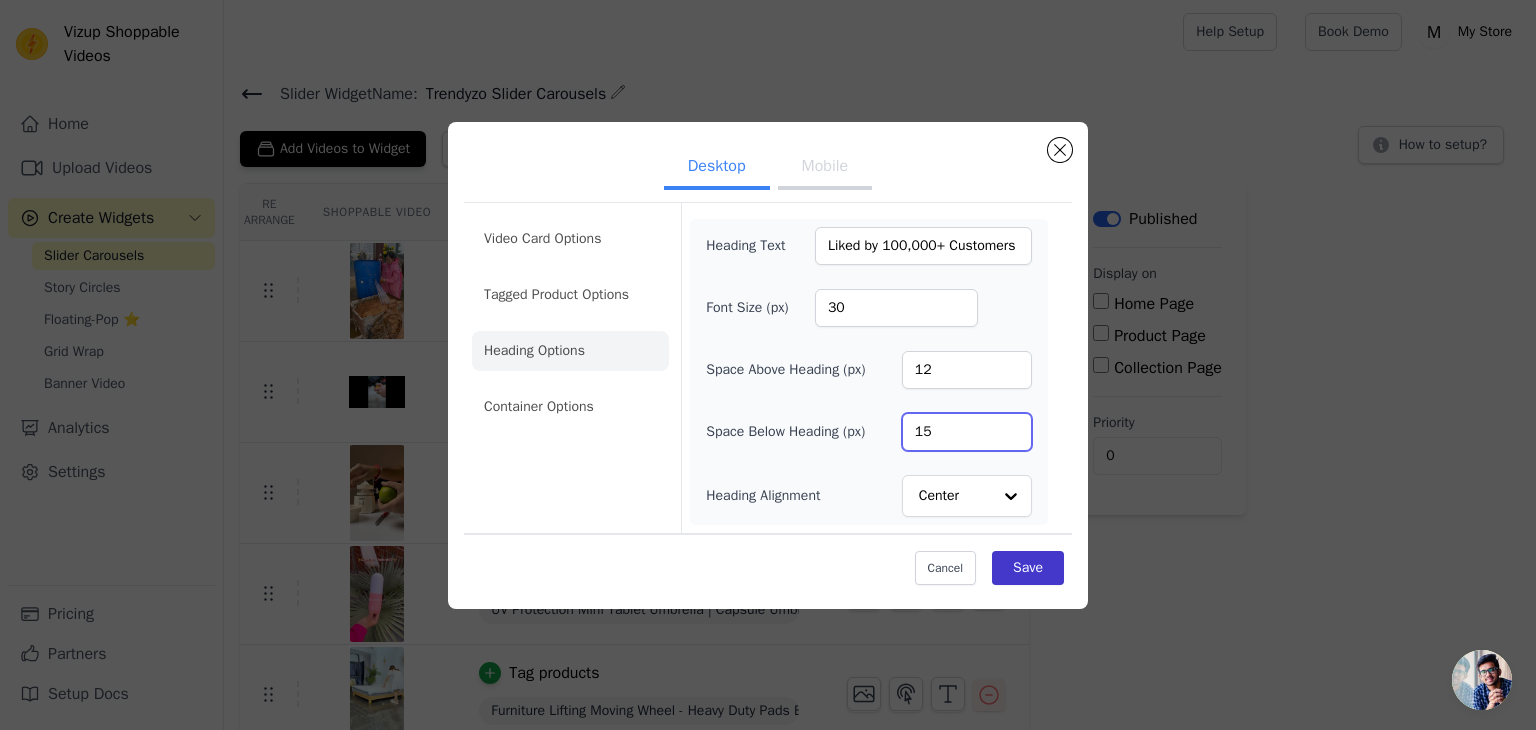 type on "15" 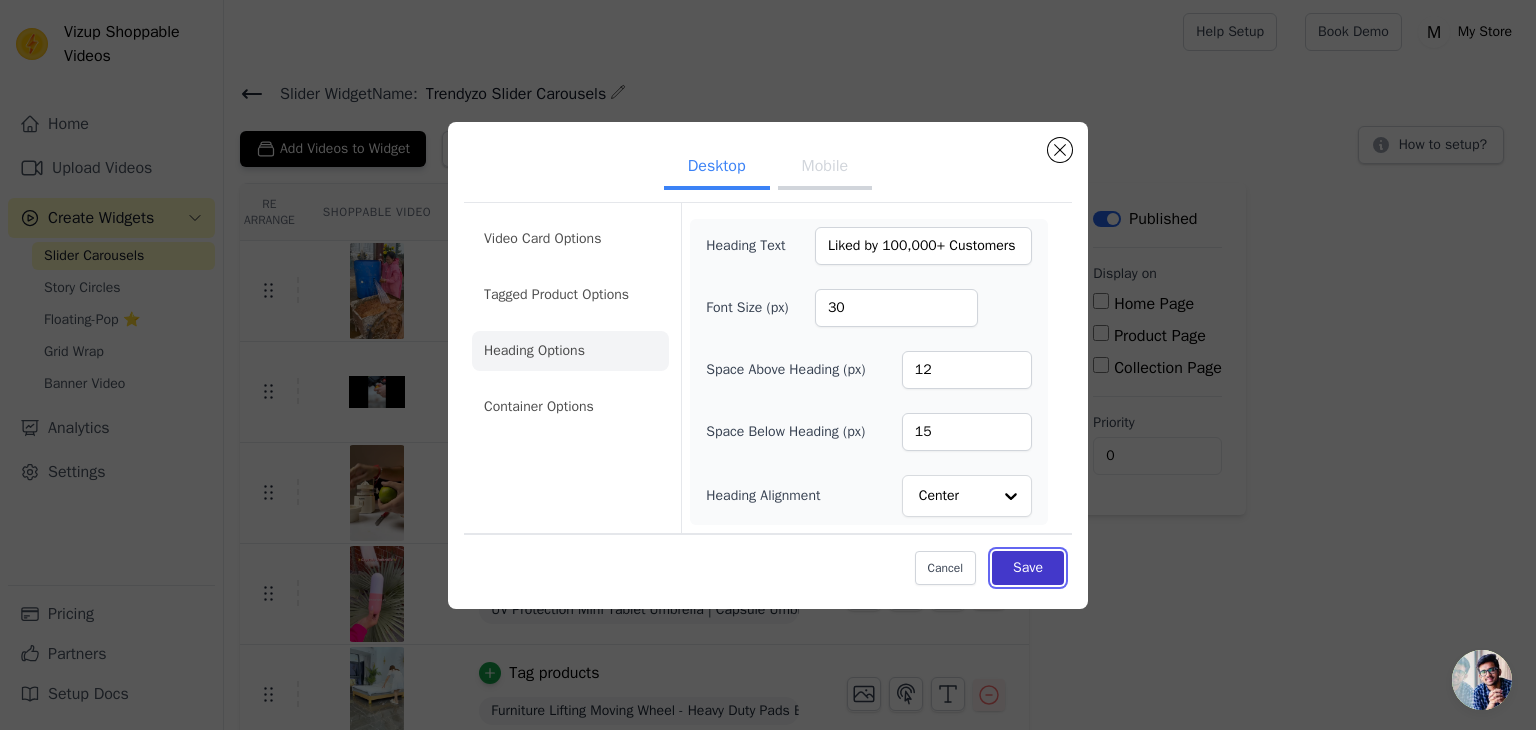 click on "Save" at bounding box center [1028, 568] 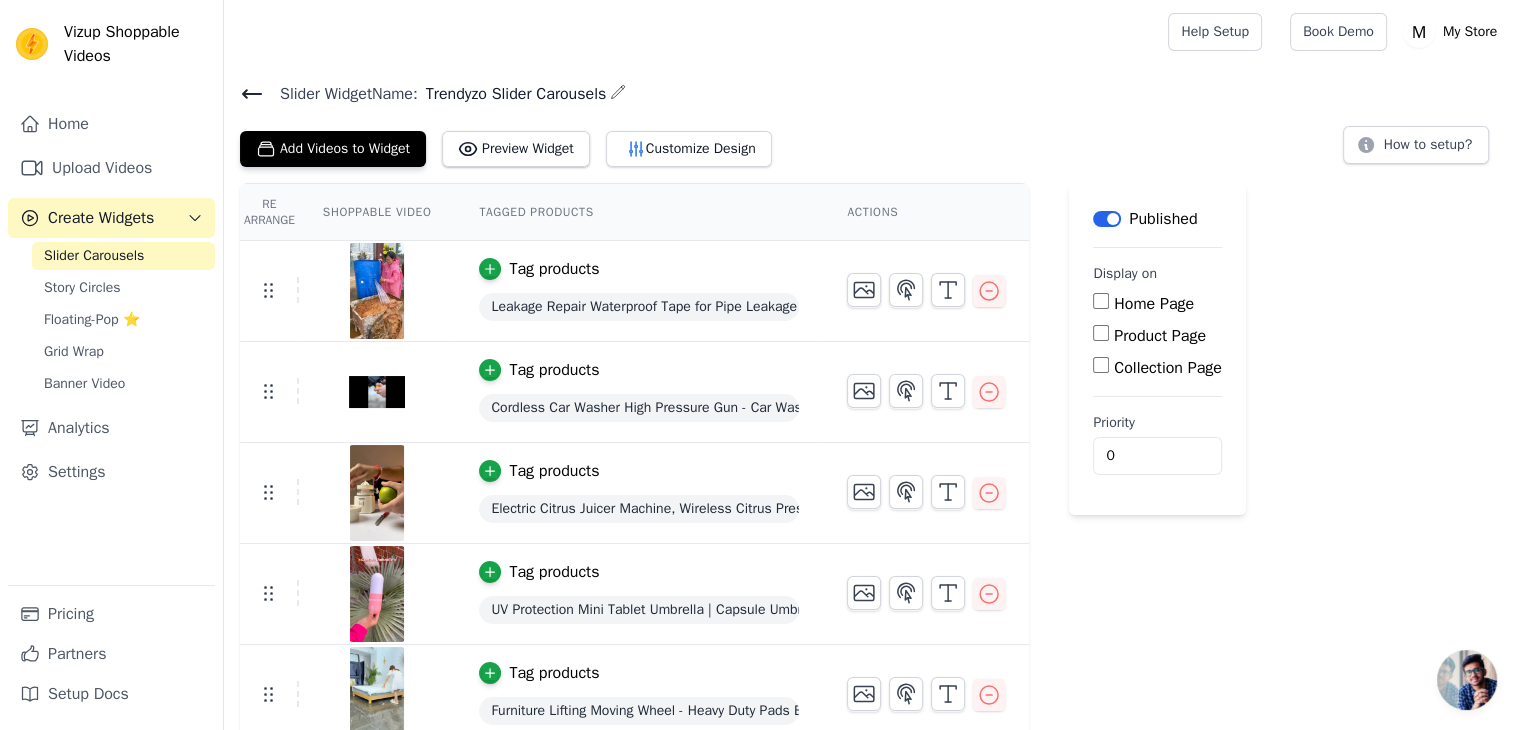 drag, startPoint x: 623, startPoint y: 90, endPoint x: 434, endPoint y: 92, distance: 189.01057 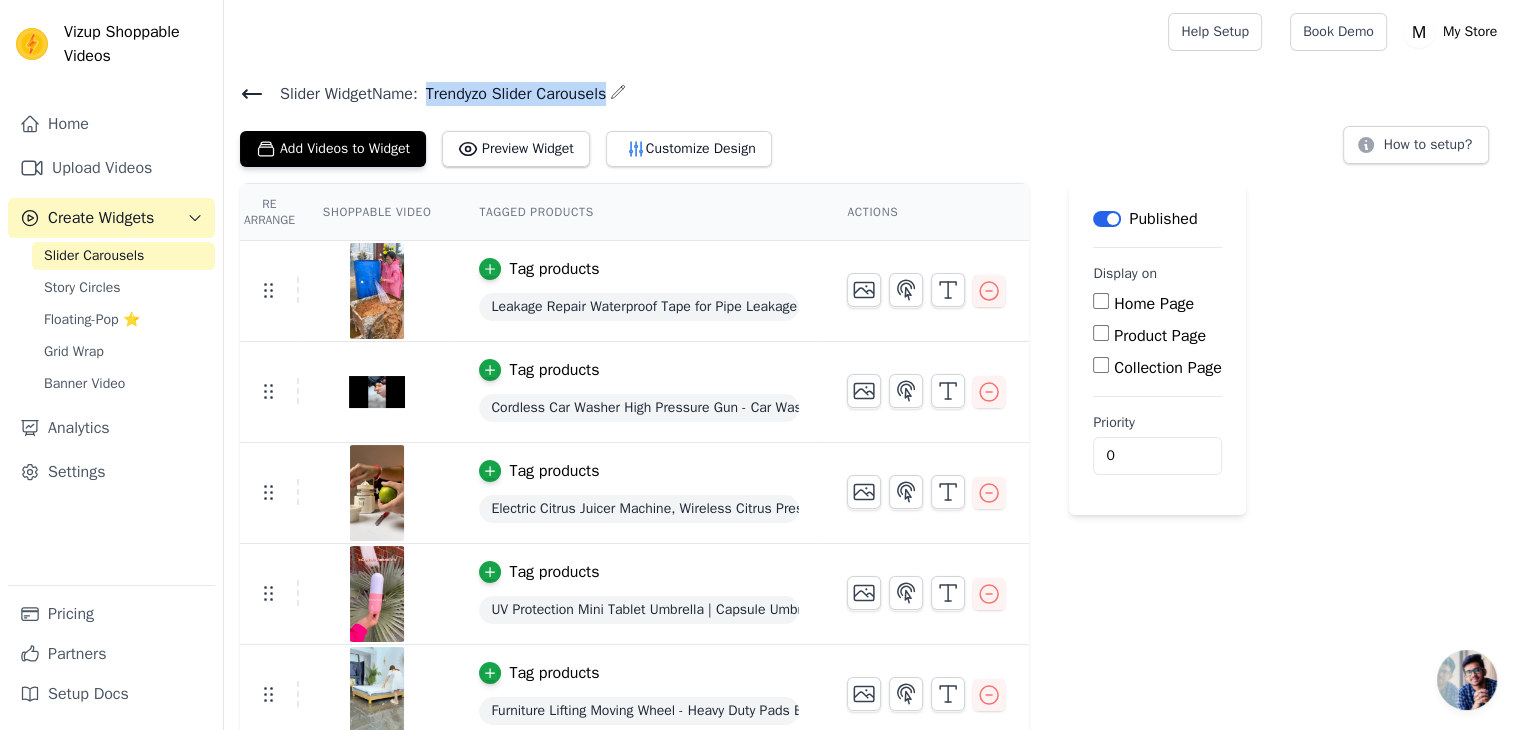drag, startPoint x: 435, startPoint y: 97, endPoint x: 617, endPoint y: 85, distance: 182.39517 